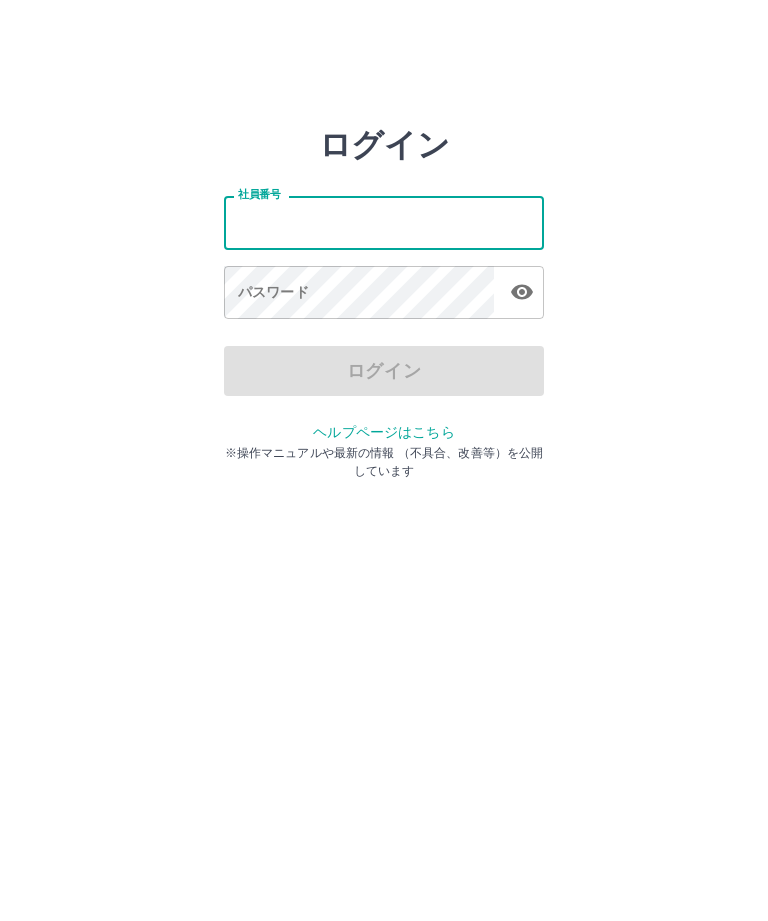 click on "社員番号" 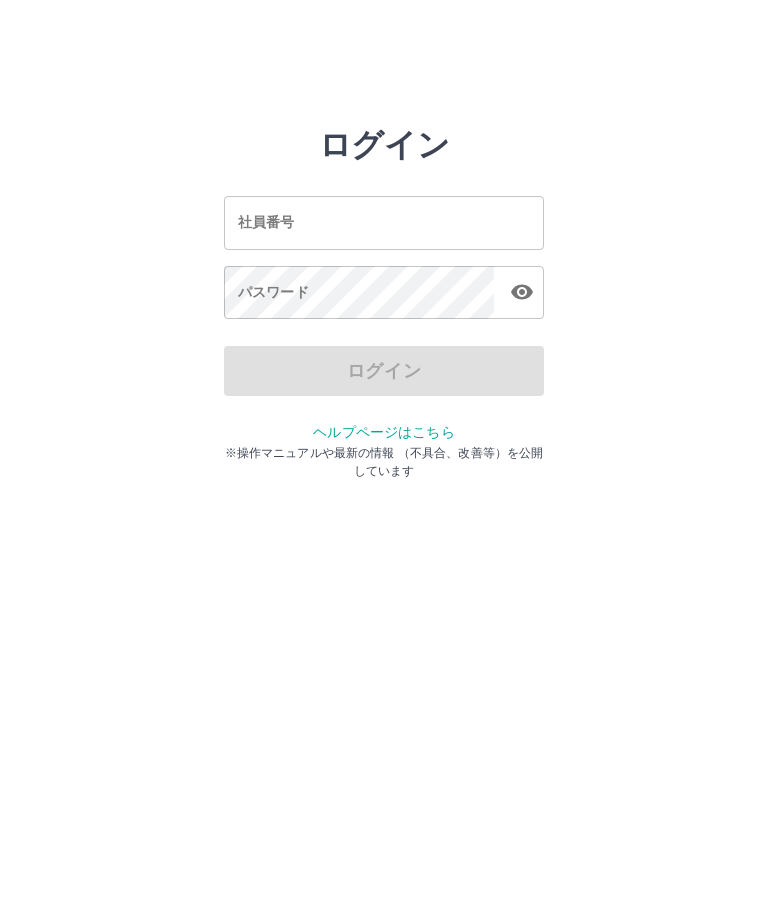 click on "社員番号 社員番号 パスワード パスワード" 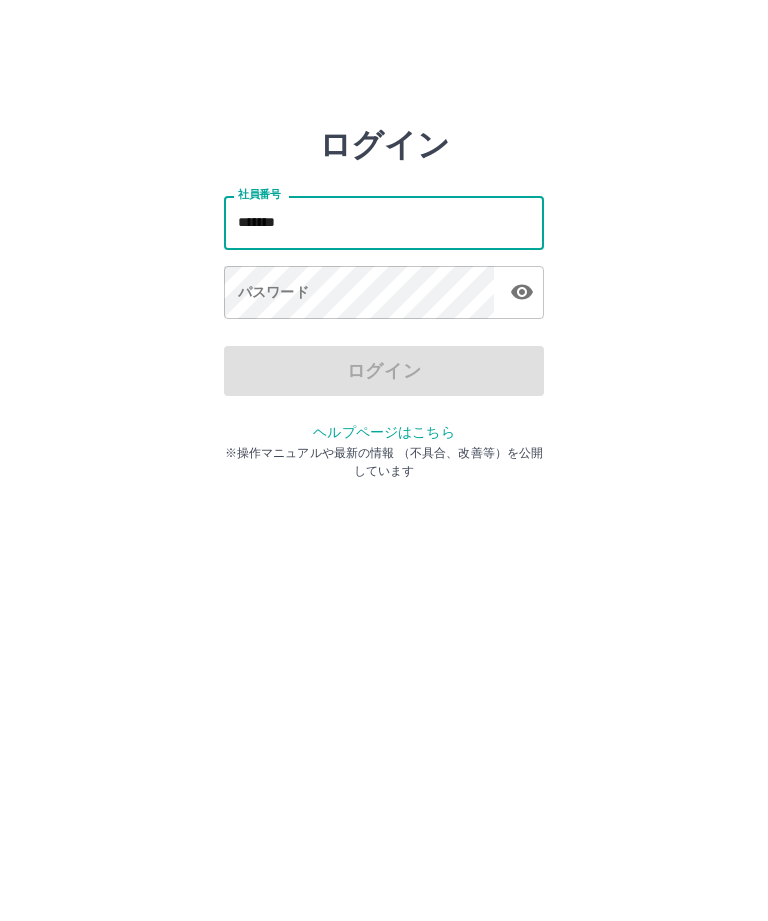type on "*******" 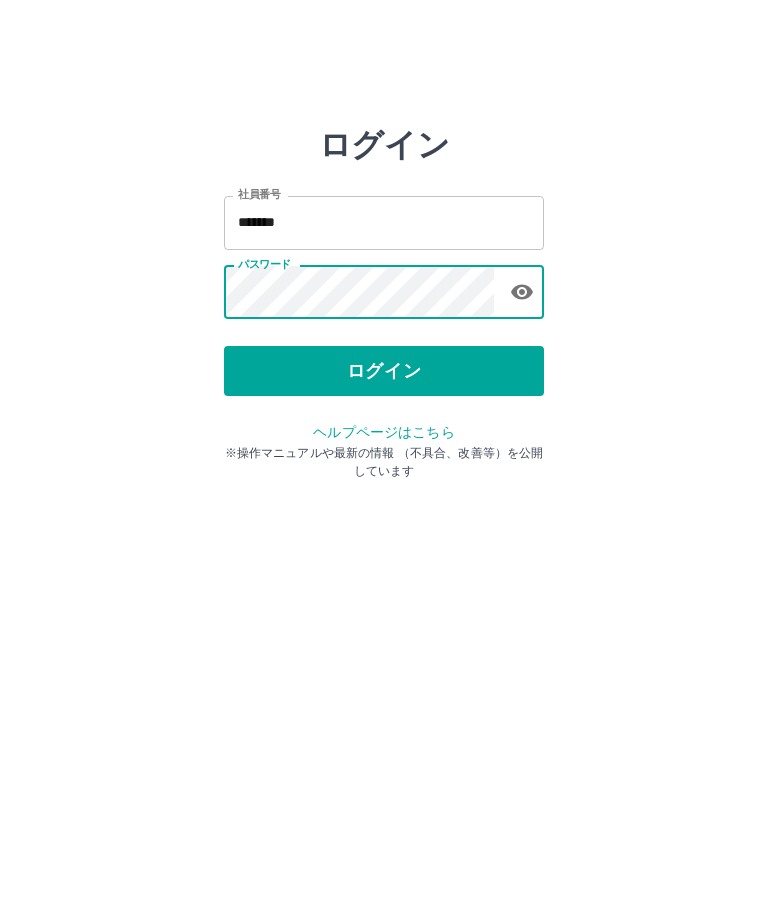 click on "ログイン" 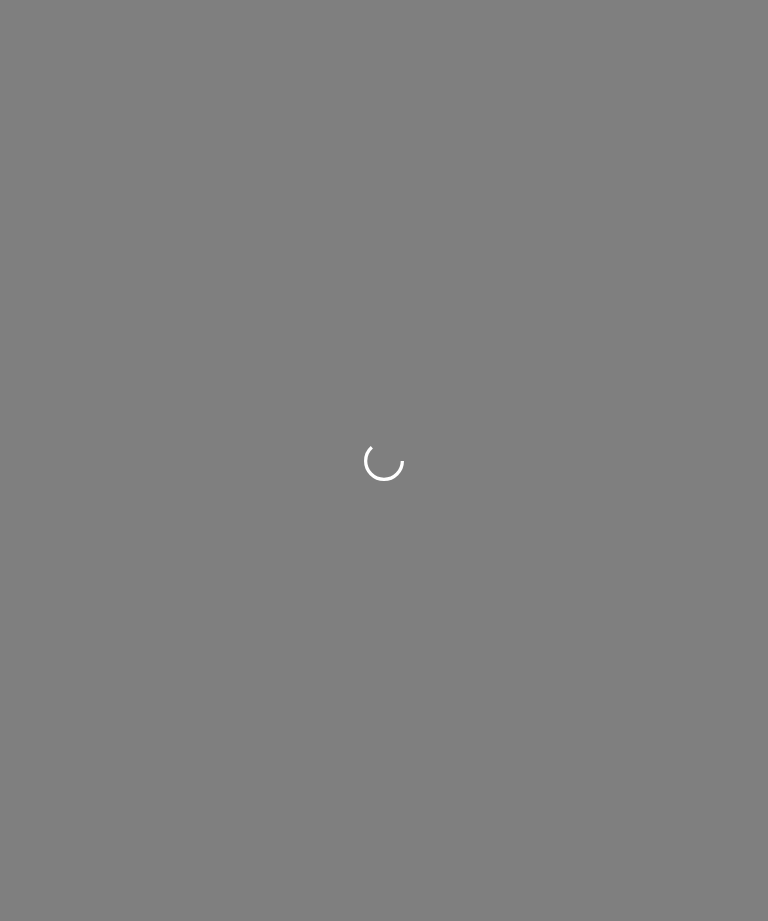 scroll, scrollTop: 0, scrollLeft: 0, axis: both 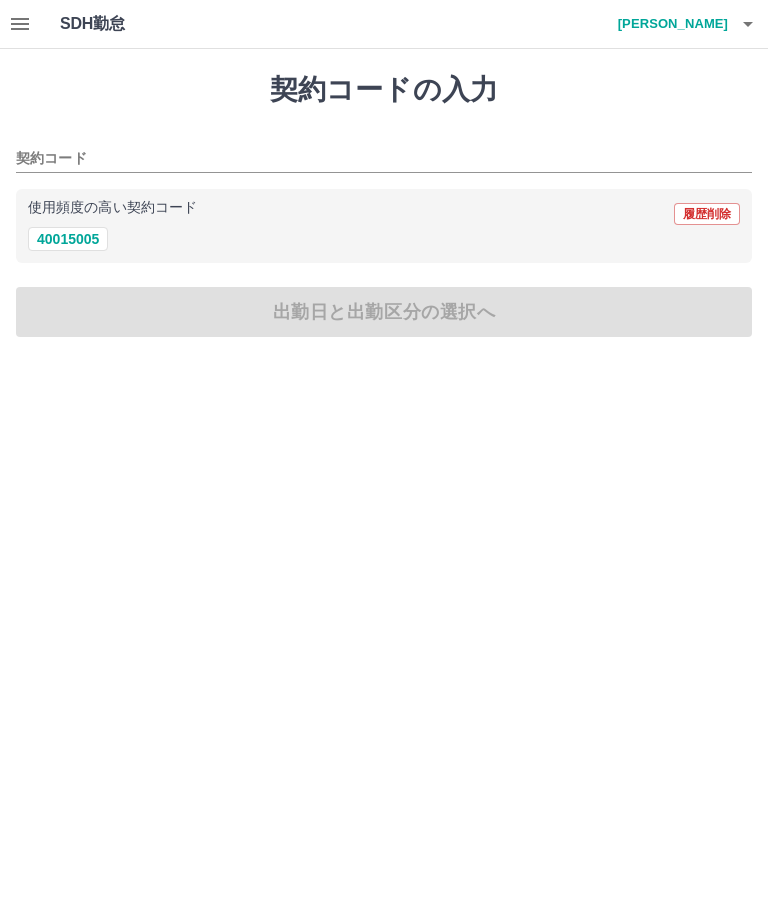 click on "40015005" at bounding box center [68, 239] 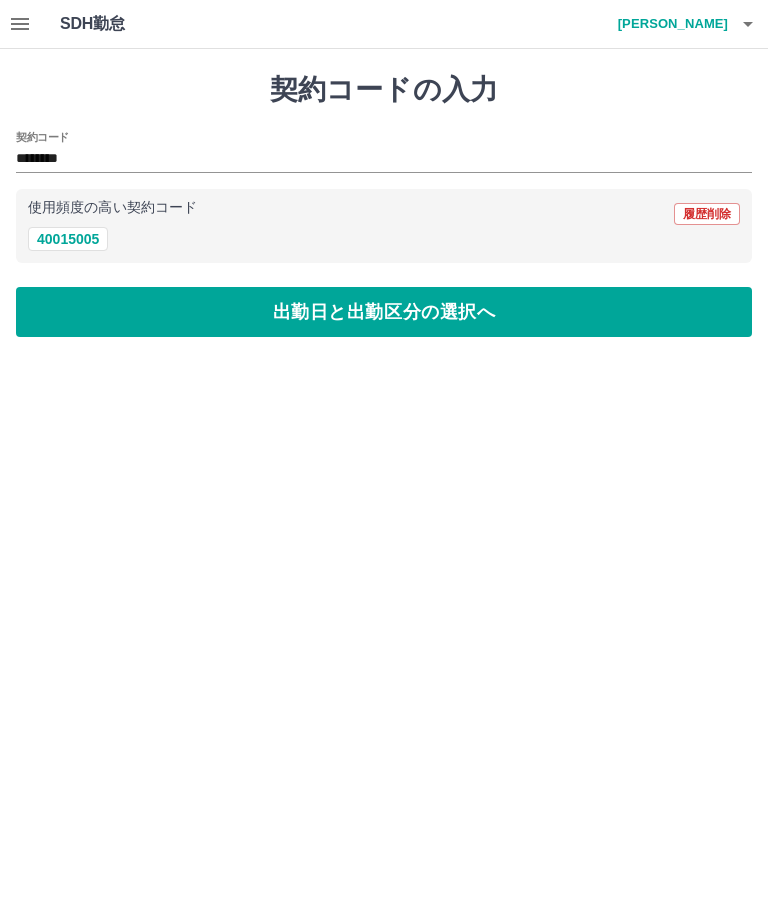 click on "出勤日と出勤区分の選択へ" at bounding box center [384, 312] 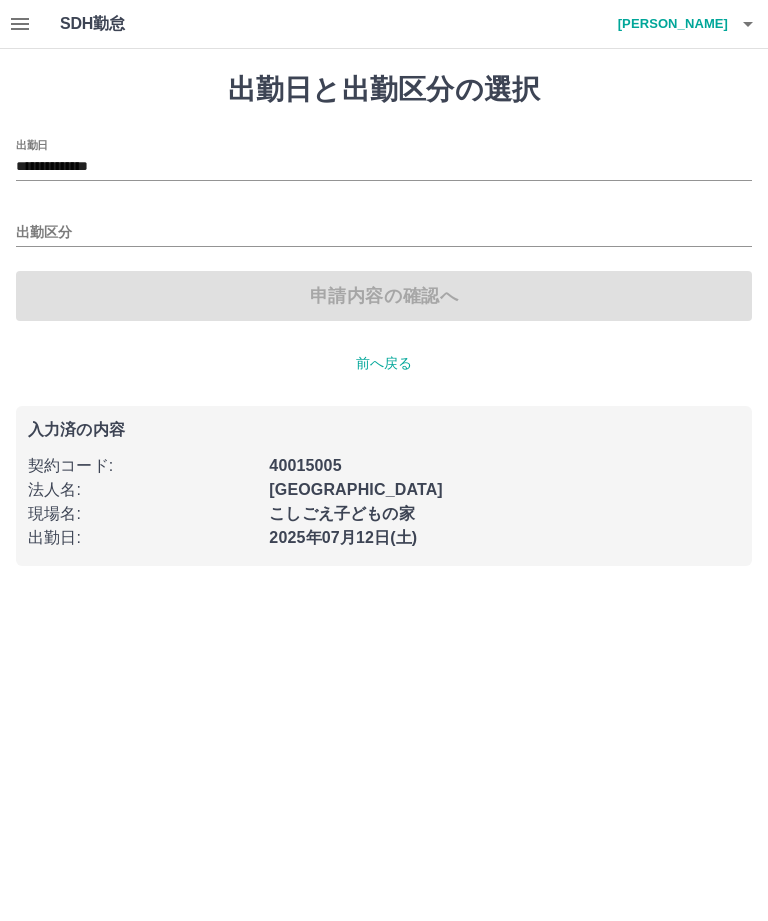 click on "出勤区分" at bounding box center [384, 233] 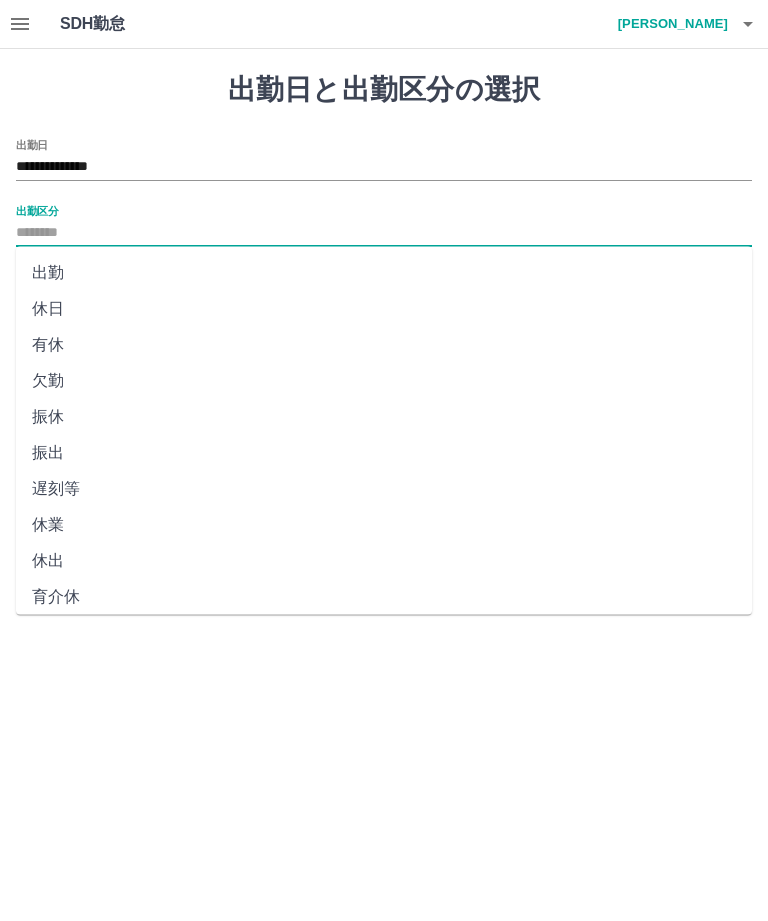 click on "出勤" at bounding box center [384, 273] 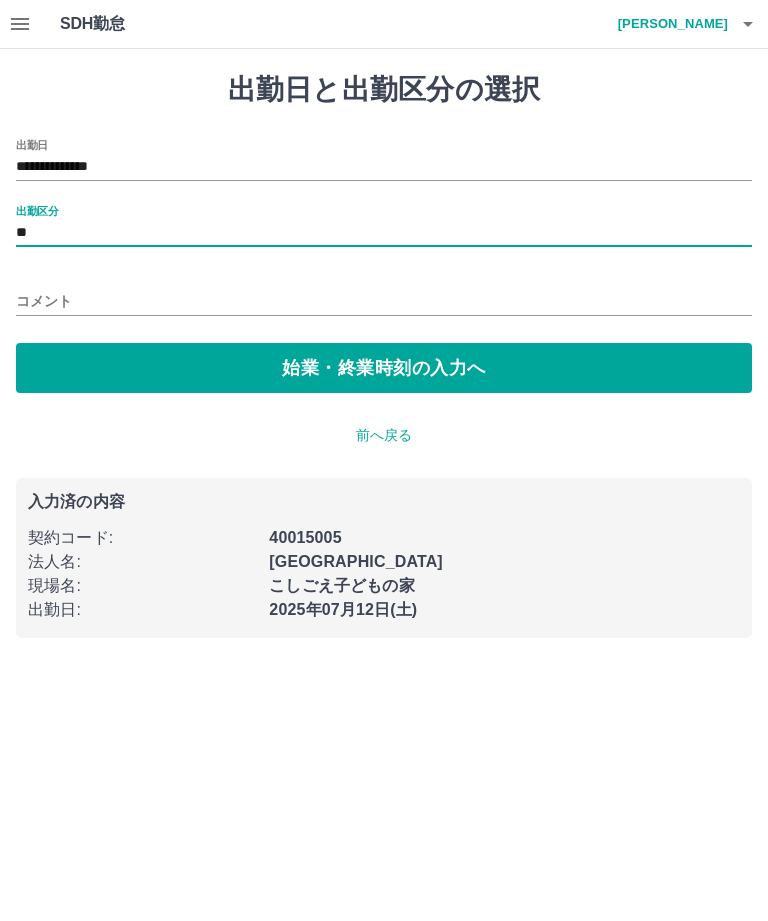 click on "始業・終業時刻の入力へ" at bounding box center [384, 368] 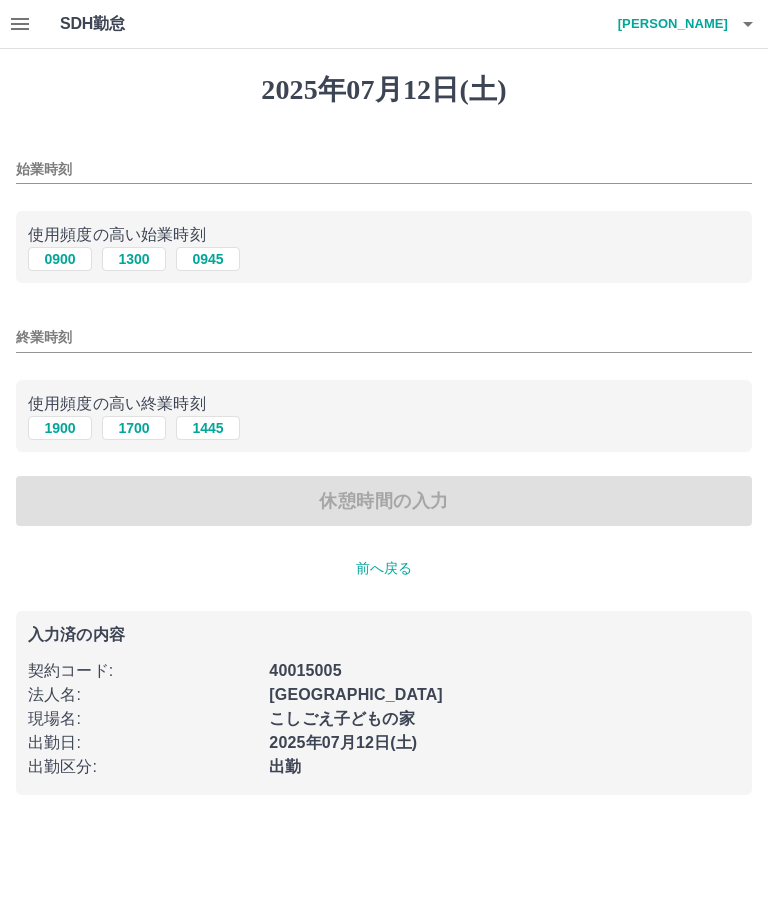 click on "始業時刻" at bounding box center (384, 169) 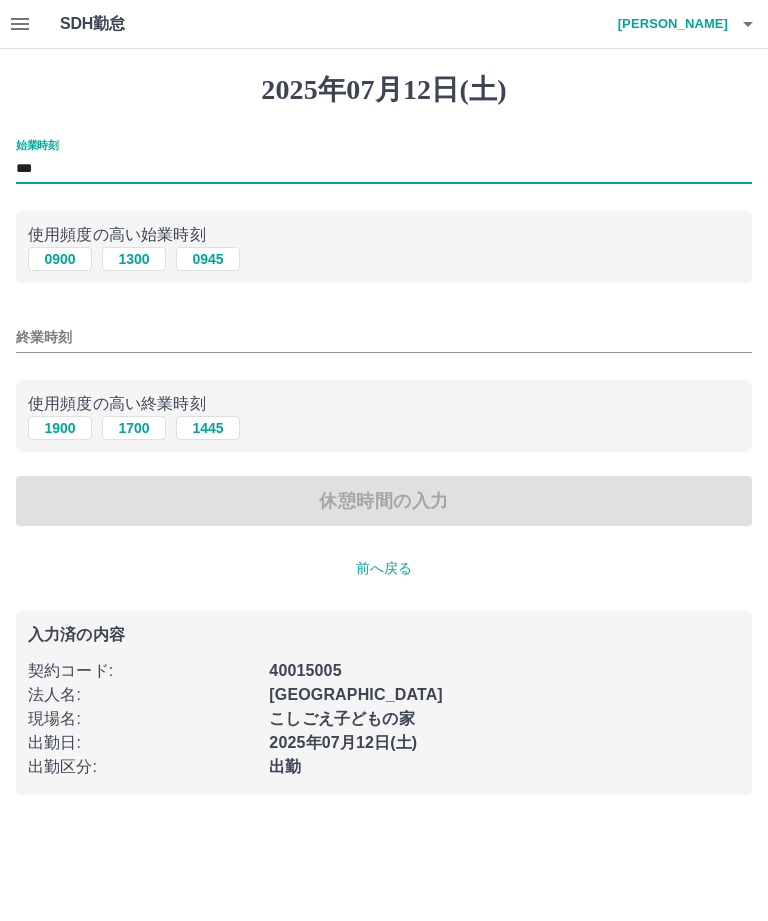type on "***" 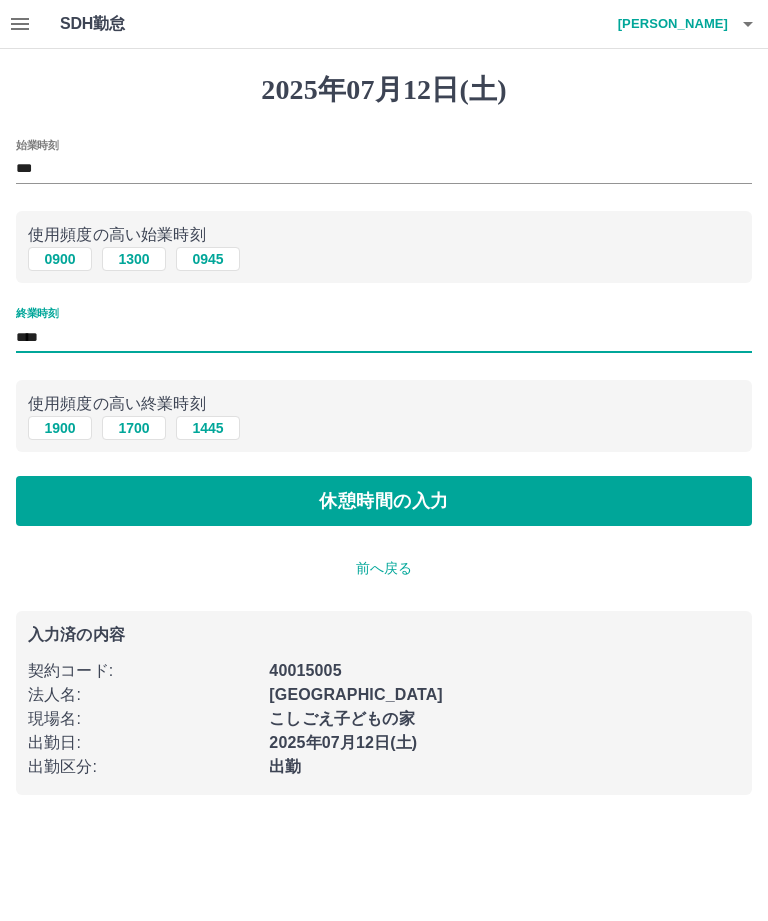 type on "****" 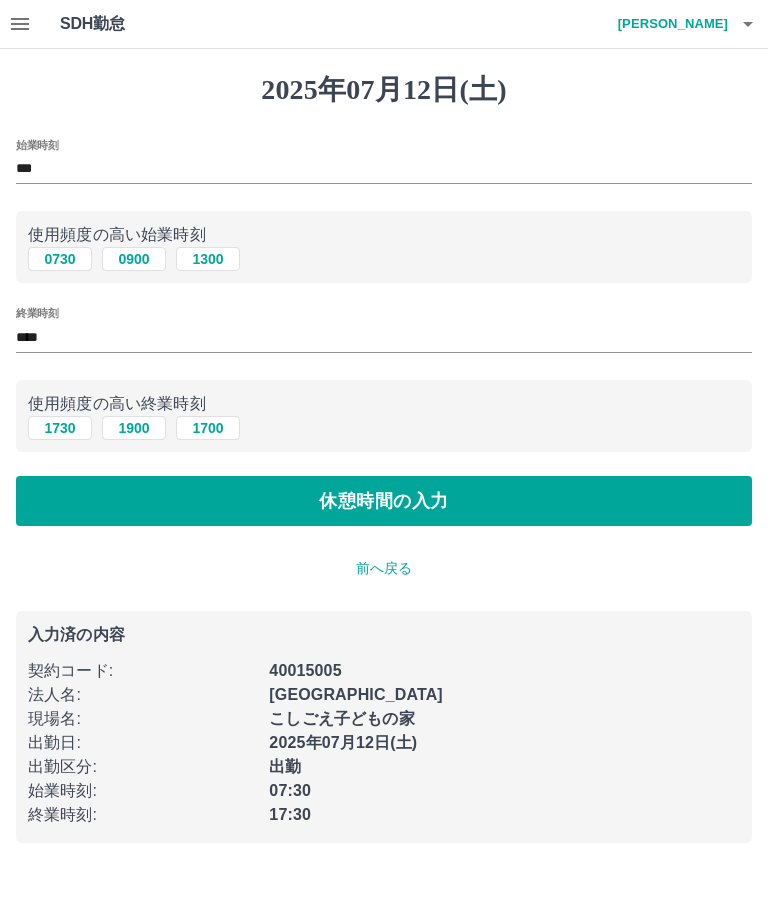 type on "****" 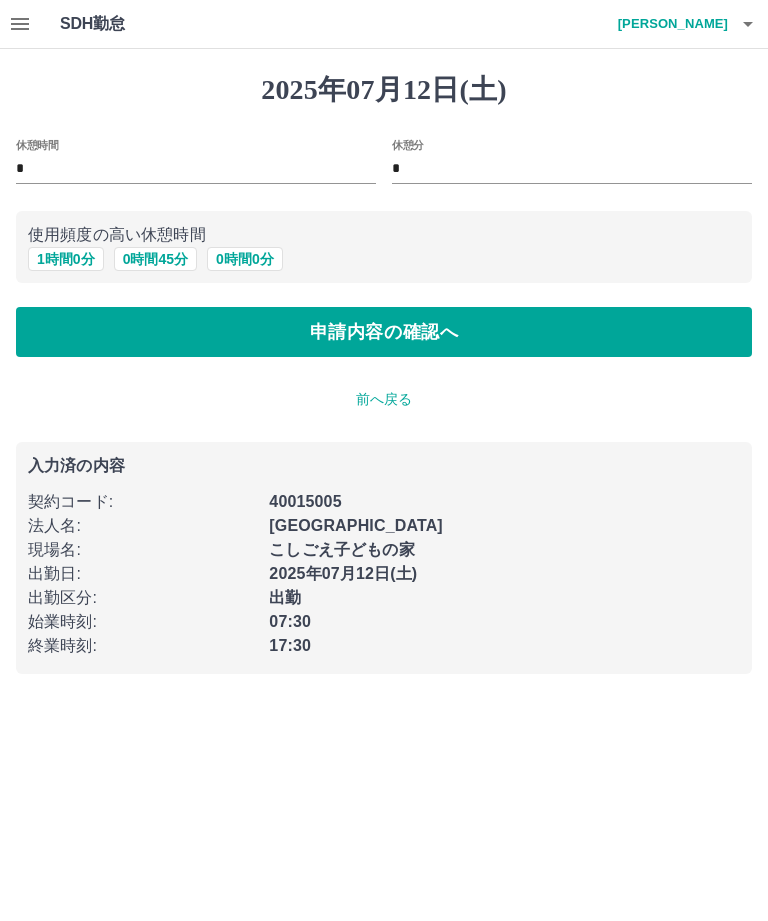 click on "1 時間 0 分" at bounding box center (66, 259) 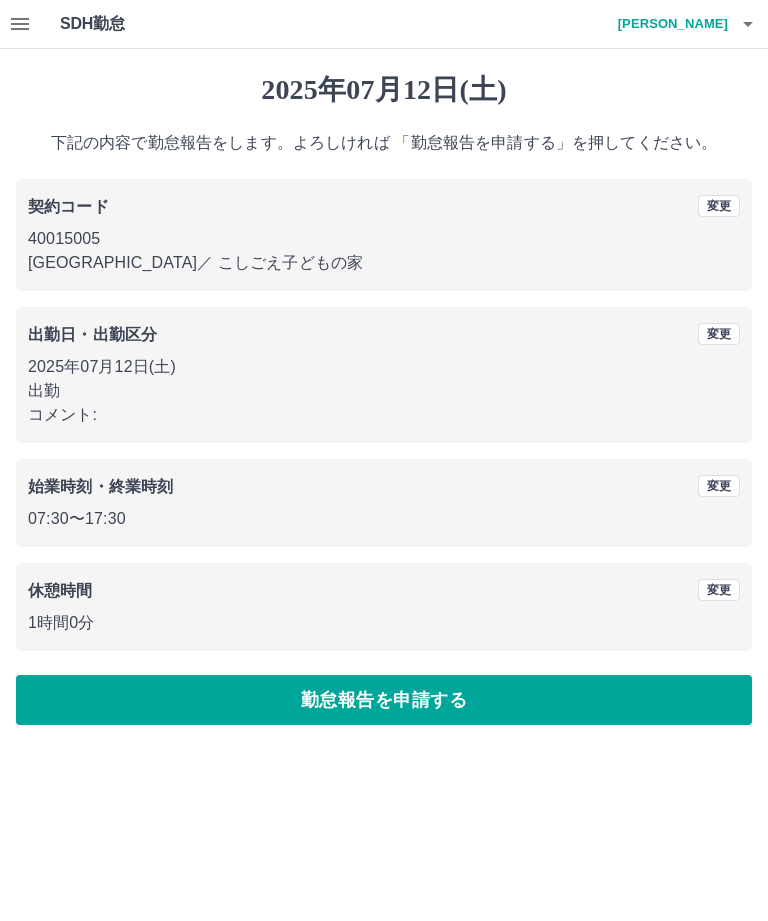 click on "勤怠報告を申請する" at bounding box center [384, 700] 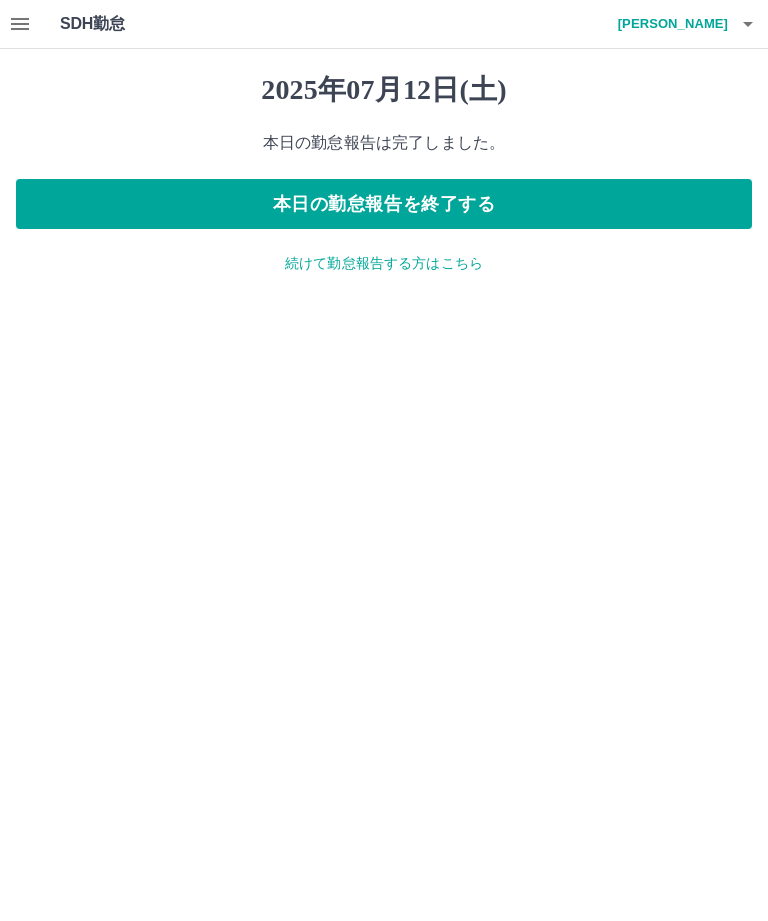 click on "続けて勤怠報告する方はこちら" at bounding box center (384, 263) 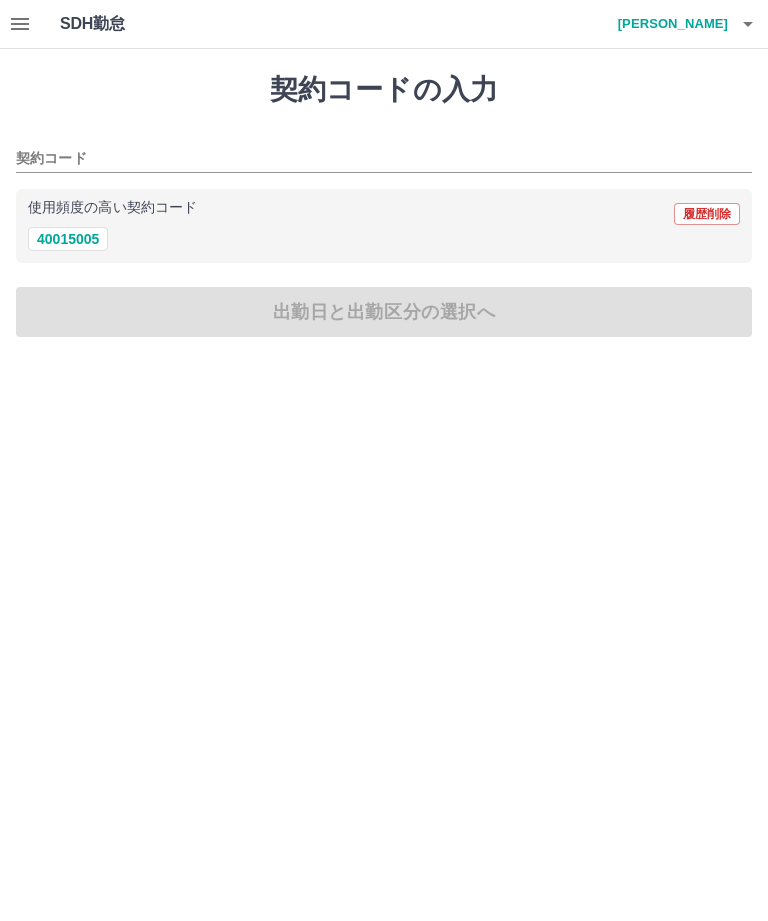 click on "契約コード" at bounding box center [369, 159] 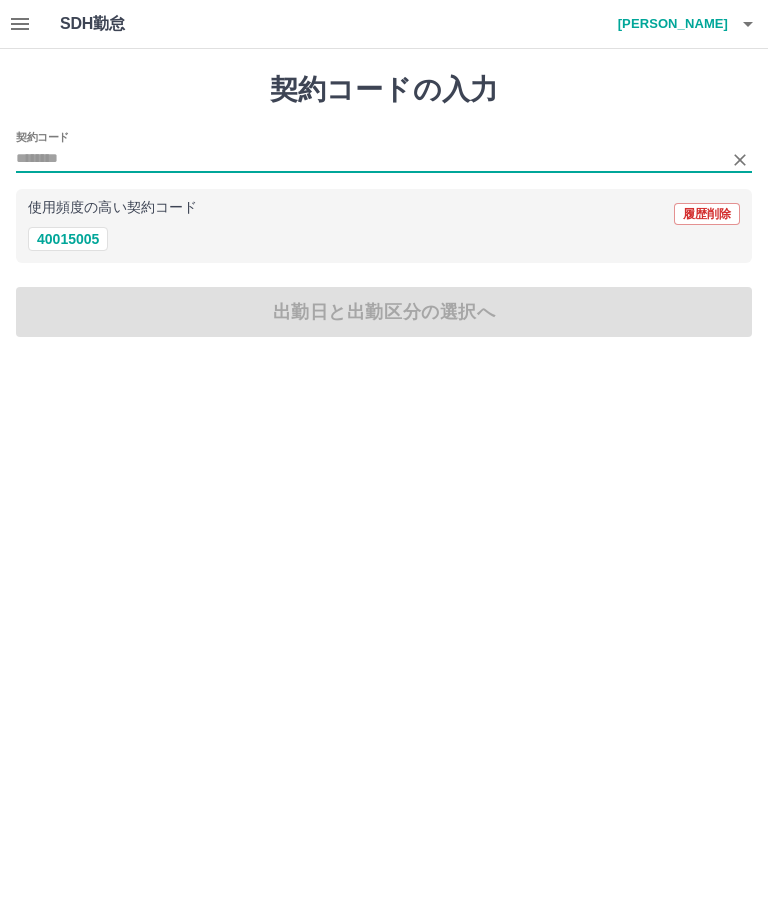 click on "40015005" at bounding box center [68, 239] 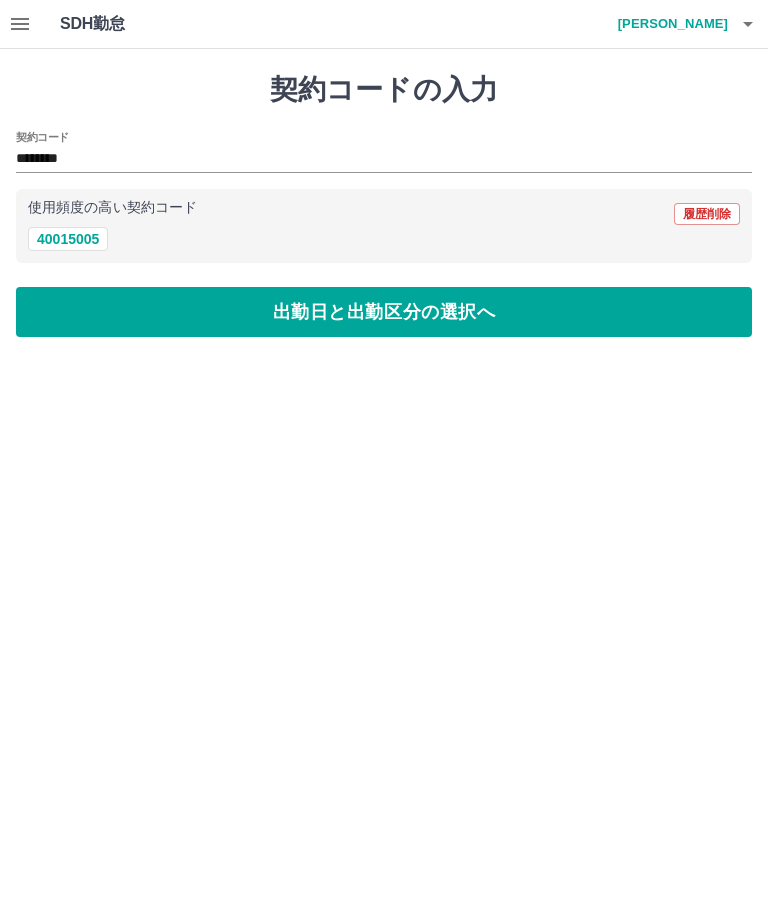 click on "出勤日と出勤区分の選択へ" at bounding box center (384, 312) 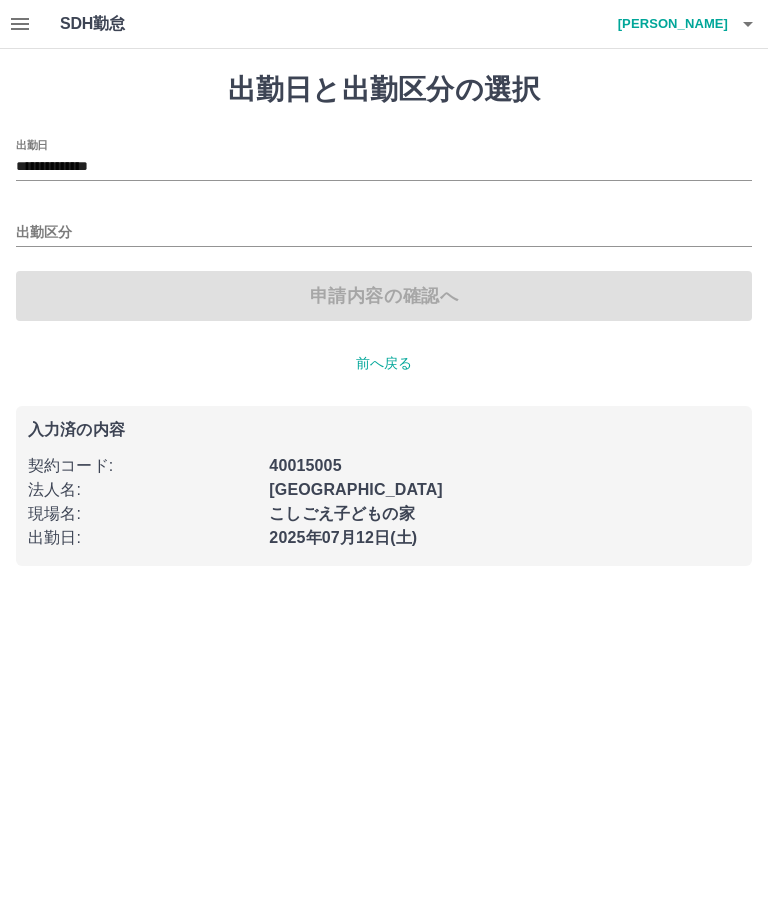 click on "**********" at bounding box center (384, 167) 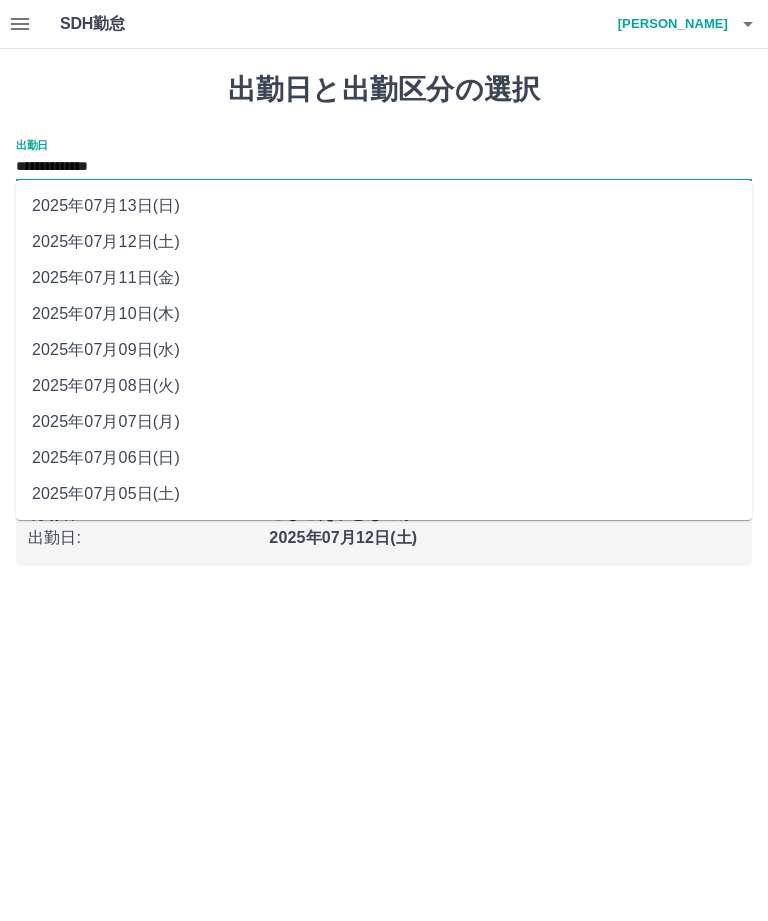 click on "2025年07月13日(日)" at bounding box center [384, 206] 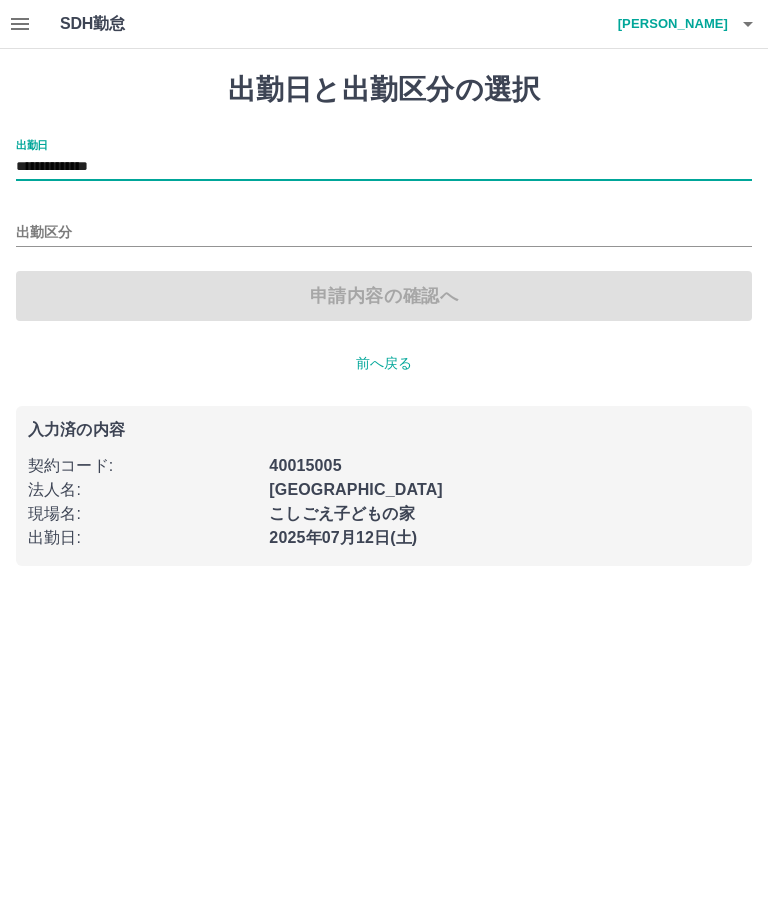 click on "出勤区分" at bounding box center (384, 233) 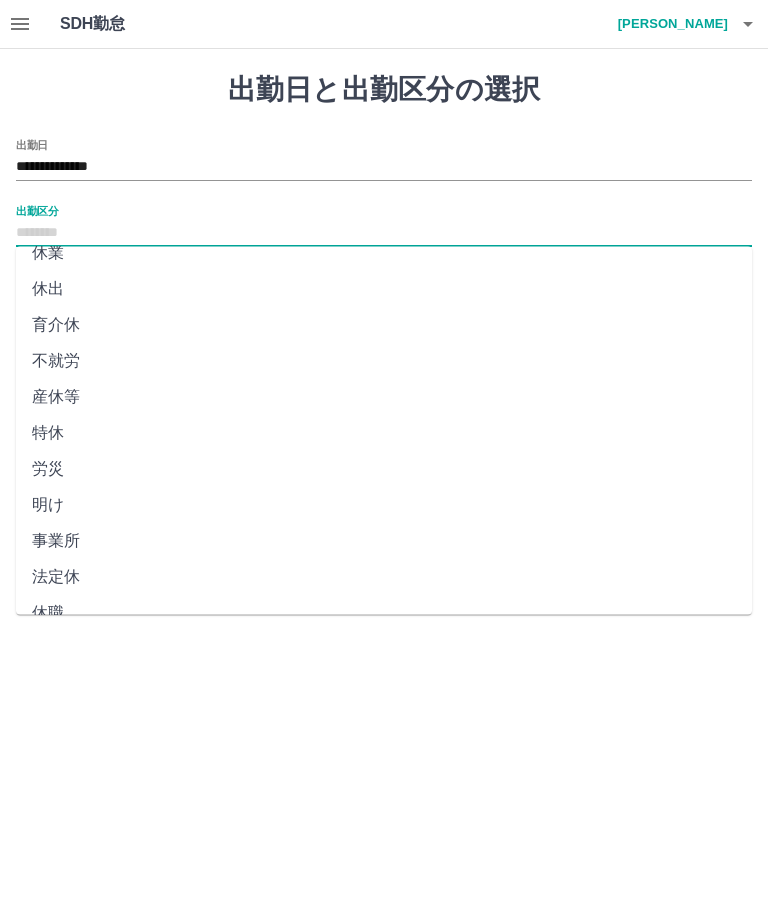 scroll, scrollTop: 270, scrollLeft: 0, axis: vertical 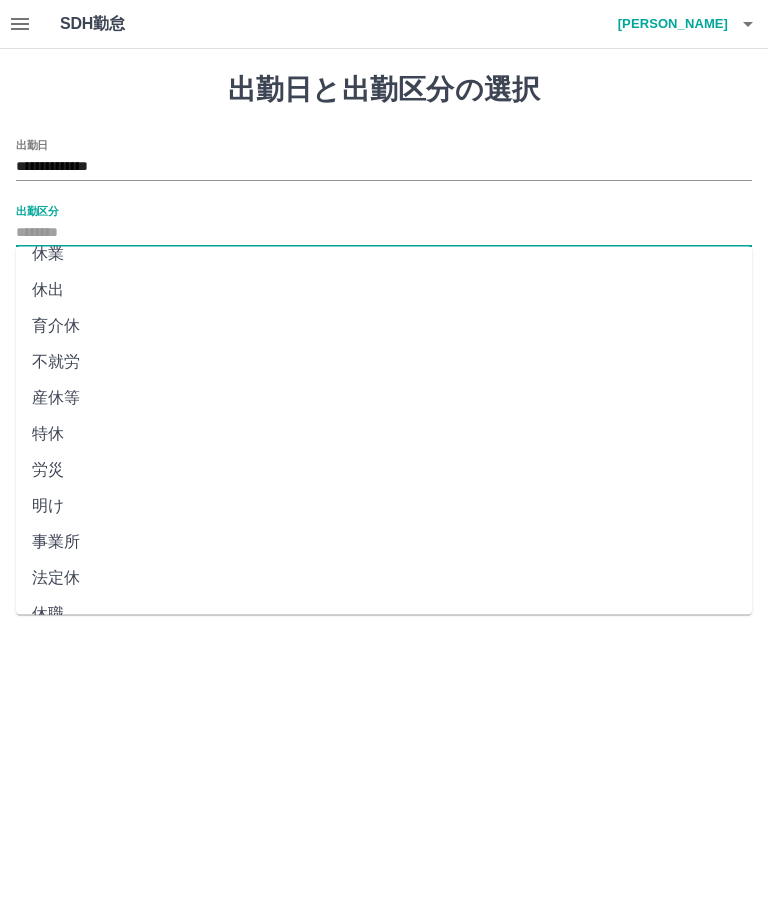 click on "法定休" at bounding box center [384, 579] 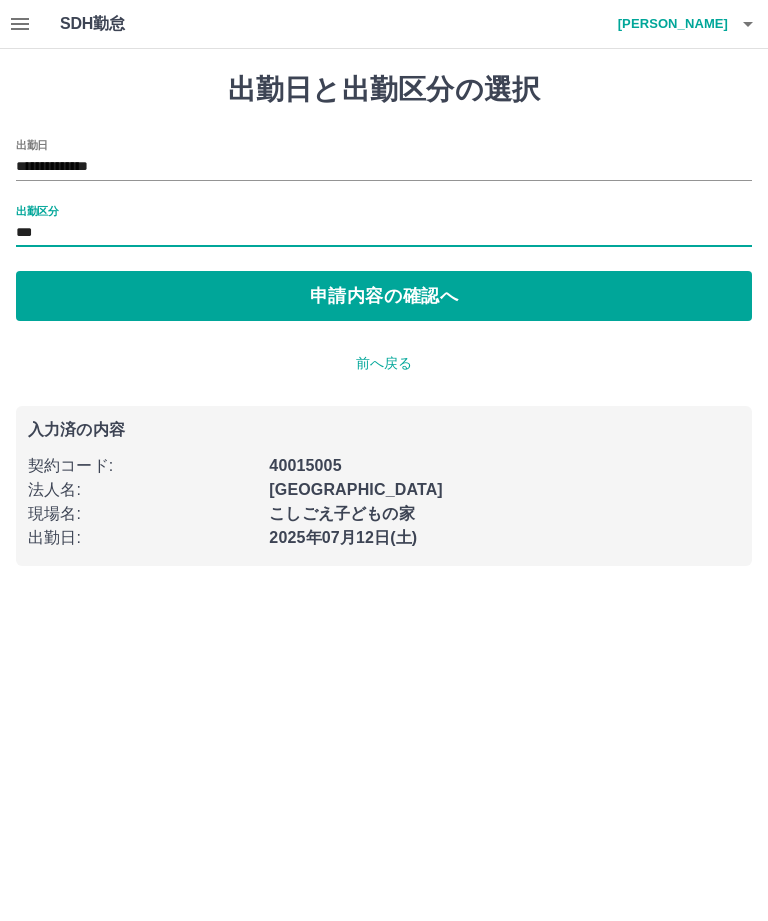 click on "申請内容の確認へ" at bounding box center [384, 296] 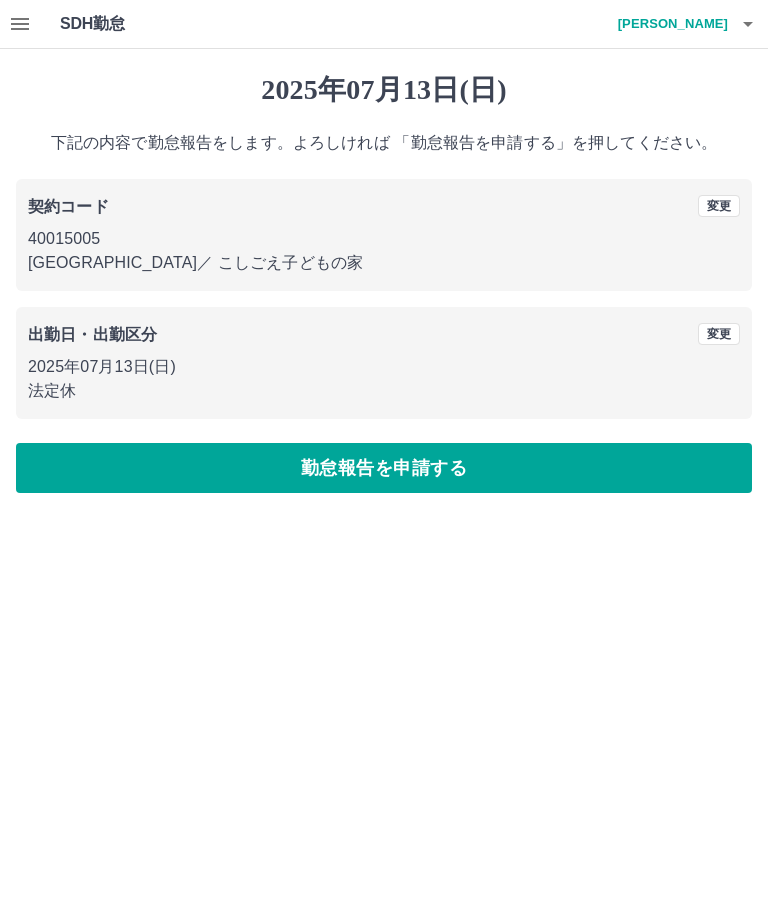 click on "勤怠報告を申請する" at bounding box center [384, 468] 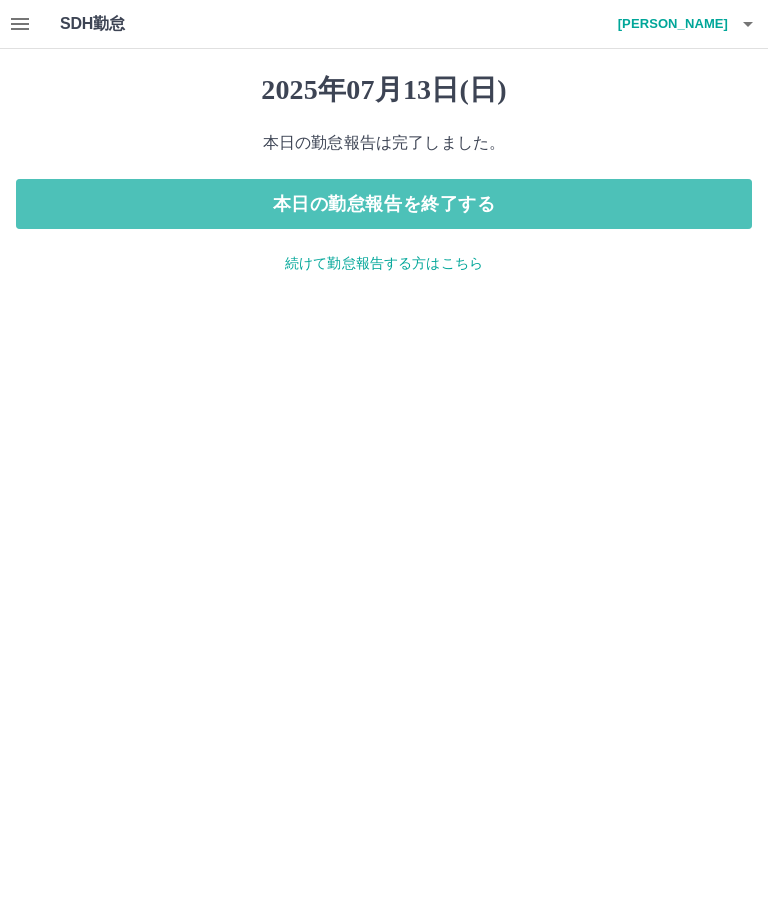 click on "本日の勤怠報告を終了する" at bounding box center [384, 204] 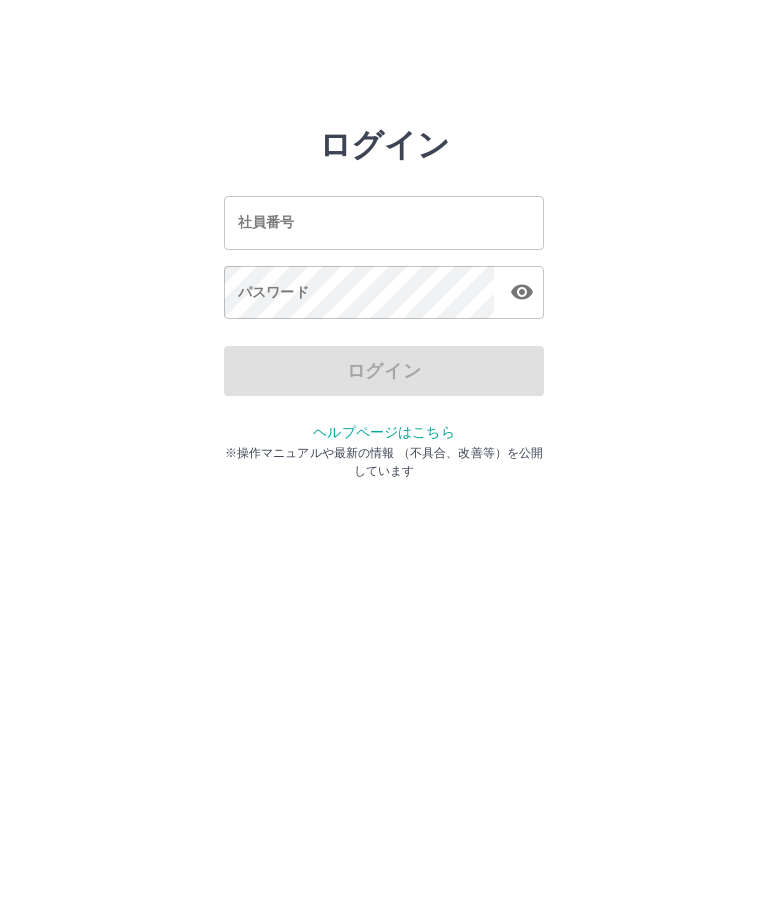 scroll, scrollTop: 0, scrollLeft: 0, axis: both 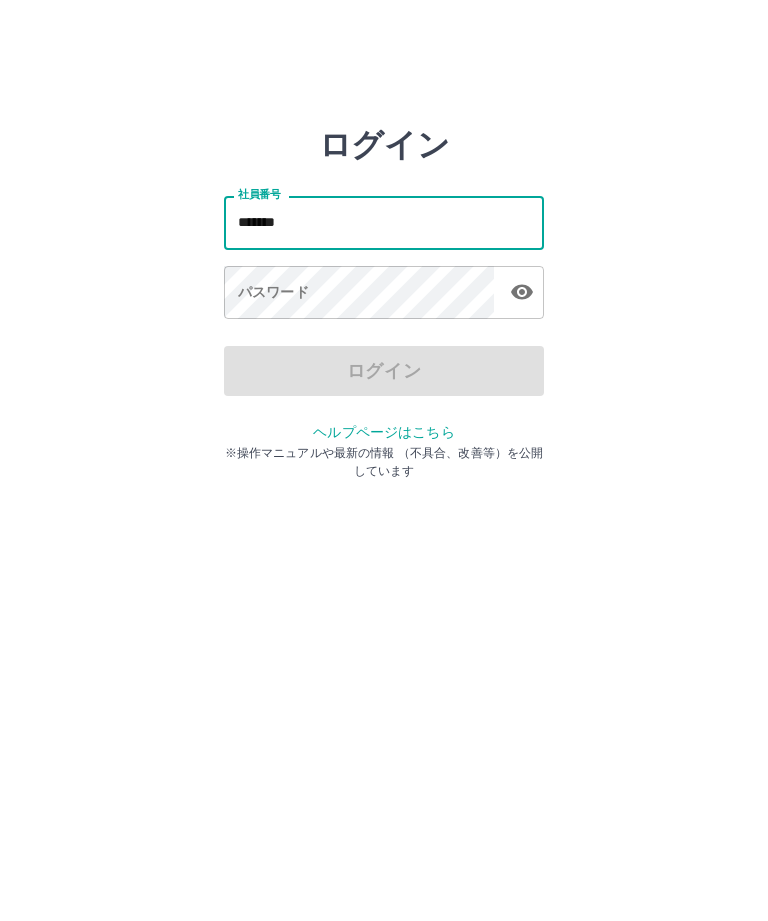 type on "*******" 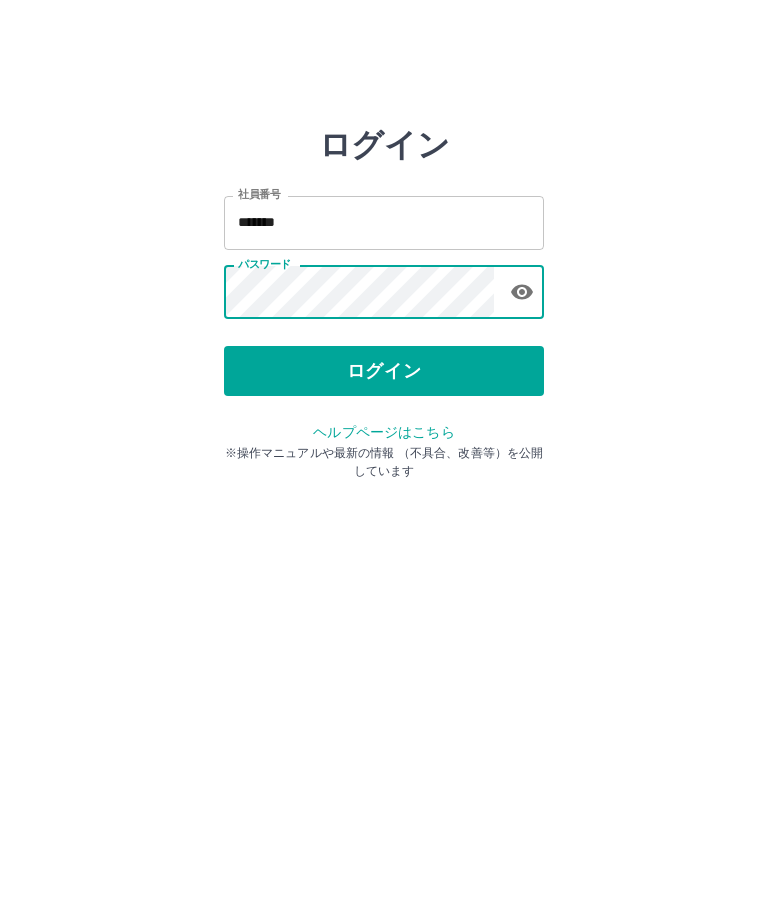 click on "ログイン" at bounding box center (384, 371) 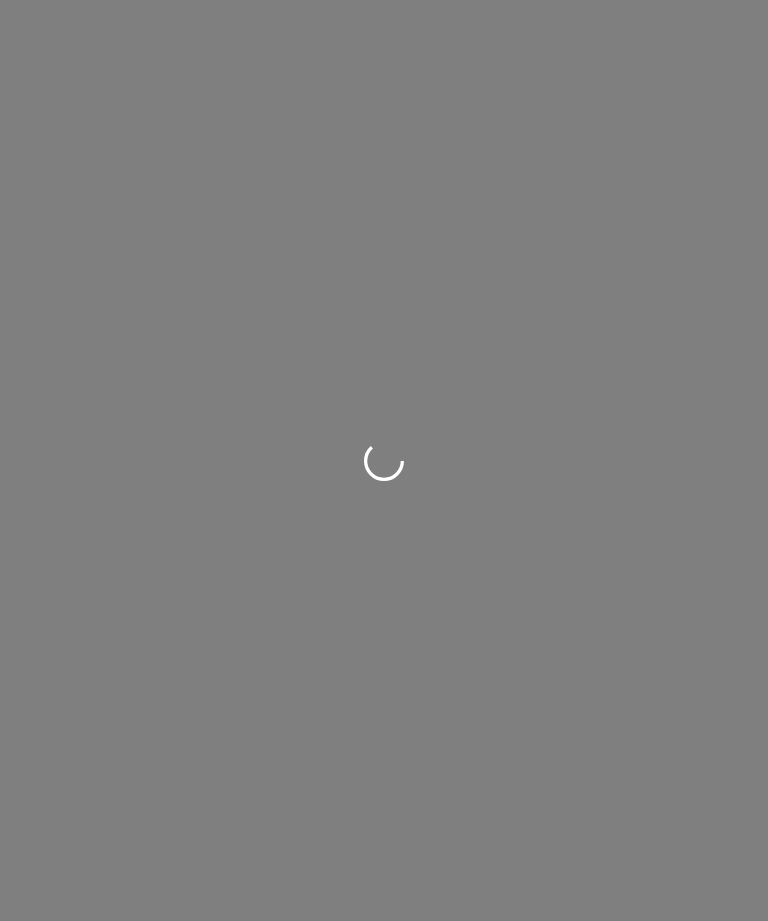 scroll, scrollTop: 0, scrollLeft: 0, axis: both 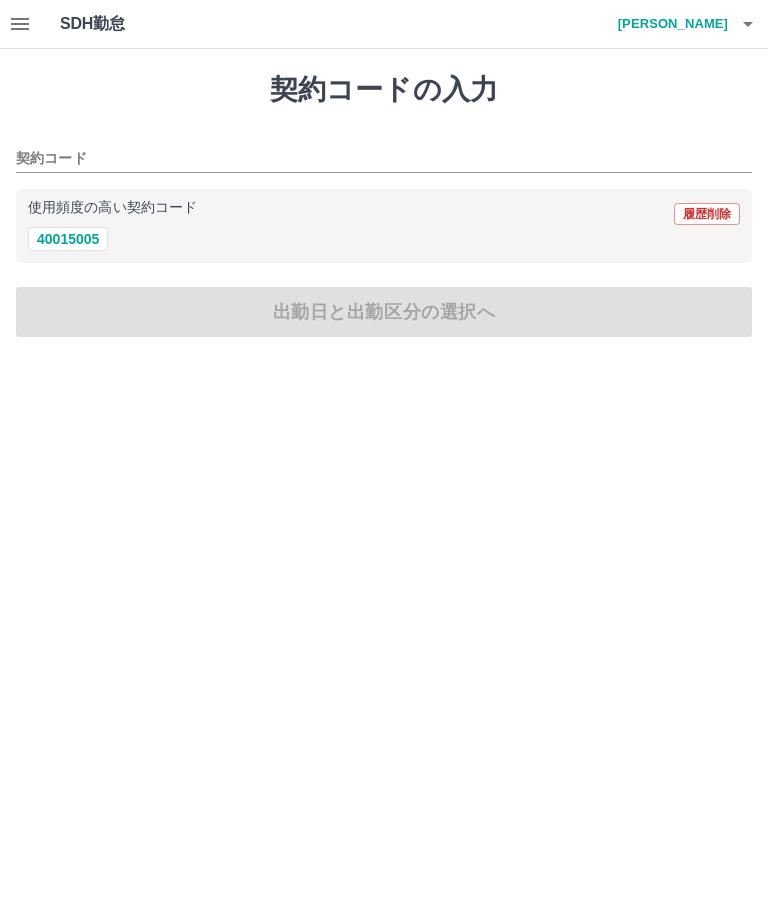 click on "40015005" at bounding box center (68, 239) 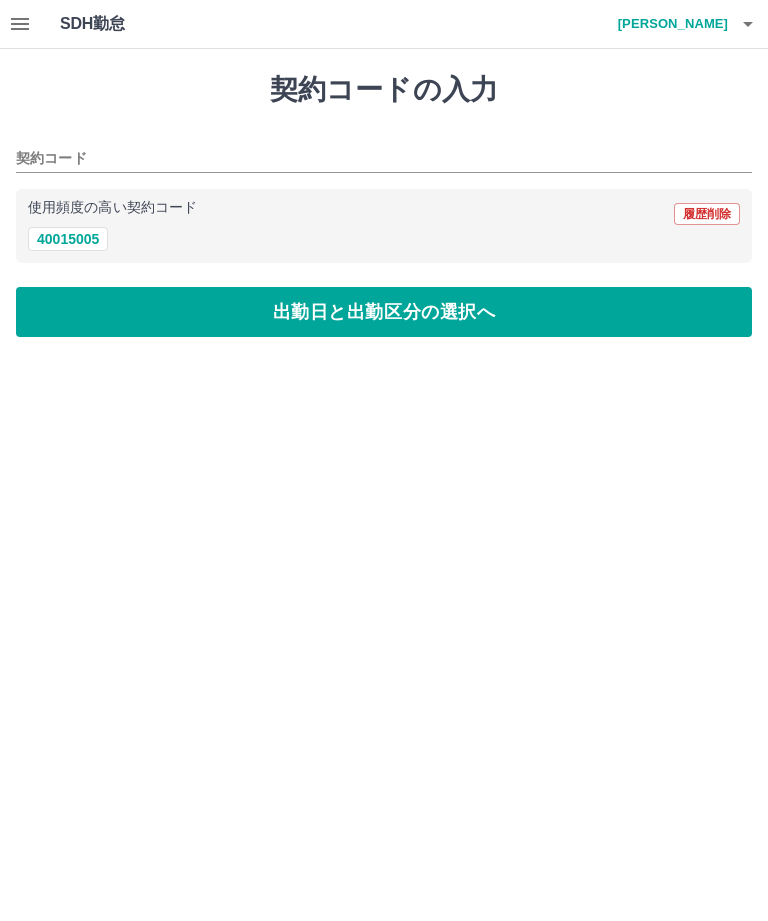 type on "********" 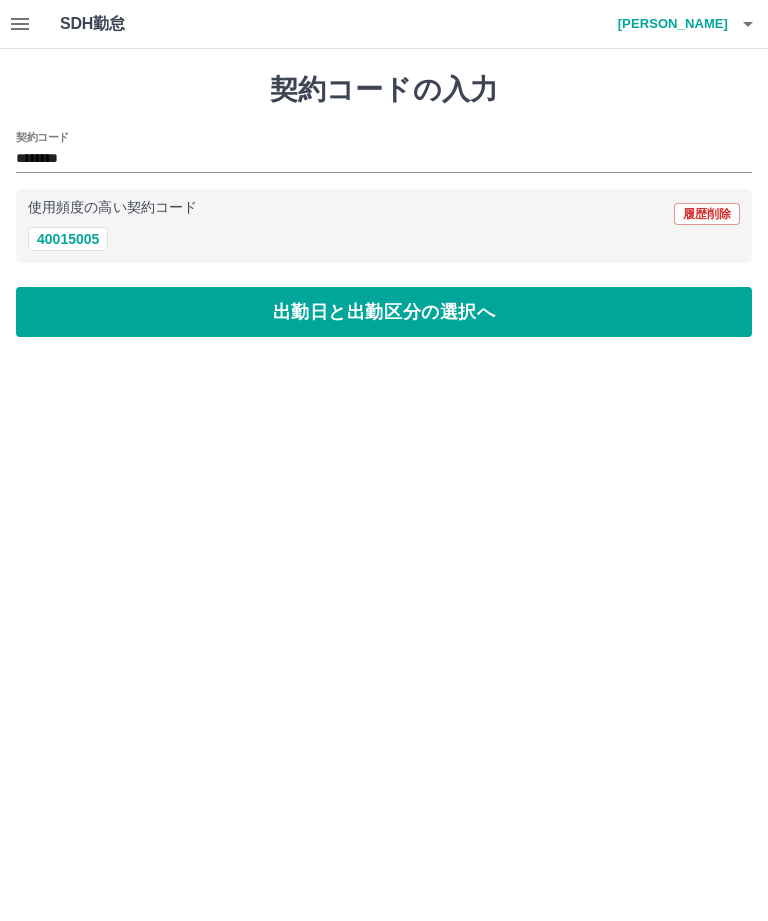 click on "出勤日と出勤区分の選択へ" at bounding box center (384, 312) 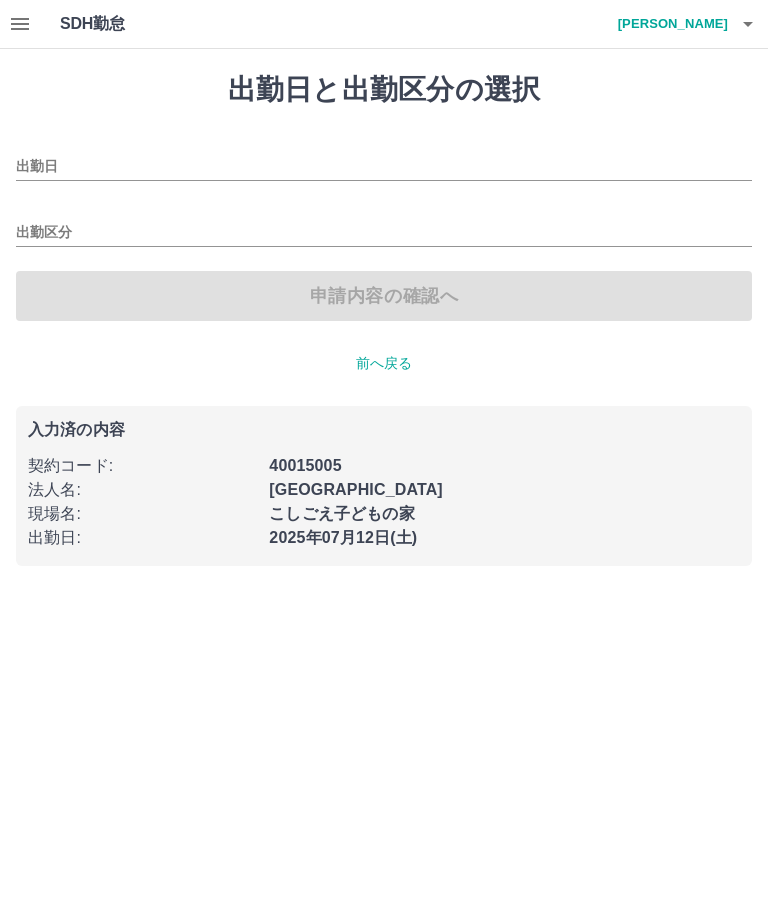 type on "**********" 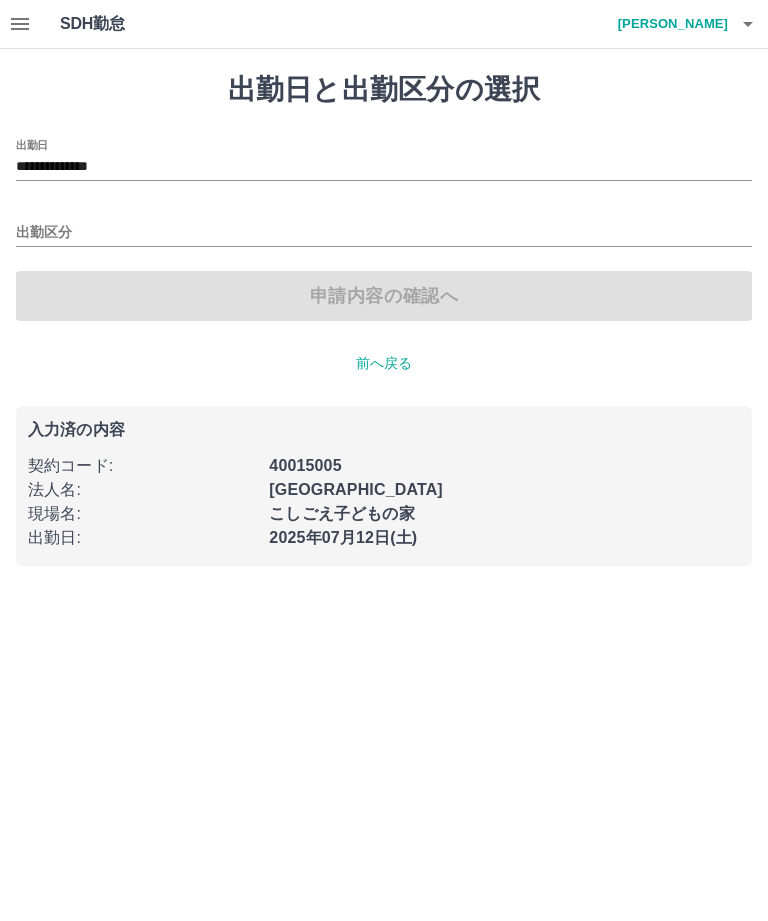 click on "出勤区分" at bounding box center [384, 233] 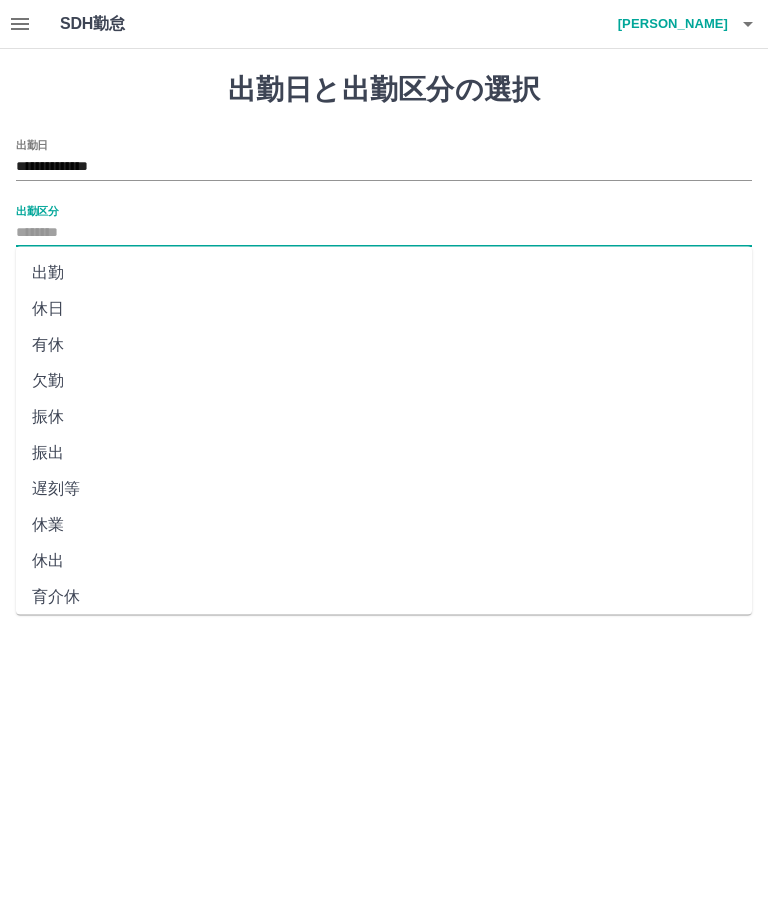 click on "出勤" at bounding box center [384, 273] 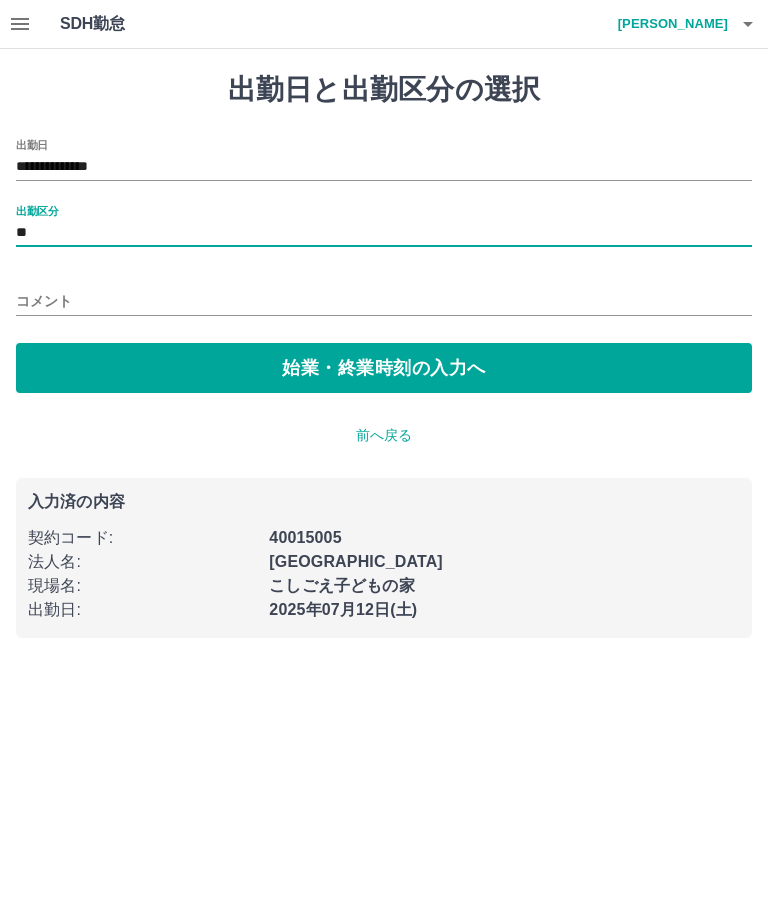 click on "始業・終業時刻の入力へ" at bounding box center [384, 368] 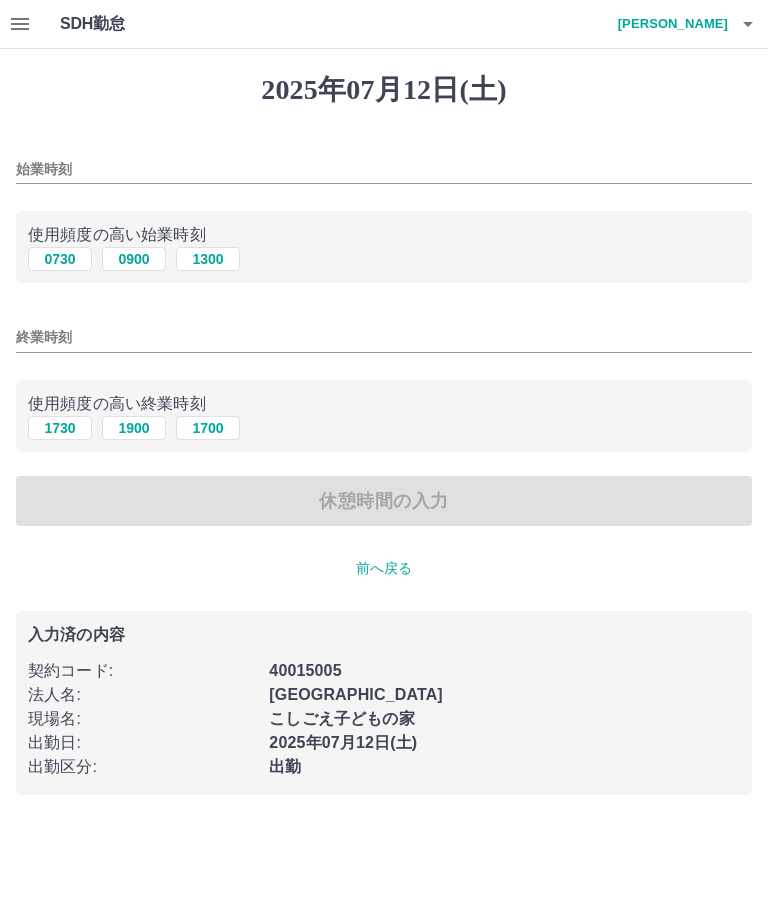click on "0730" at bounding box center (60, 259) 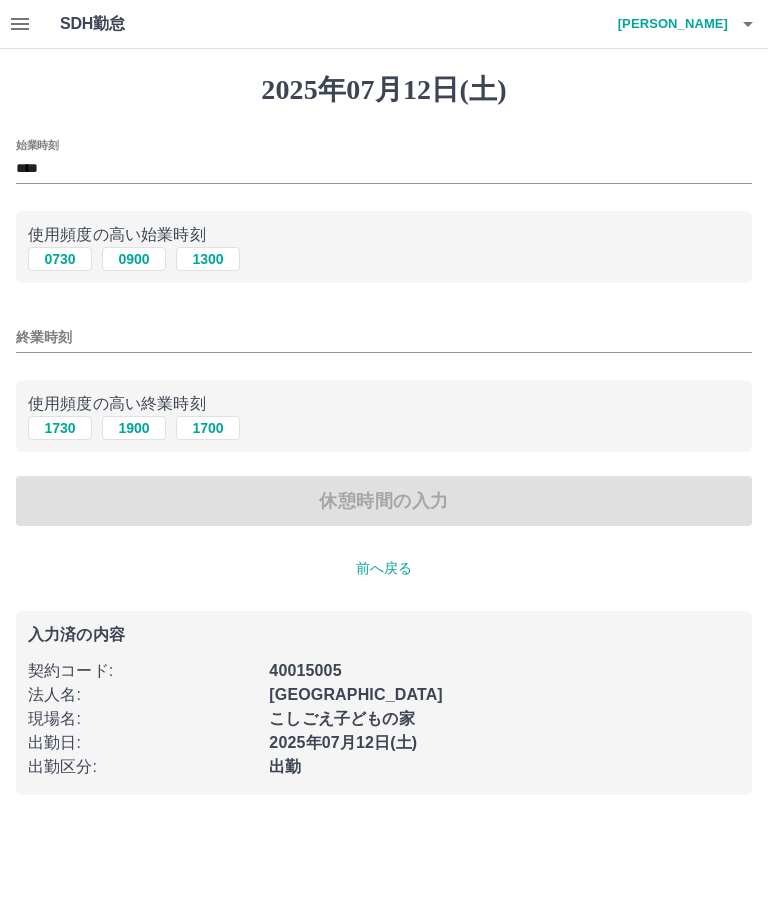 click on "終業時刻" at bounding box center (384, 337) 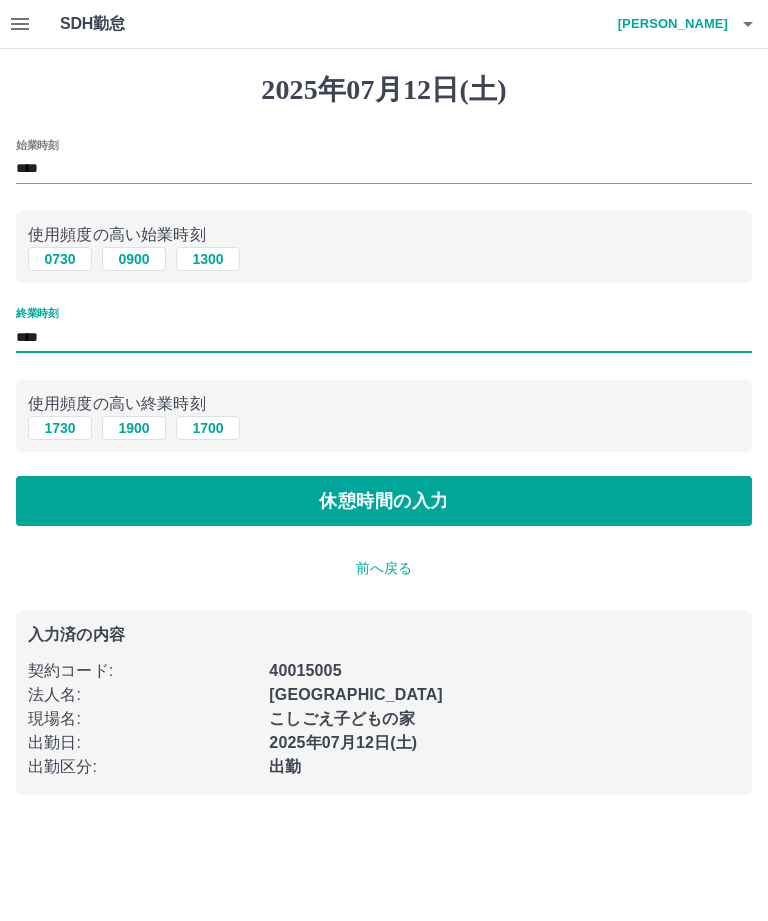 type on "****" 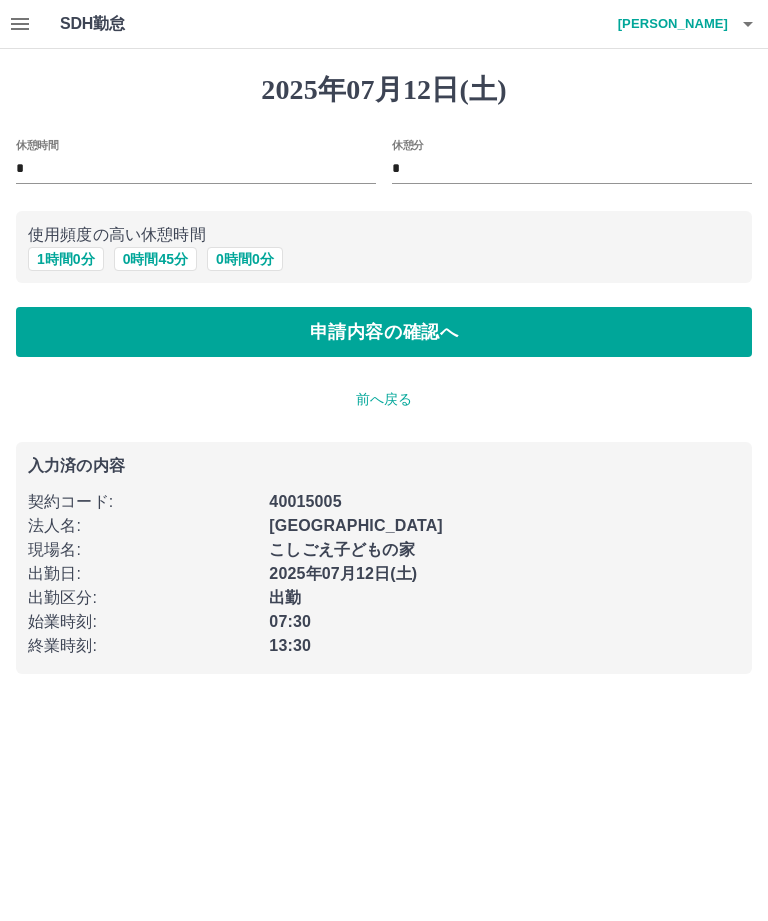 click on "0 時間 0 分" at bounding box center [245, 259] 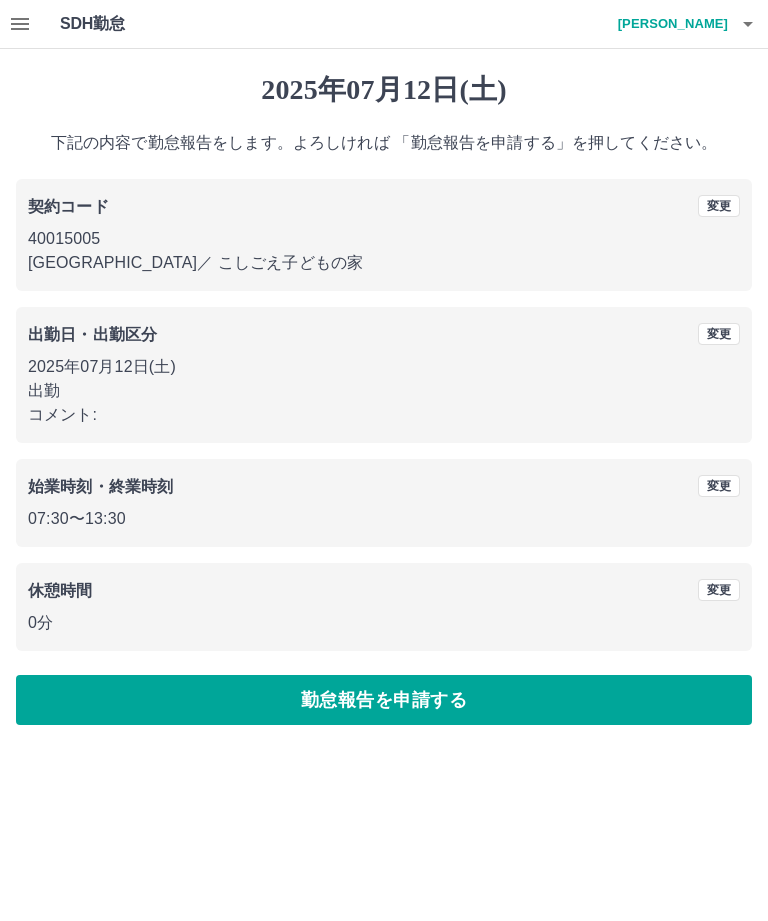 click on "勤怠報告を申請する" at bounding box center (384, 700) 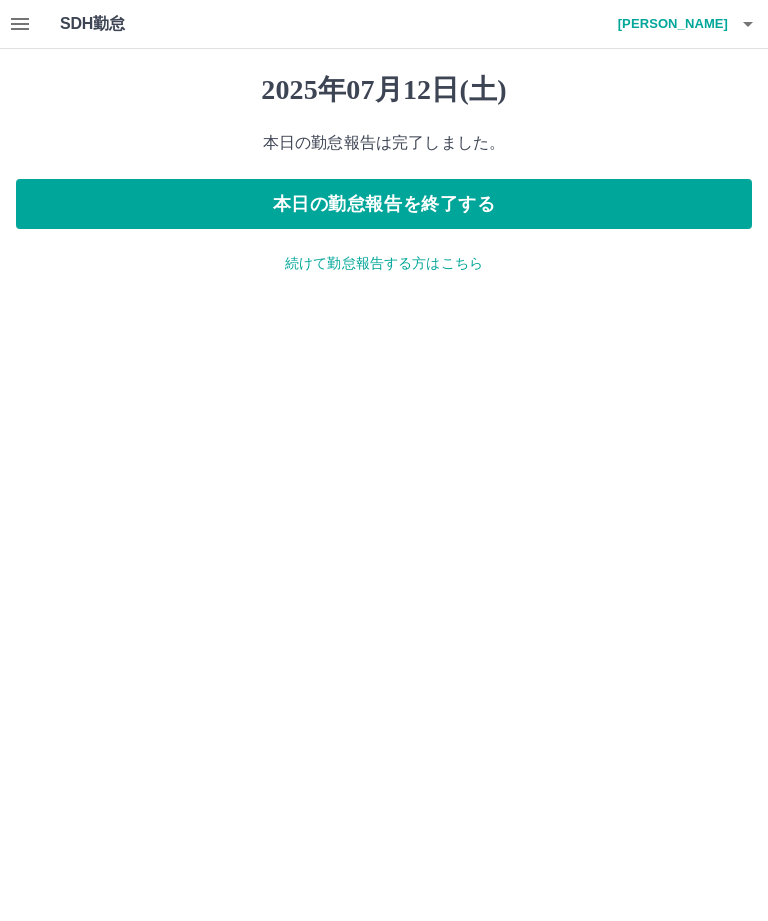 click on "本日の勤怠報告を終了する" at bounding box center (384, 204) 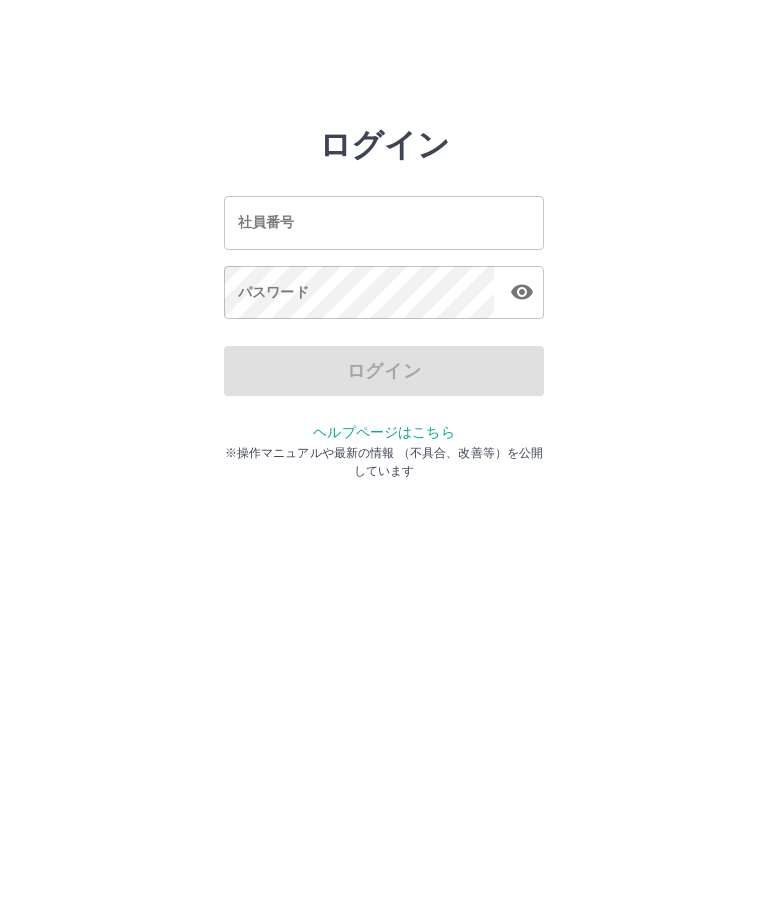scroll, scrollTop: 0, scrollLeft: 0, axis: both 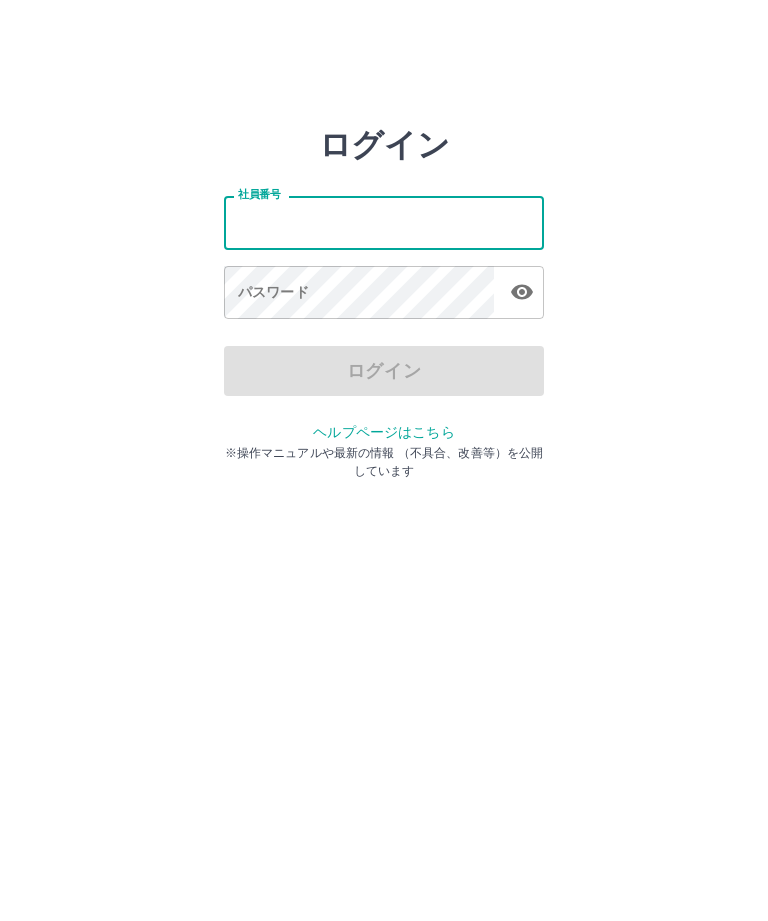click on "社員番号" at bounding box center [384, 222] 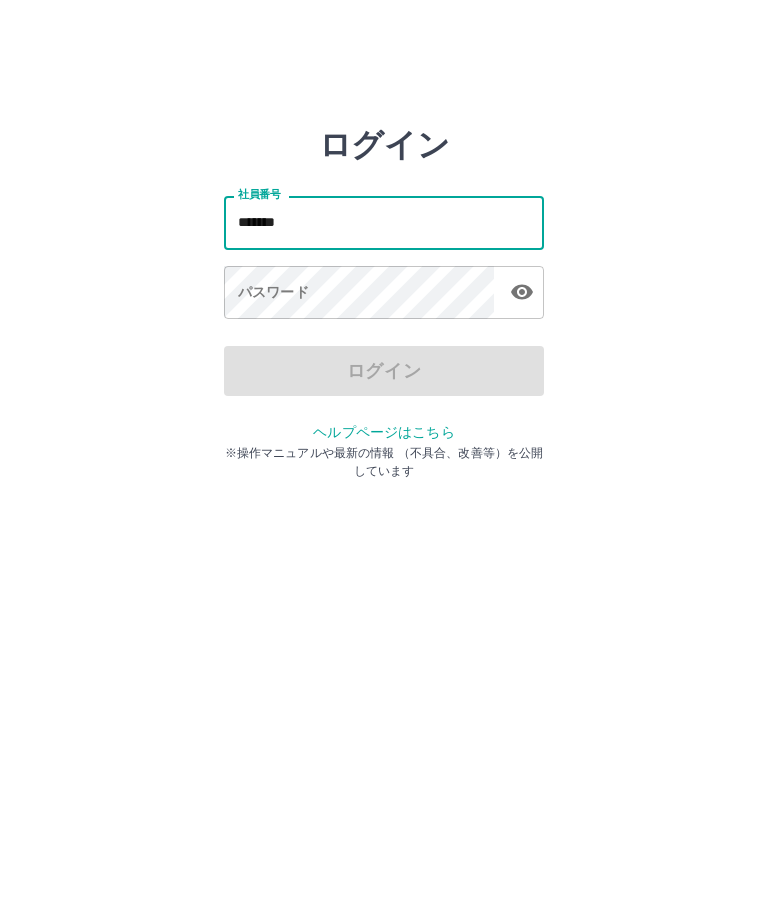 click on "パスワード パスワード" at bounding box center [384, 294] 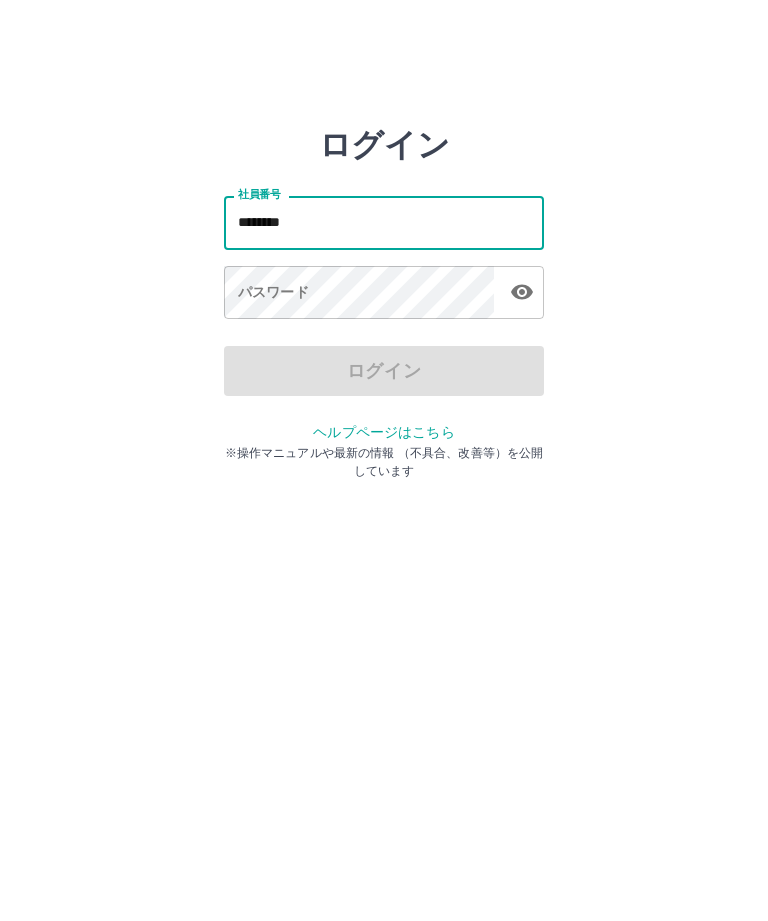 type on "*******" 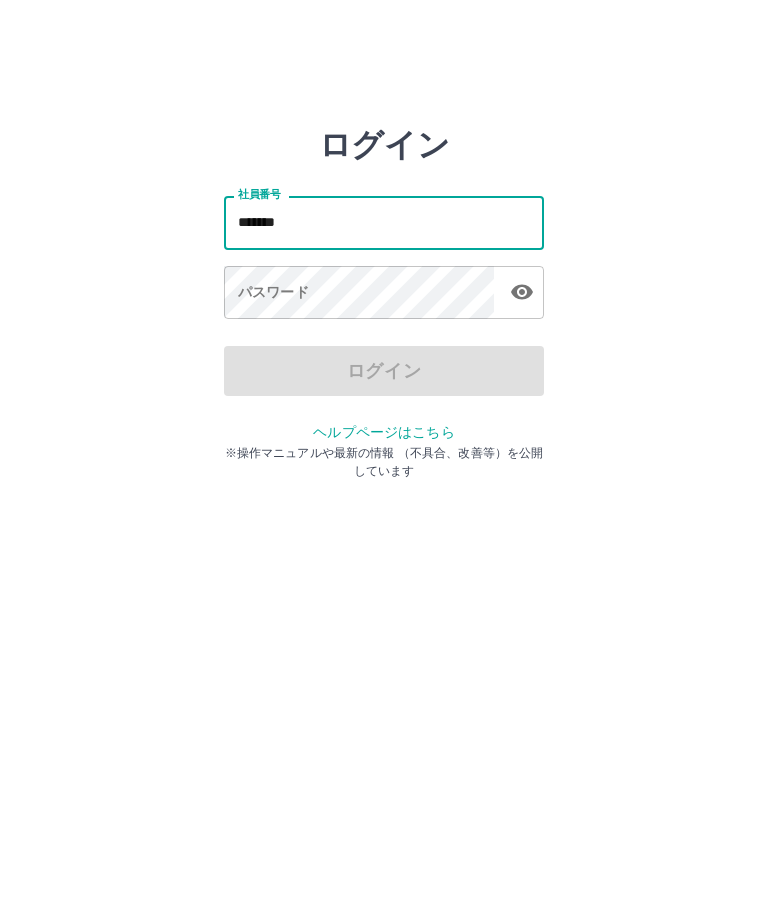 click on "パスワード パスワード" at bounding box center [384, 294] 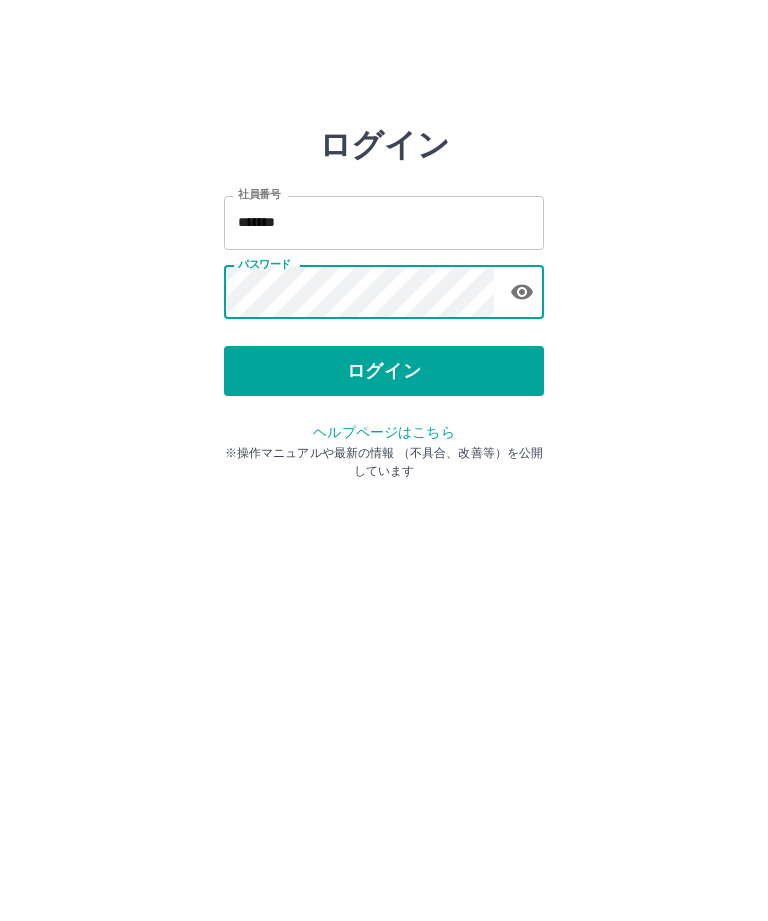 click on "ログイン" at bounding box center (384, 371) 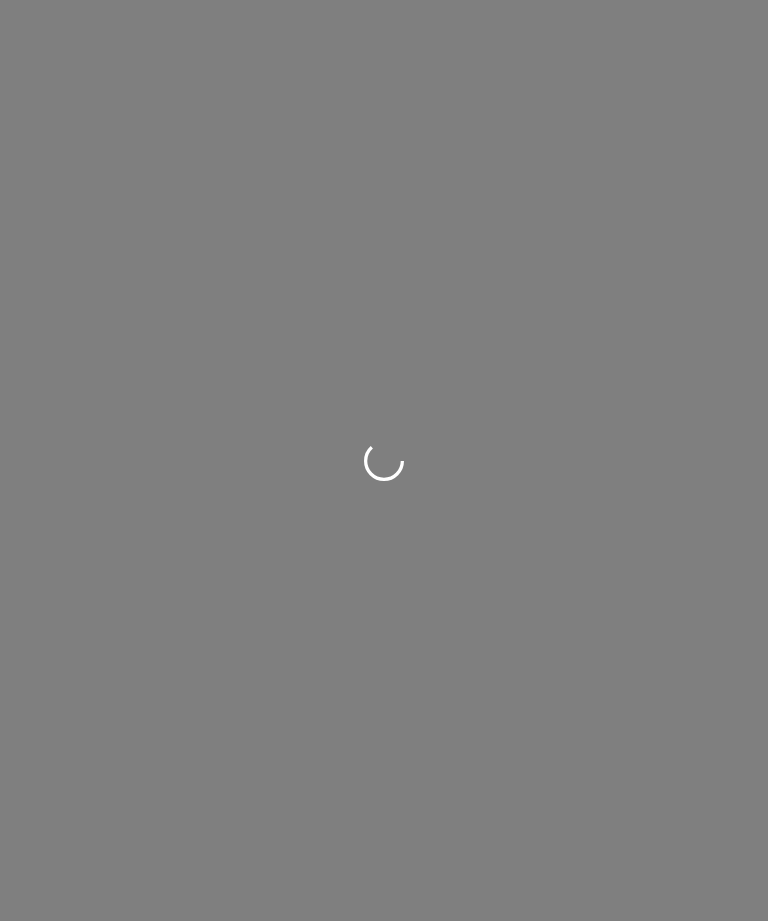 scroll, scrollTop: 0, scrollLeft: 0, axis: both 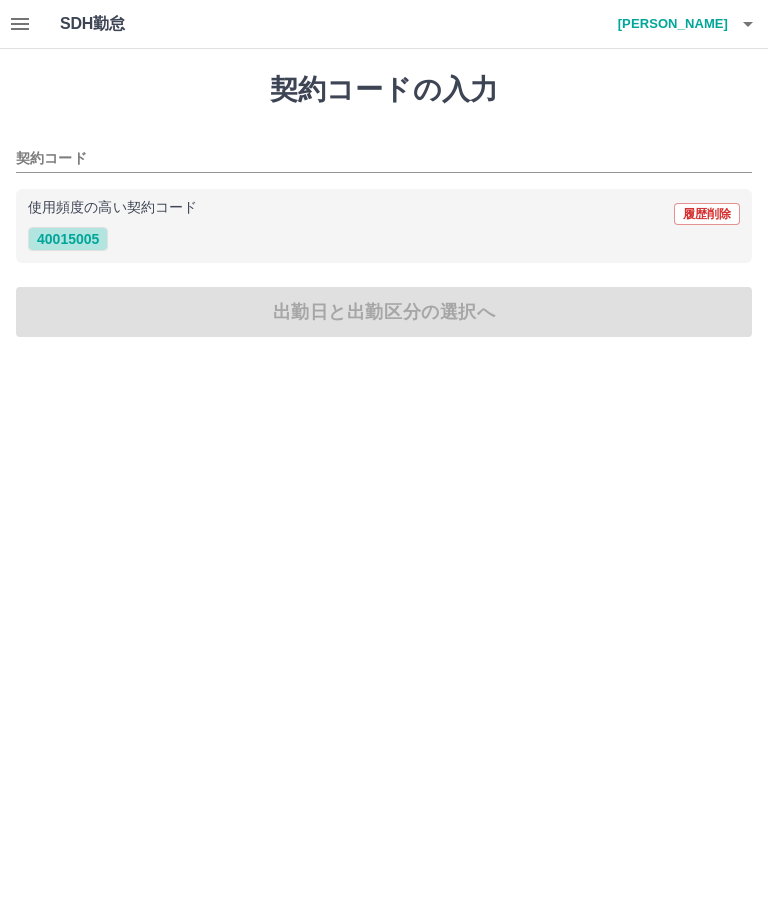 click on "40015005" at bounding box center (68, 239) 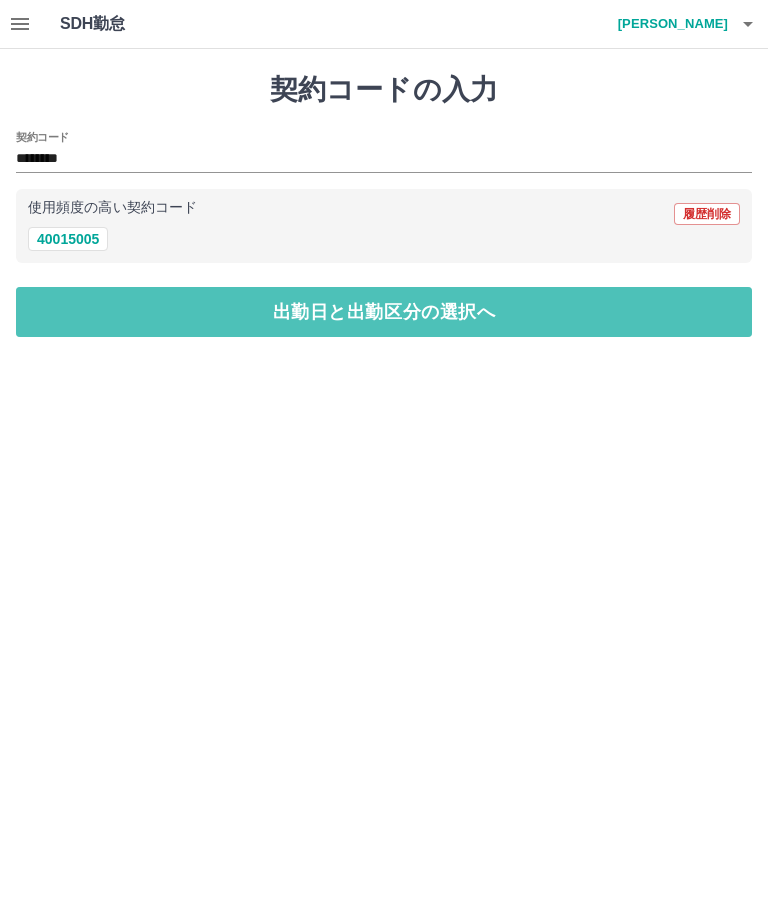 click on "出勤日と出勤区分の選択へ" at bounding box center [384, 312] 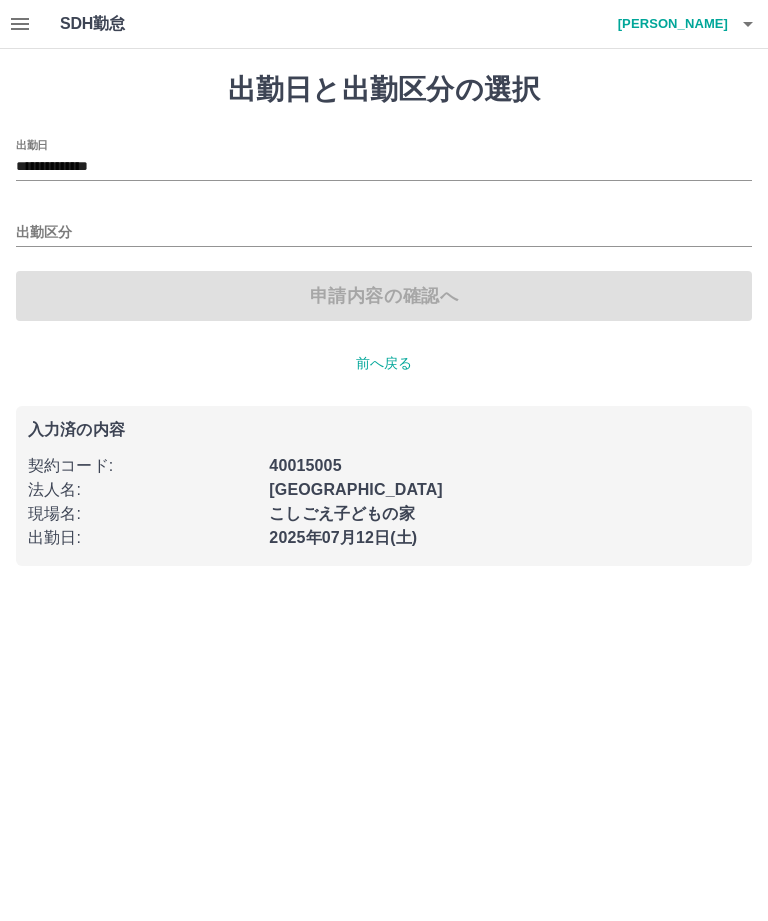click on "**********" at bounding box center [384, 167] 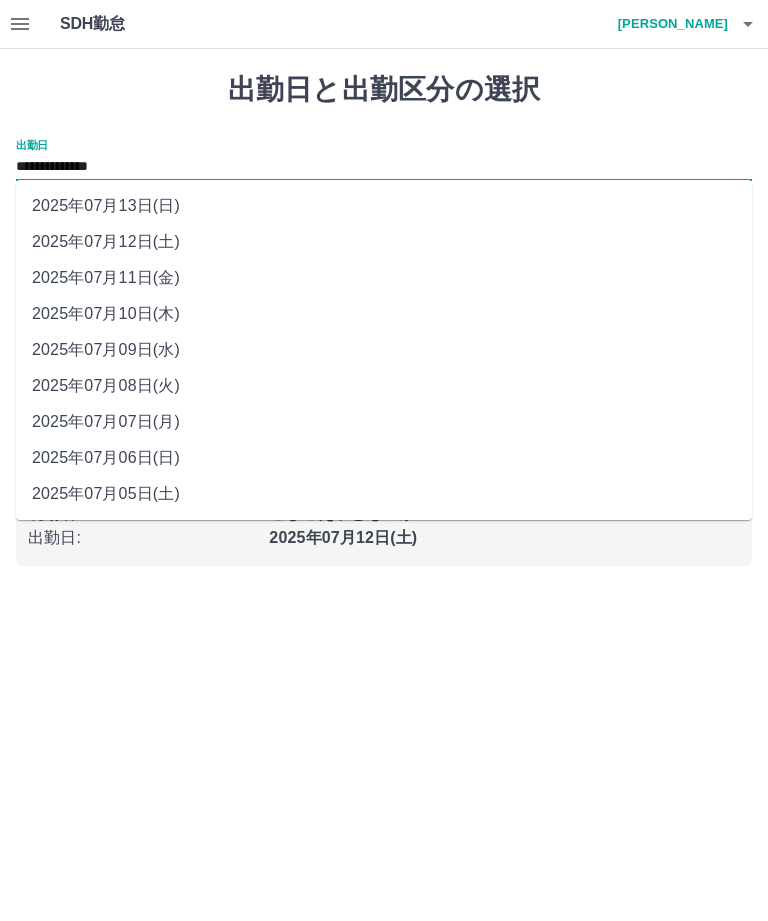 click on "2025年07月13日(日)" at bounding box center [384, 206] 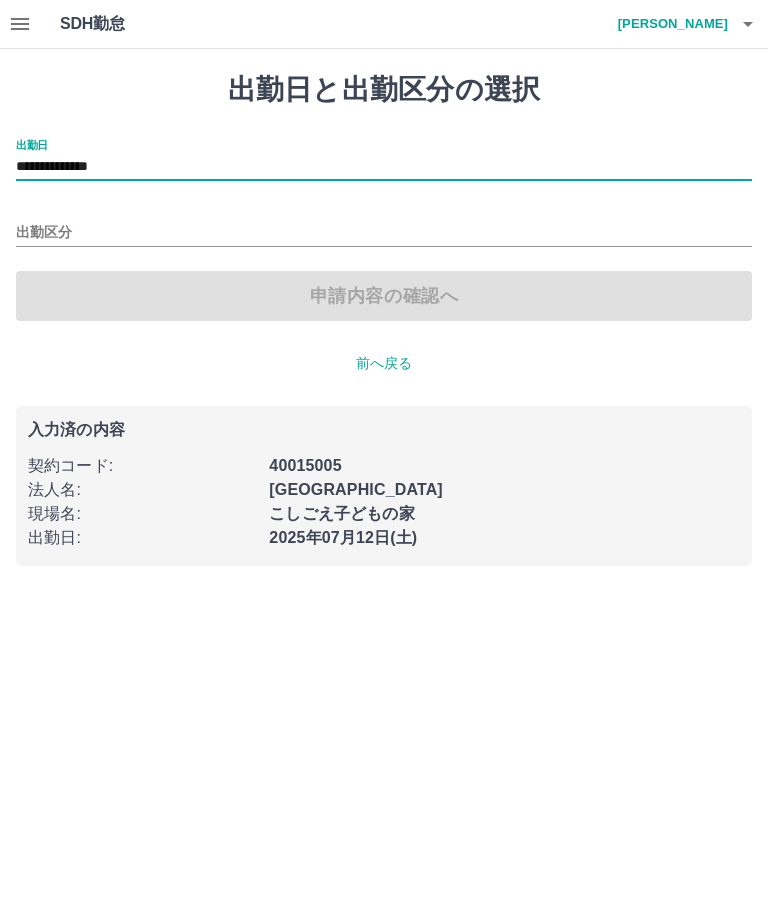 click on "出勤区分" at bounding box center (384, 233) 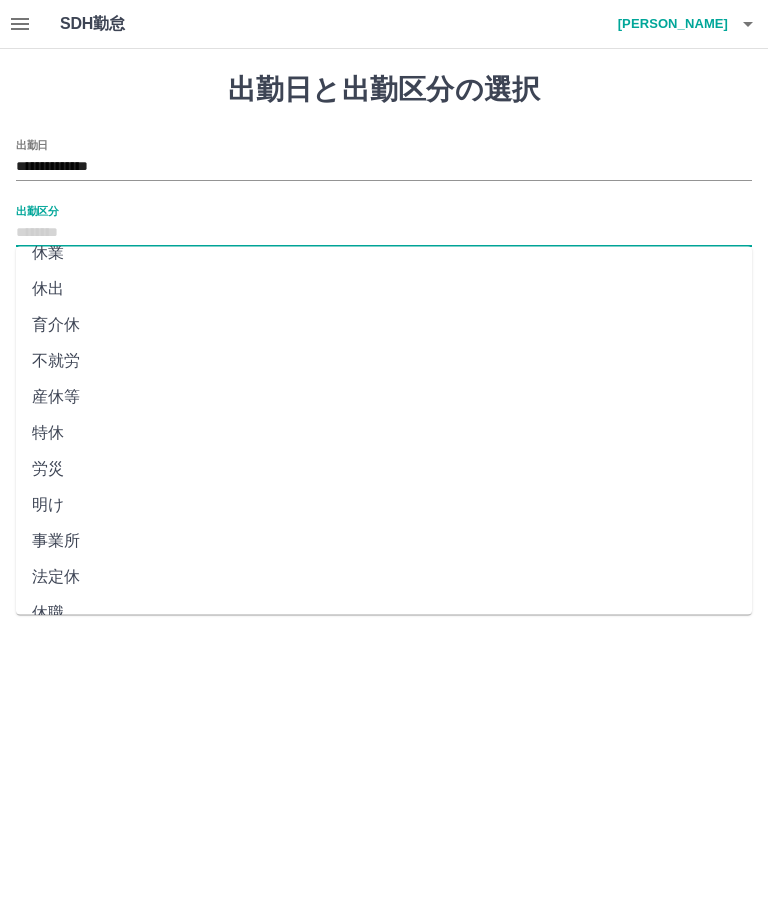 scroll, scrollTop: 270, scrollLeft: 0, axis: vertical 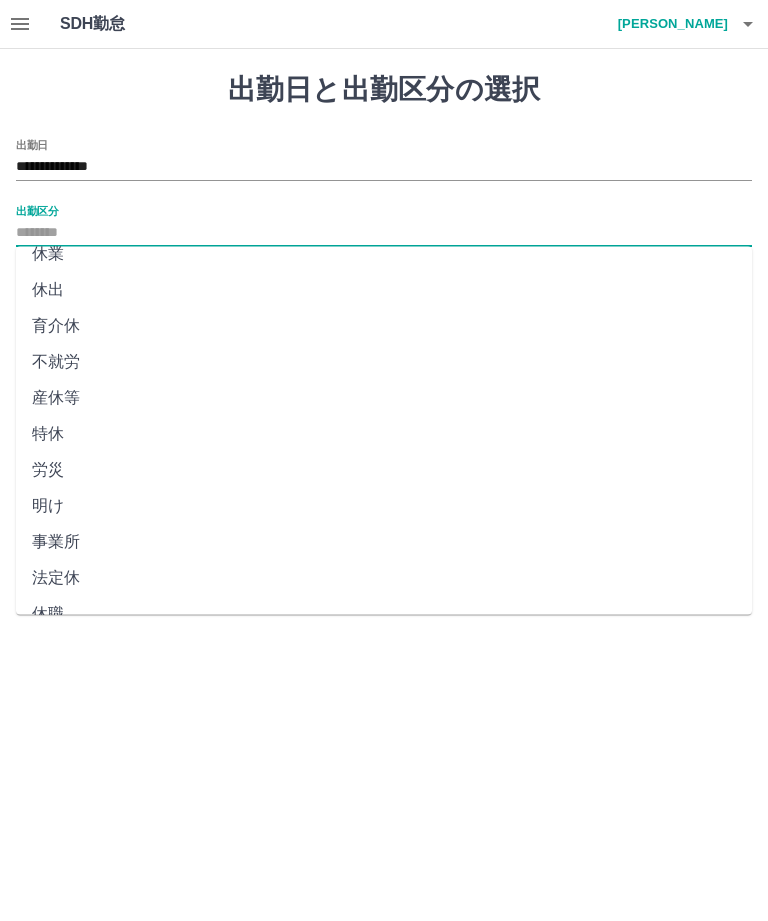 click on "法定休" at bounding box center (384, 579) 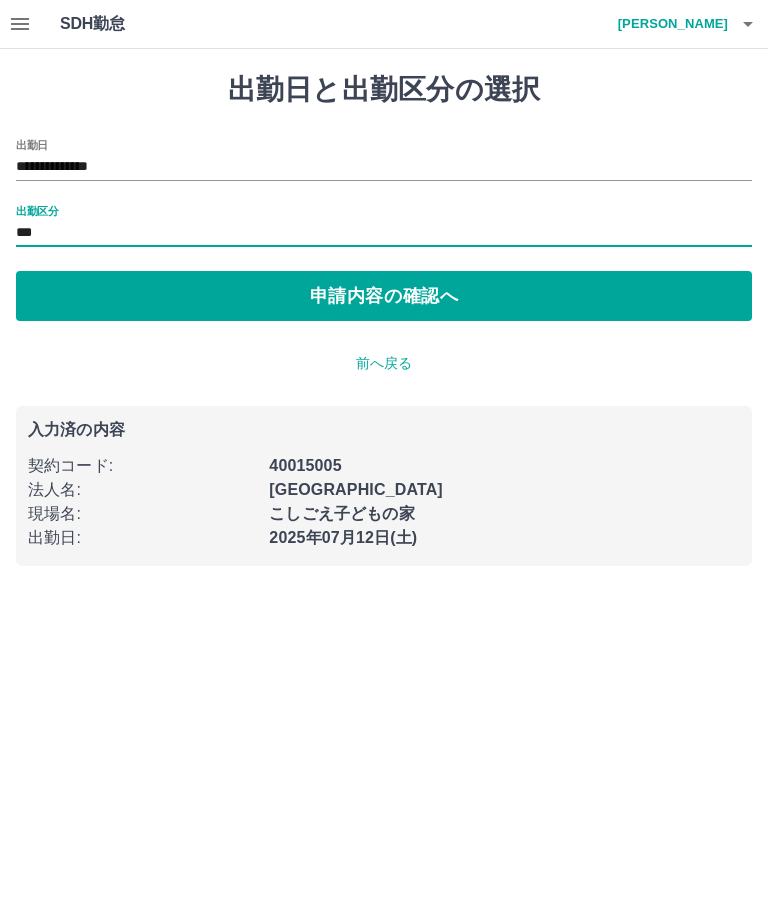 click on "申請内容の確認へ" at bounding box center (384, 296) 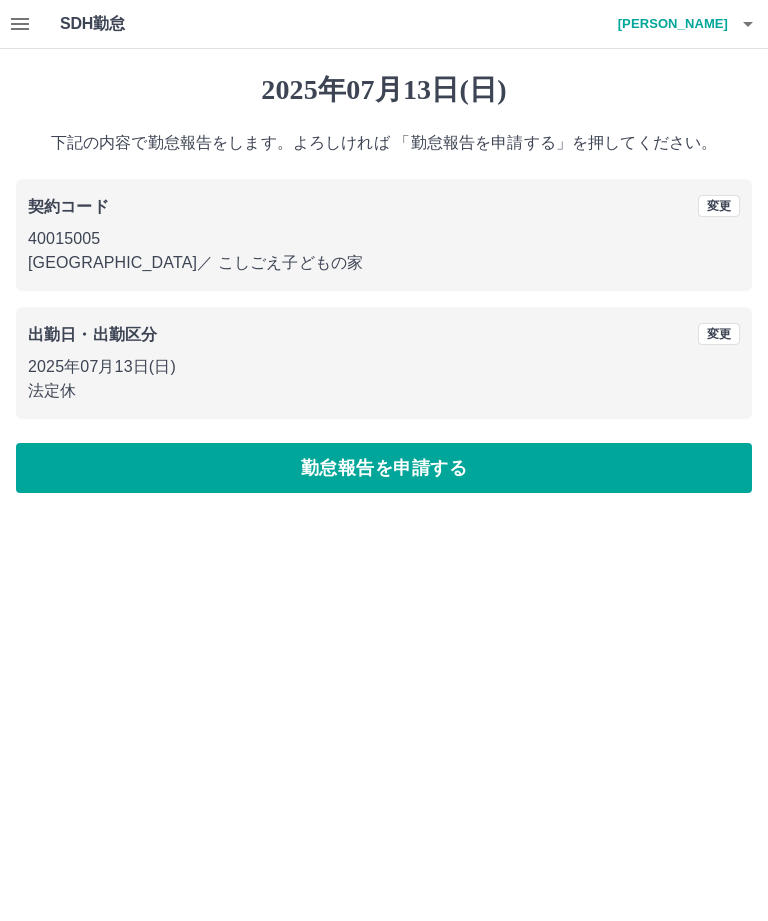 click on "勤怠報告を申請する" at bounding box center (384, 468) 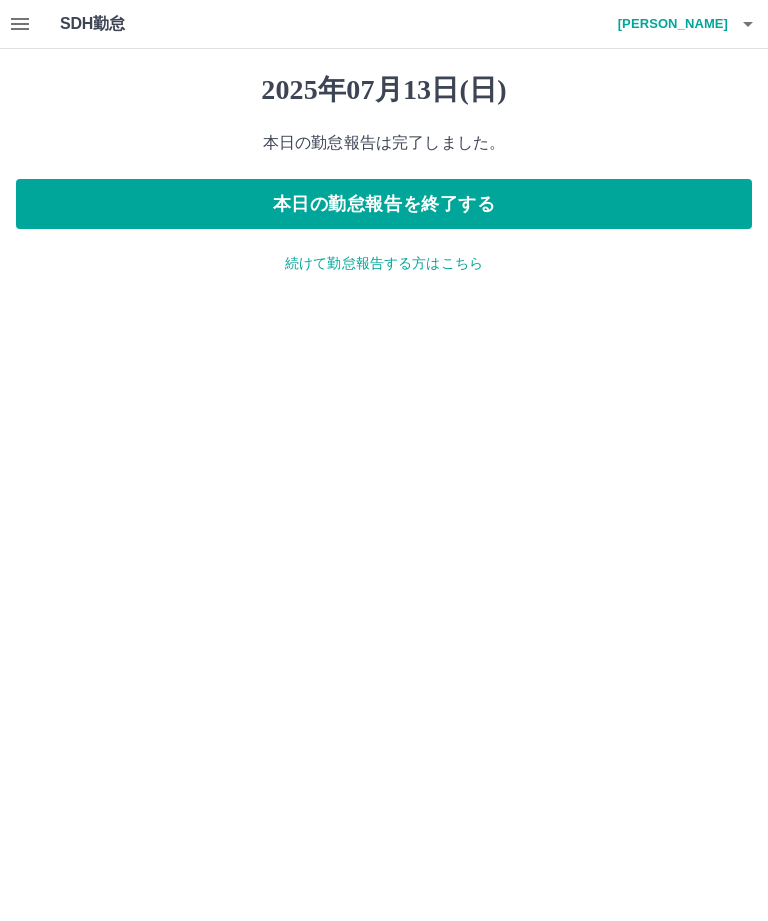 click 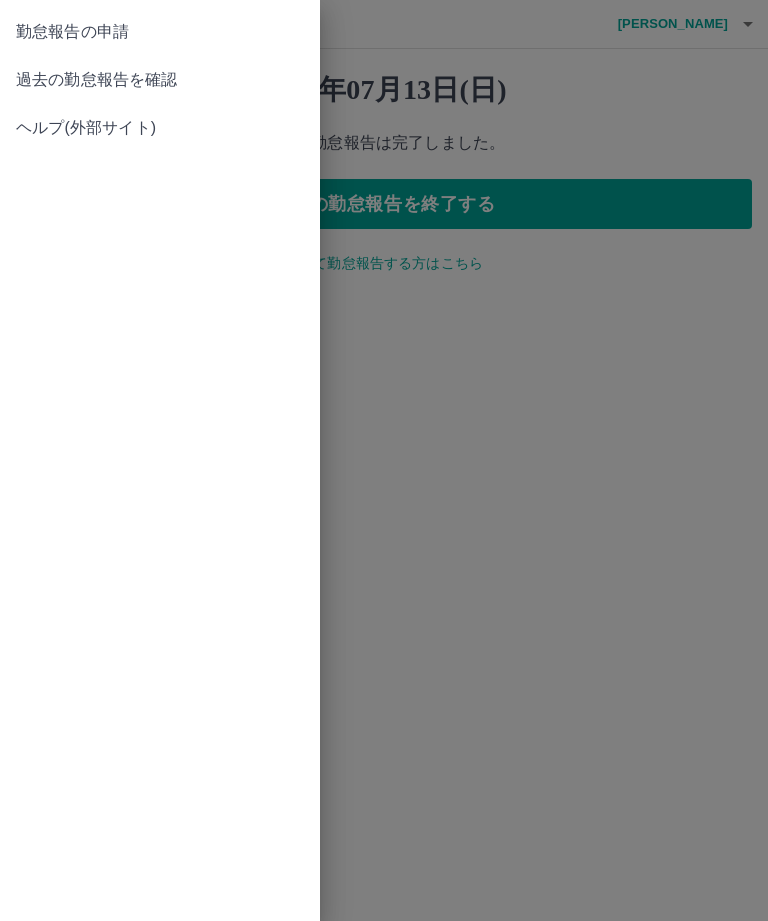 click on "過去の勤怠報告を確認" at bounding box center (160, 80) 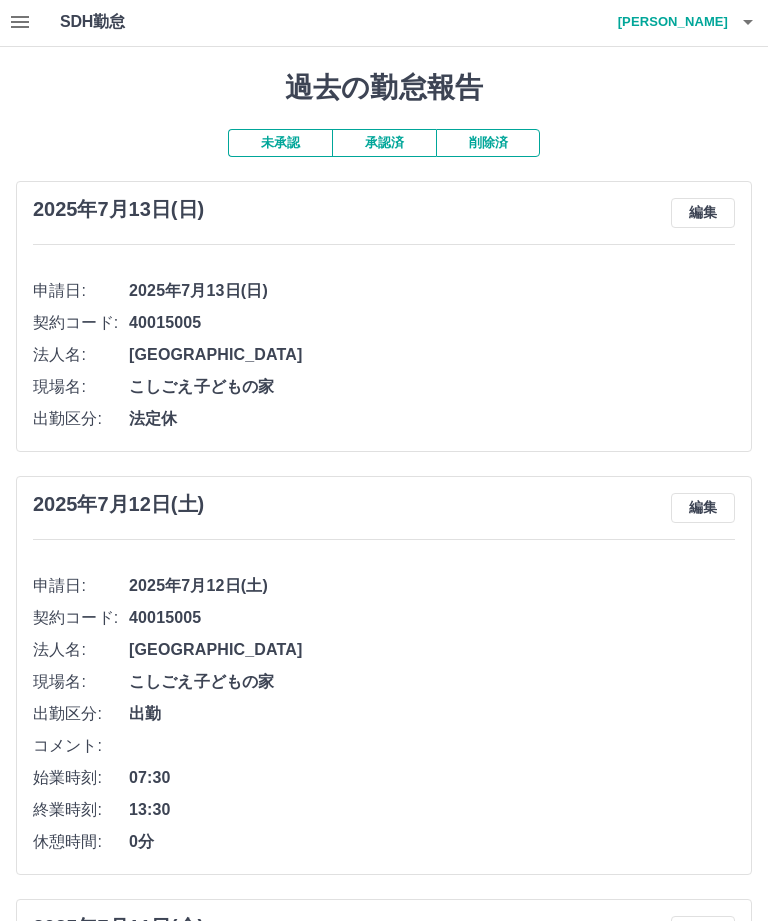 scroll, scrollTop: 0, scrollLeft: 0, axis: both 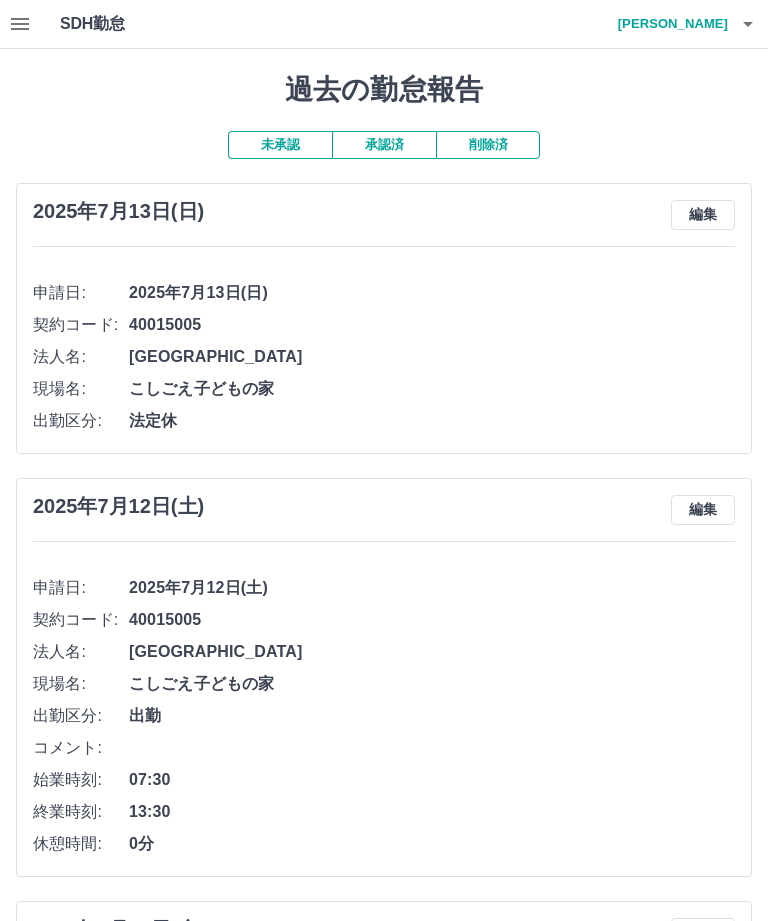 click on "村井　かおり" at bounding box center [668, 24] 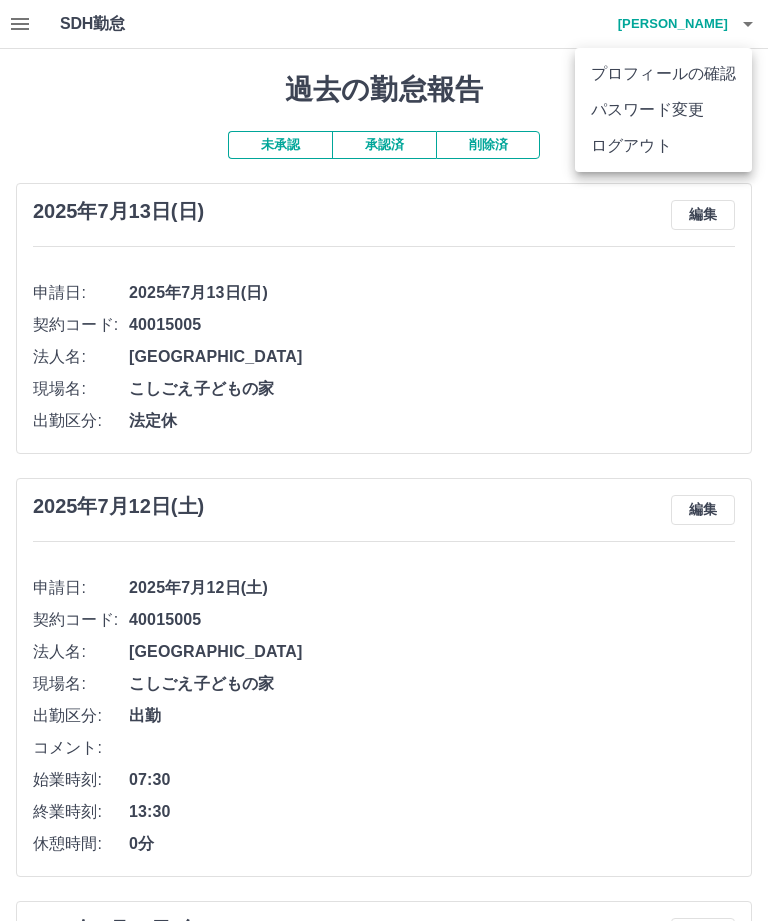 click on "ログアウト" at bounding box center [663, 146] 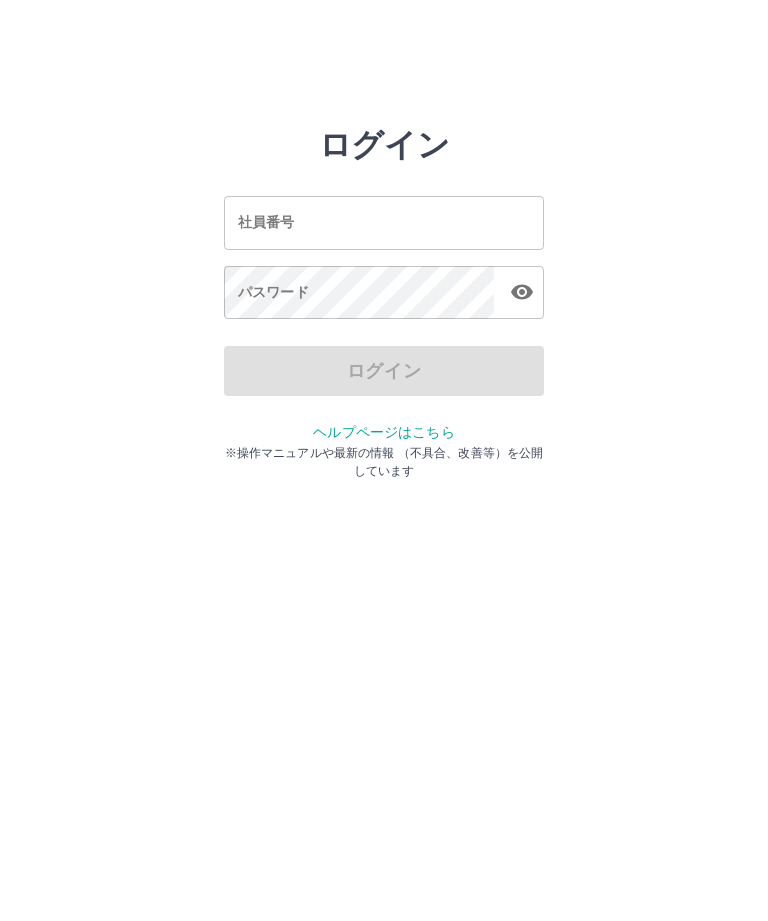 scroll, scrollTop: 0, scrollLeft: 0, axis: both 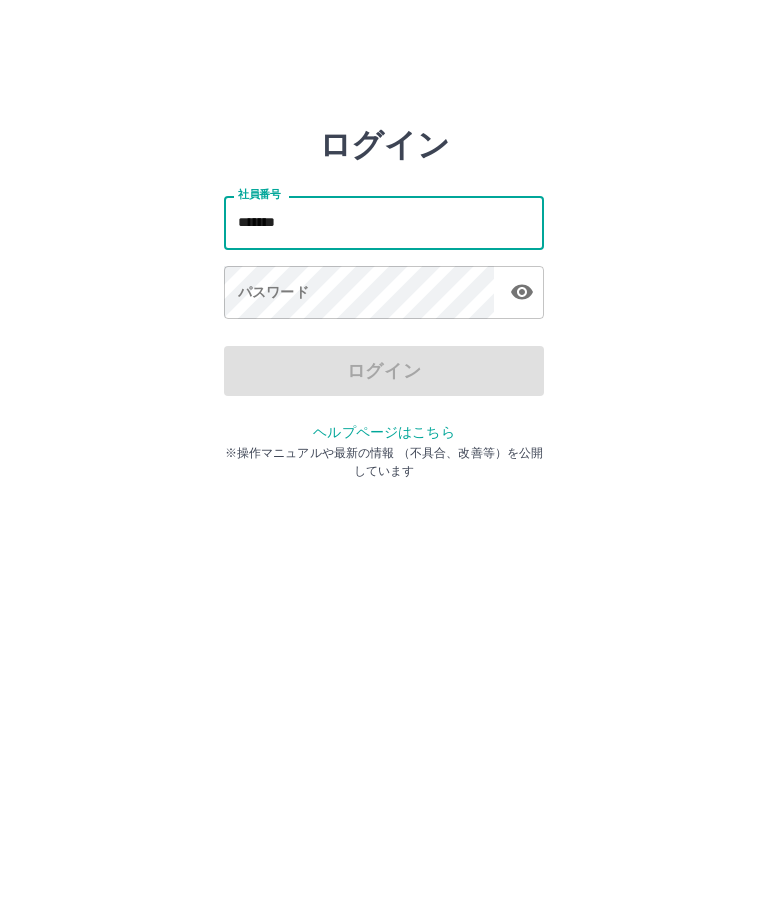 click on "パスワード パスワード" at bounding box center [384, 294] 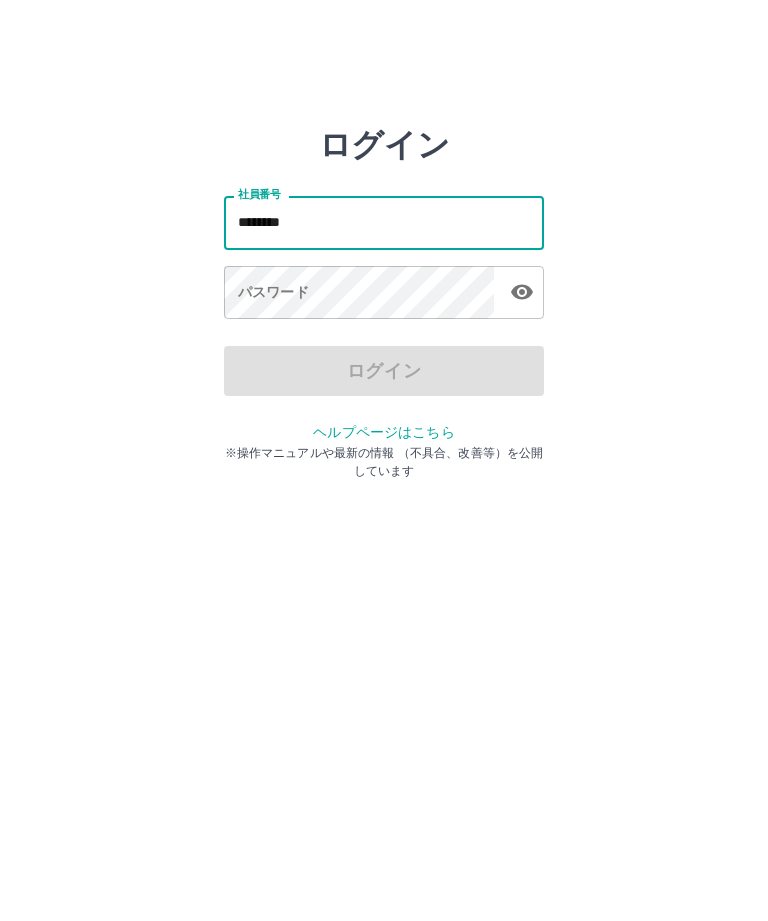 type on "*******" 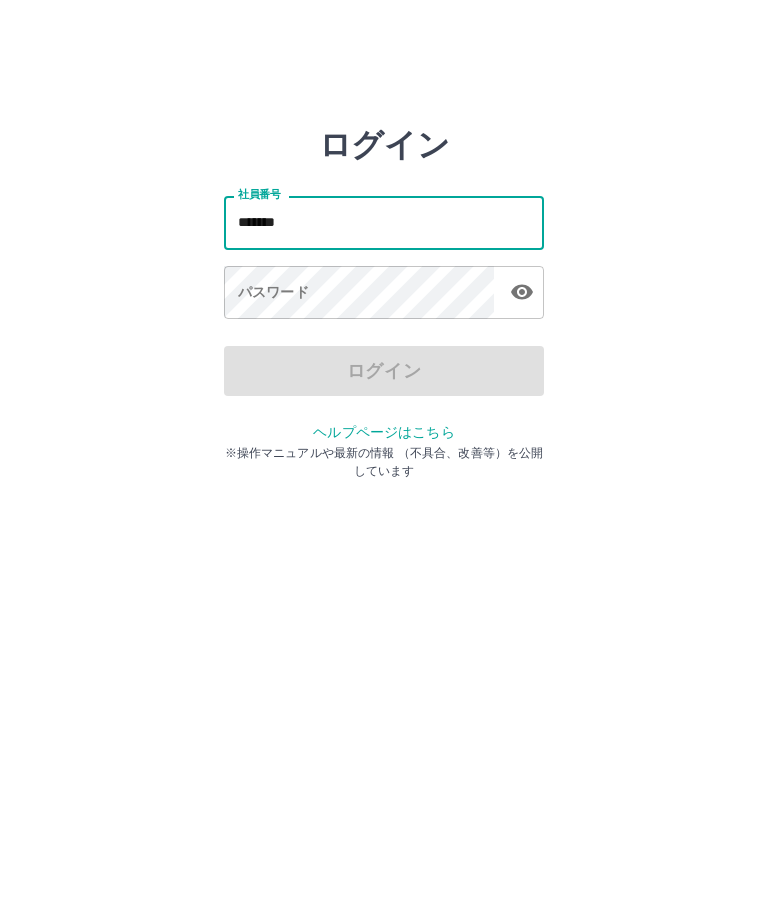 click on "パスワード パスワード" at bounding box center [384, 294] 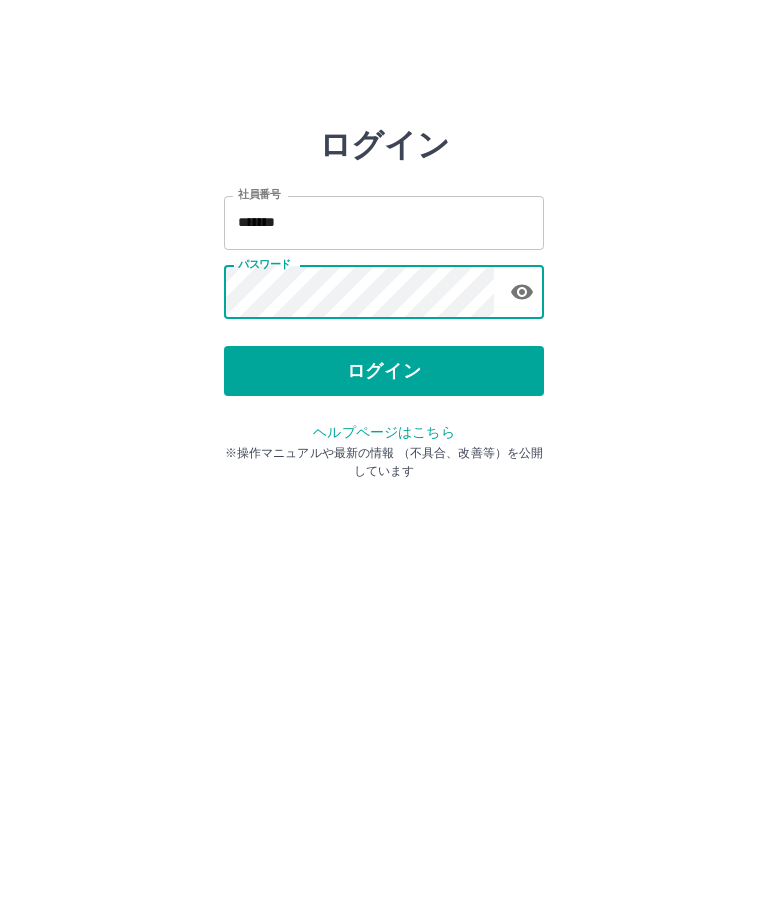 click on "ログイン" at bounding box center (384, 371) 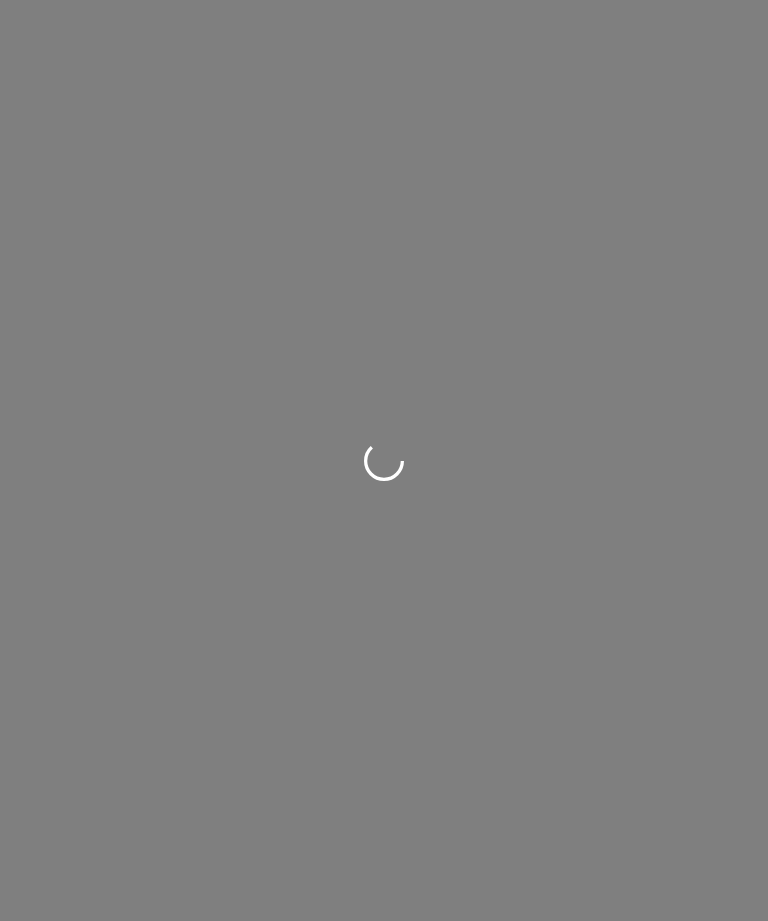 scroll, scrollTop: 0, scrollLeft: 0, axis: both 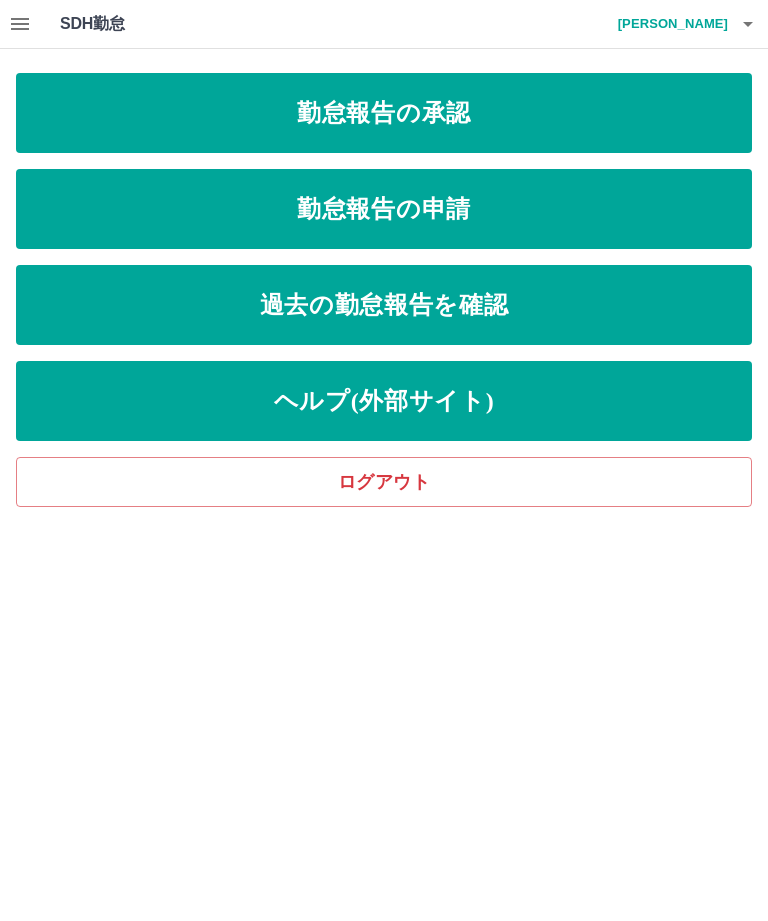 click 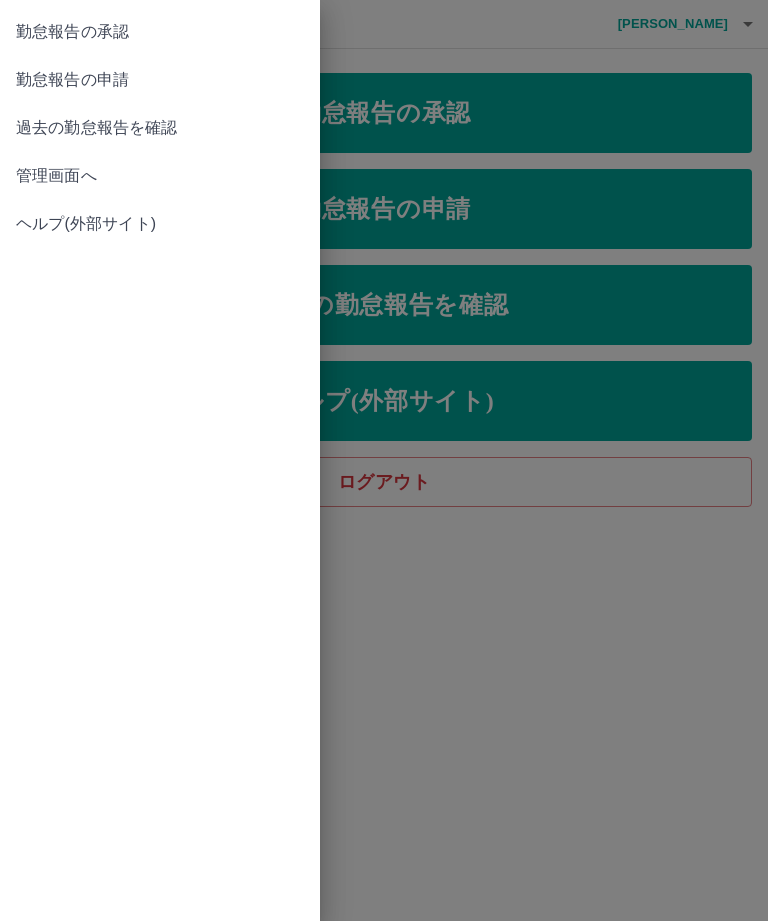 click on "過去の勤怠報告を確認" at bounding box center [160, 128] 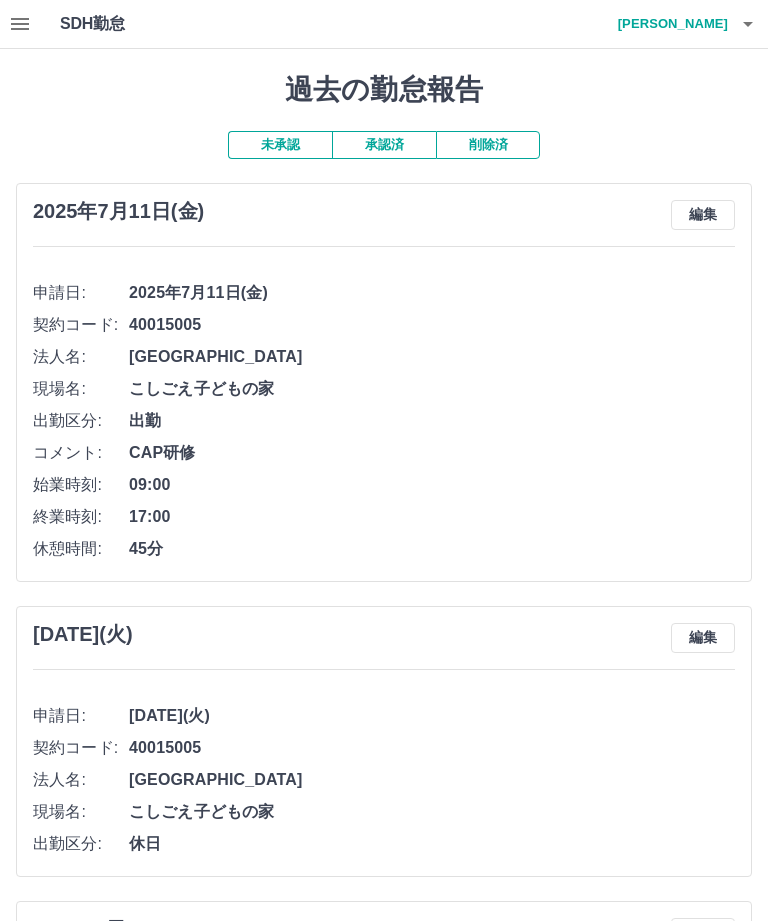 click 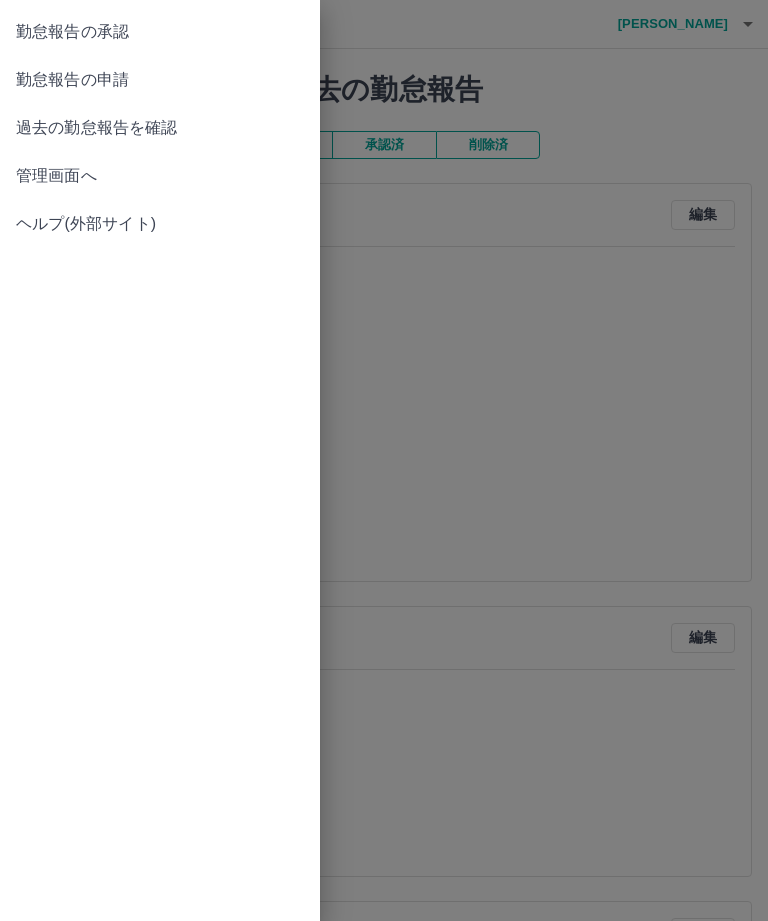 click on "勤怠報告の申請" at bounding box center [160, 80] 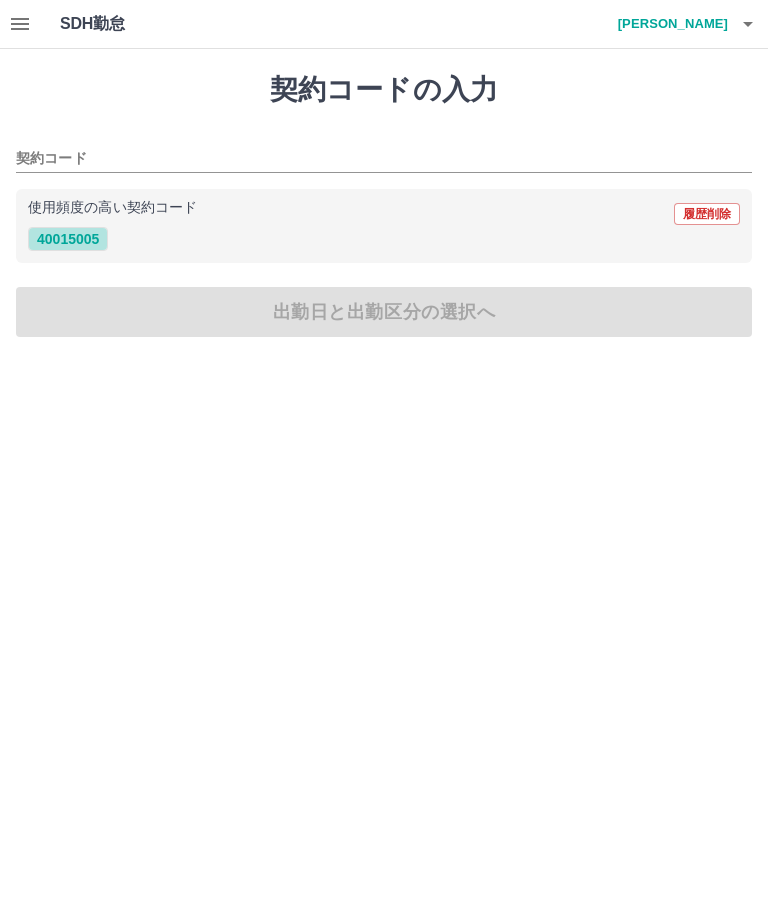 click on "40015005" at bounding box center [68, 239] 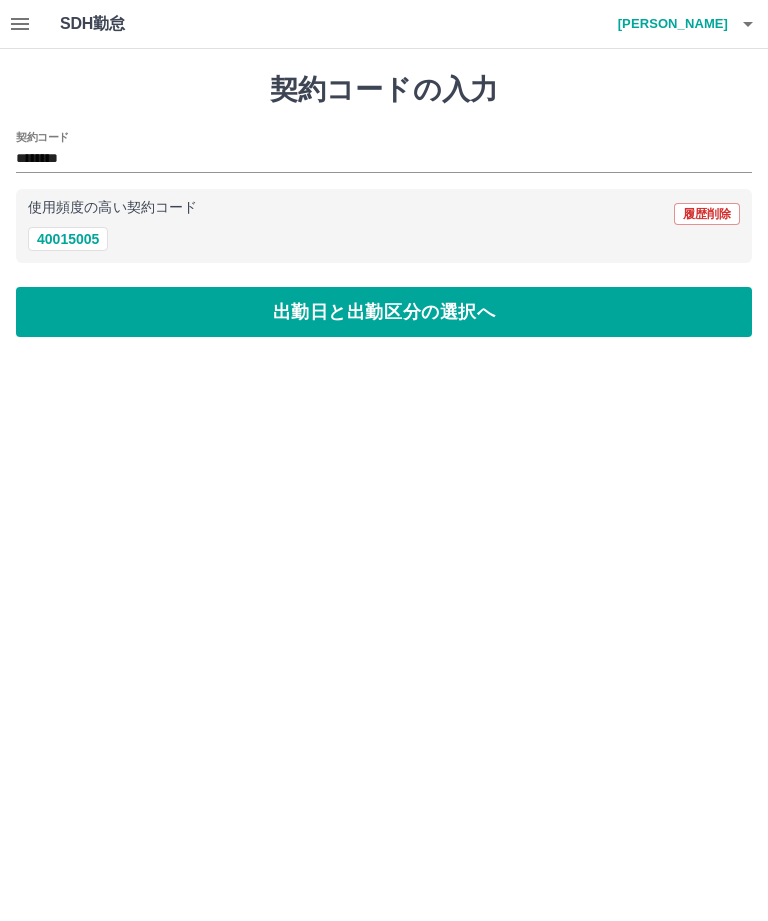 click on "出勤日と出勤区分の選択へ" at bounding box center (384, 312) 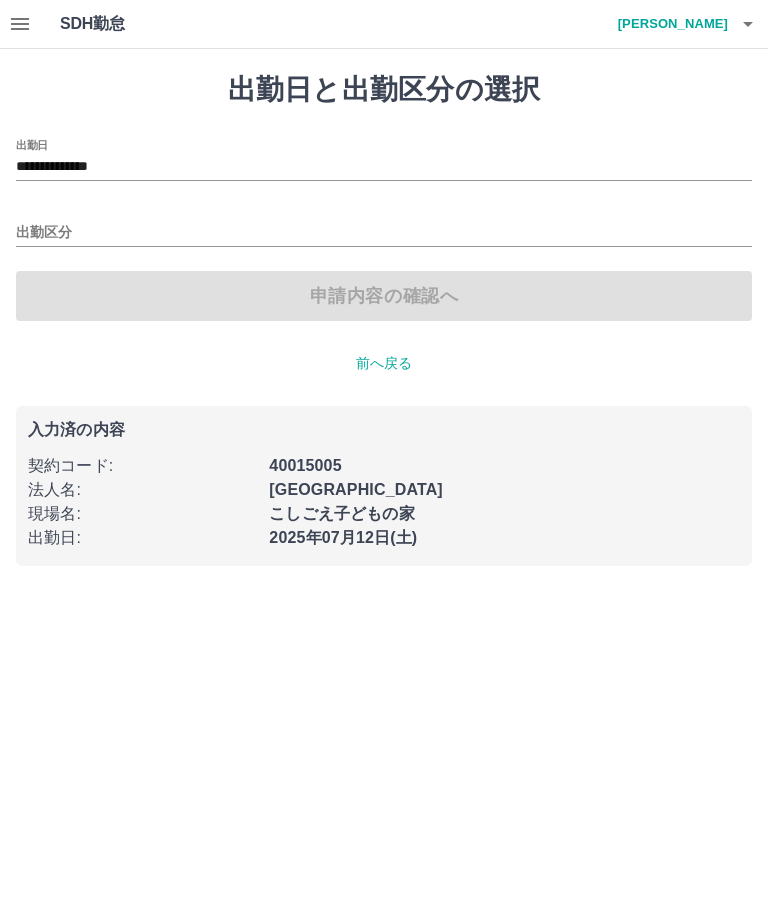 click on "出勤区分" at bounding box center (384, 233) 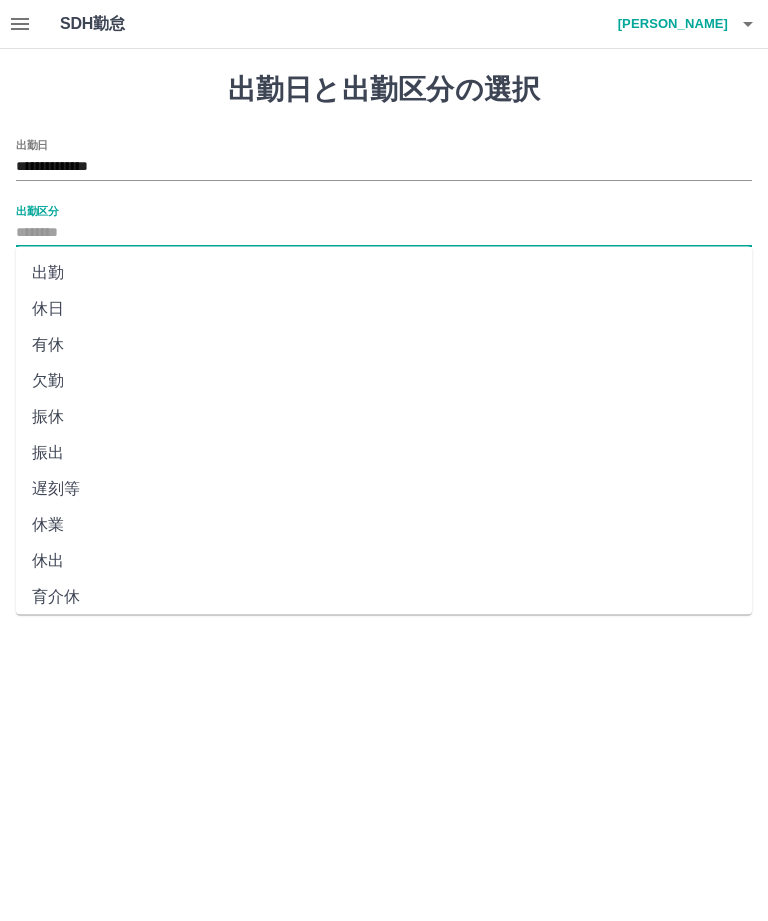 click on "休日" at bounding box center (384, 309) 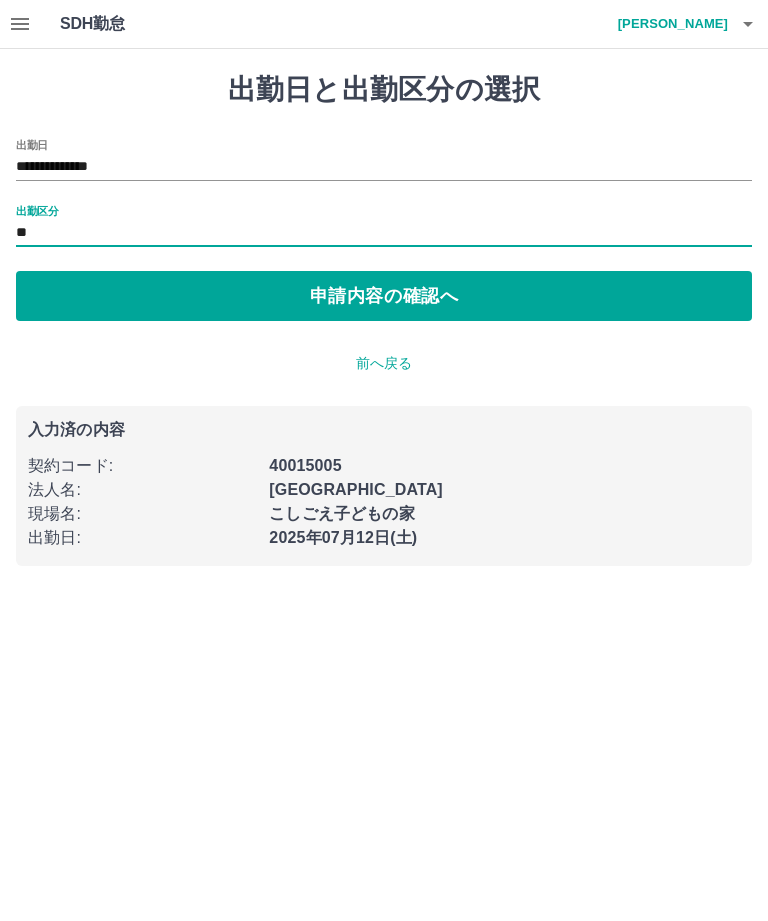 click on "申請内容の確認へ" at bounding box center (384, 296) 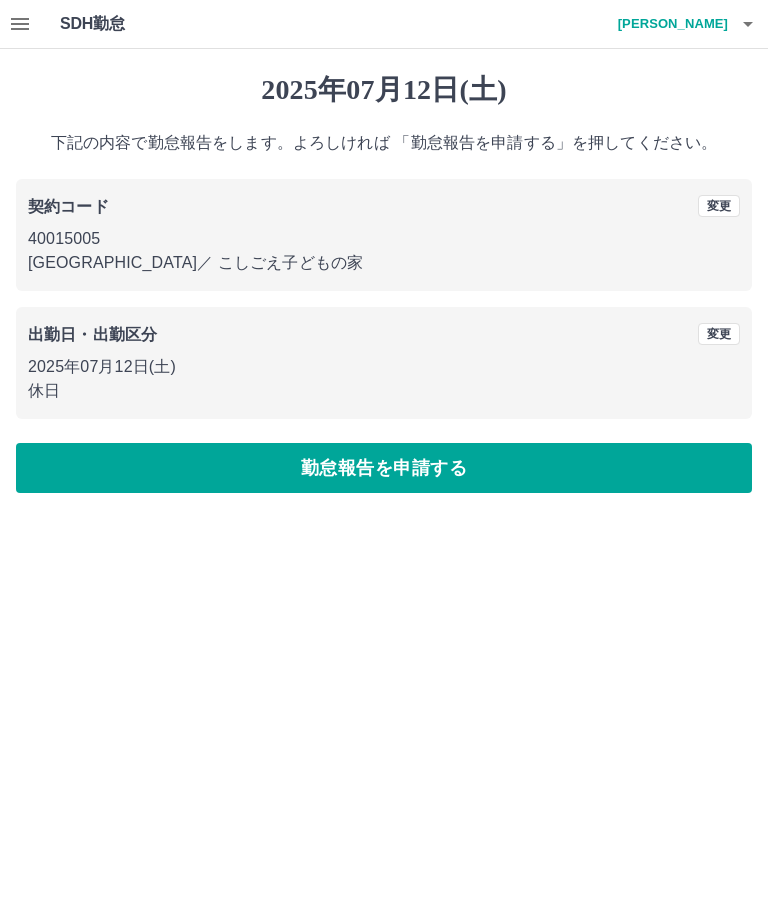 click on "勤怠報告を申請する" at bounding box center [384, 468] 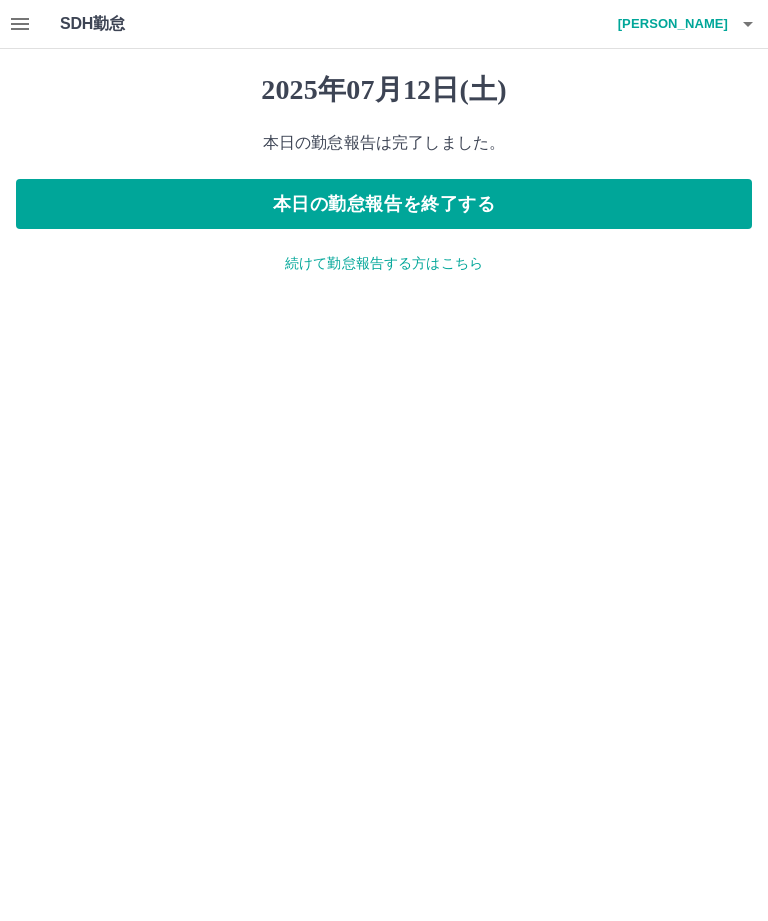 click 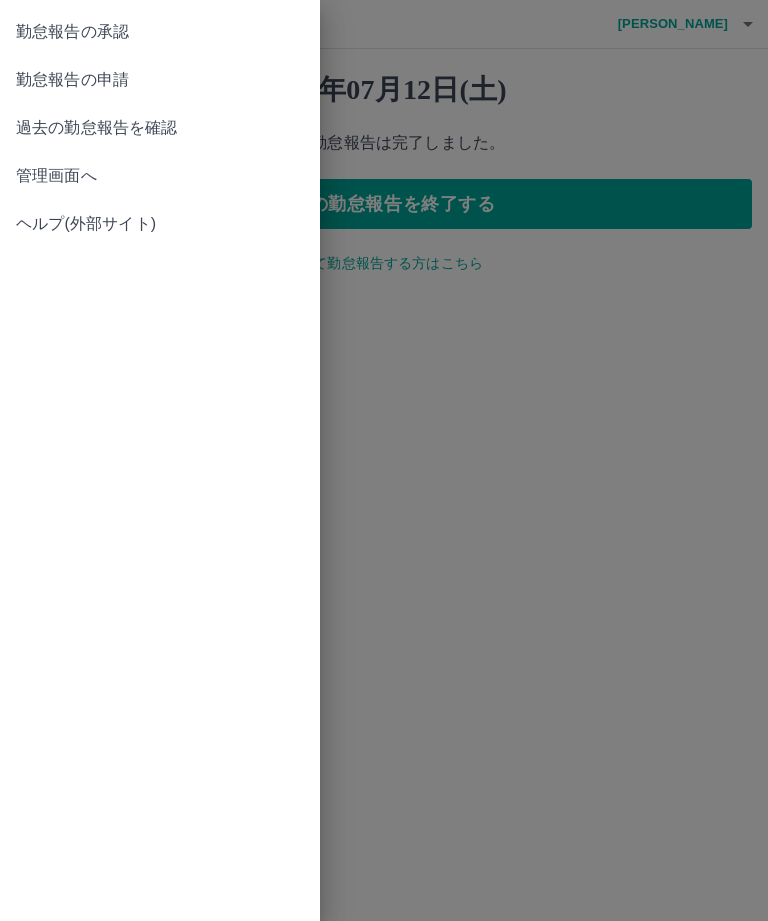 click on "勤怠報告の申請" at bounding box center [160, 80] 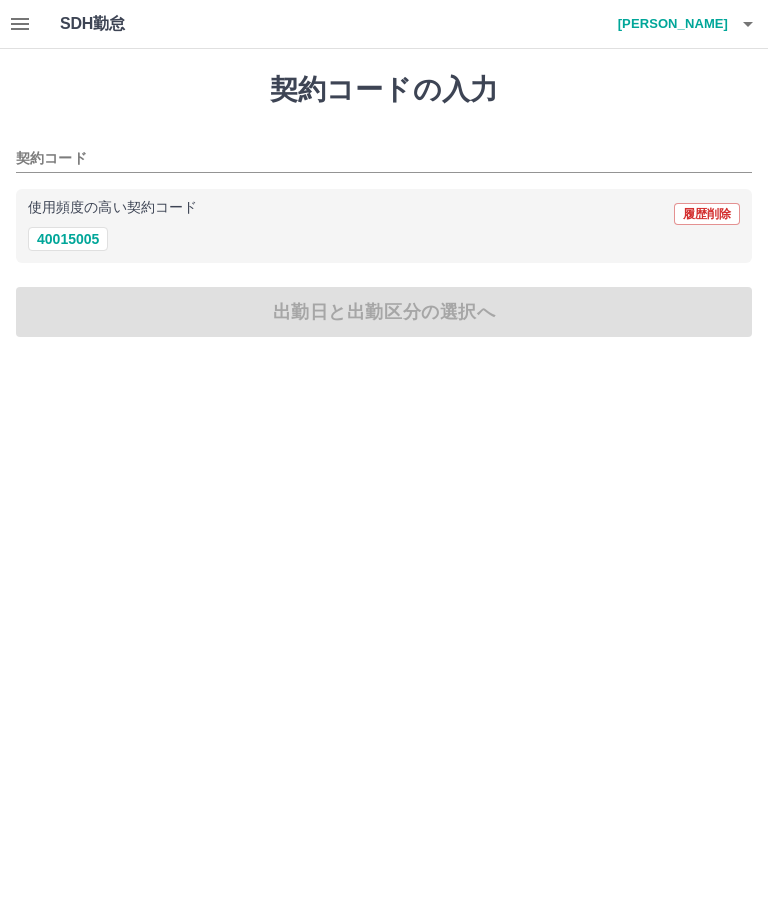 click on "40015005" at bounding box center [68, 239] 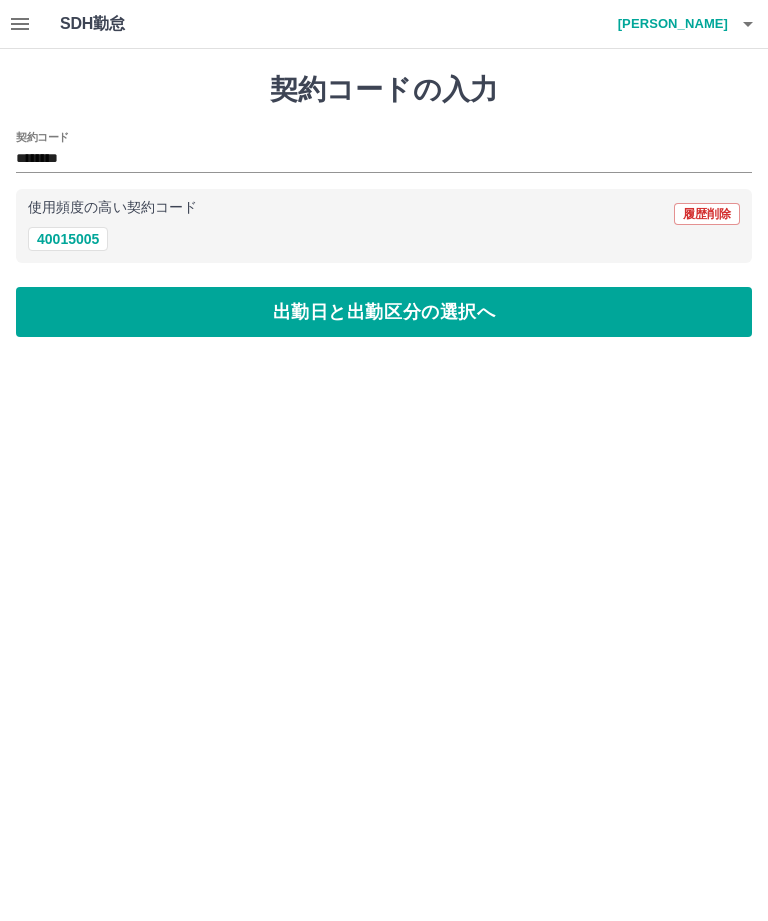 click on "出勤日と出勤区分の選択へ" at bounding box center (384, 312) 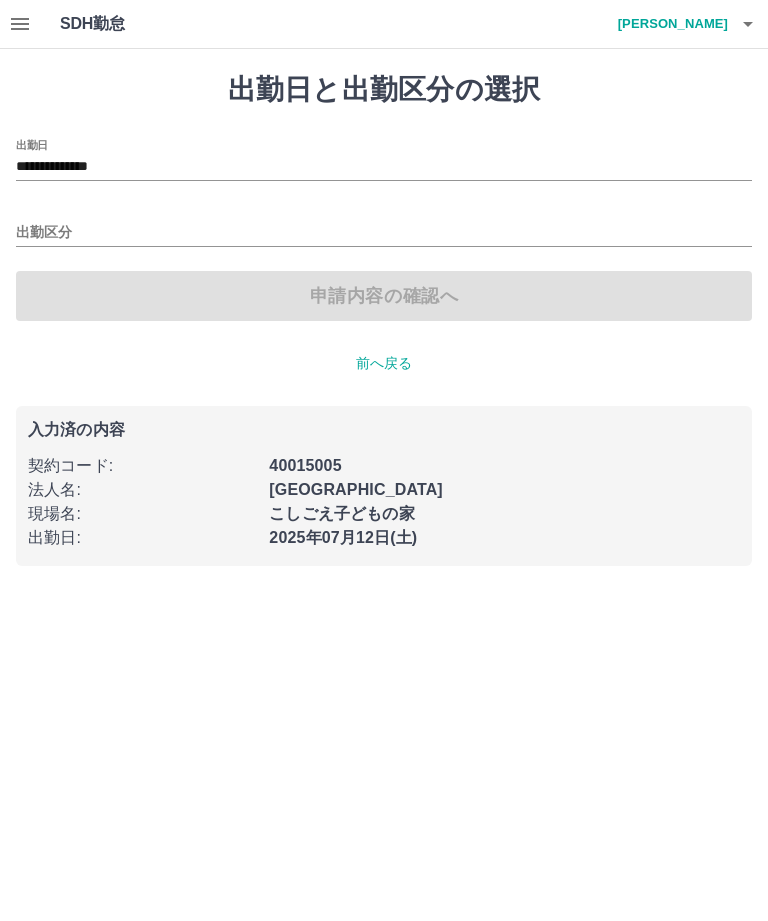 click on "**********" at bounding box center (384, 167) 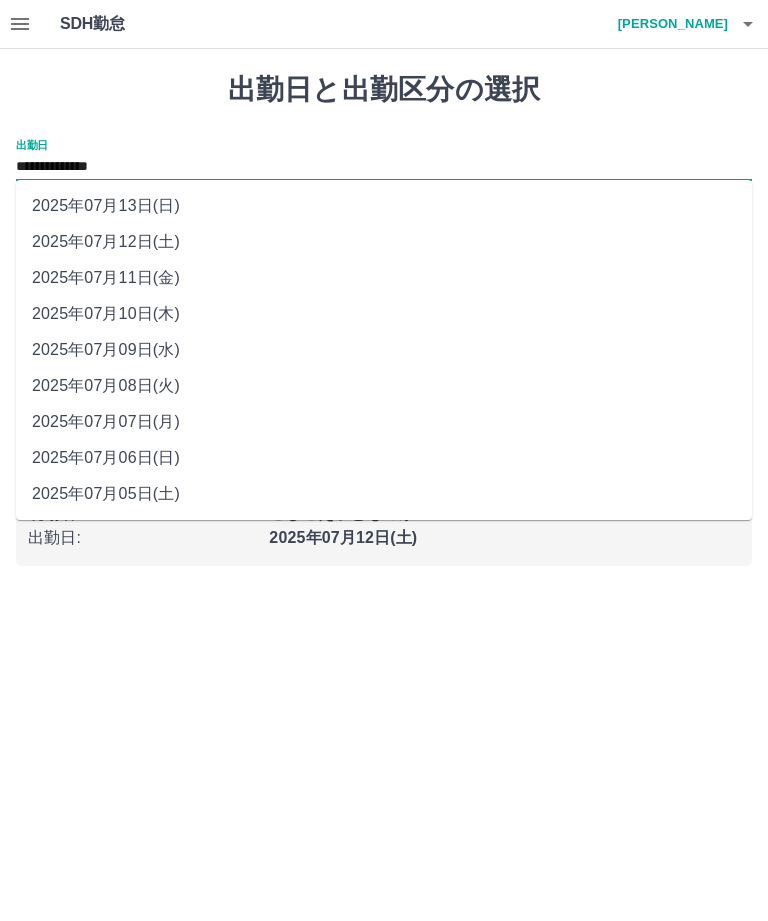 click on "2025年07月13日(日)" at bounding box center [384, 206] 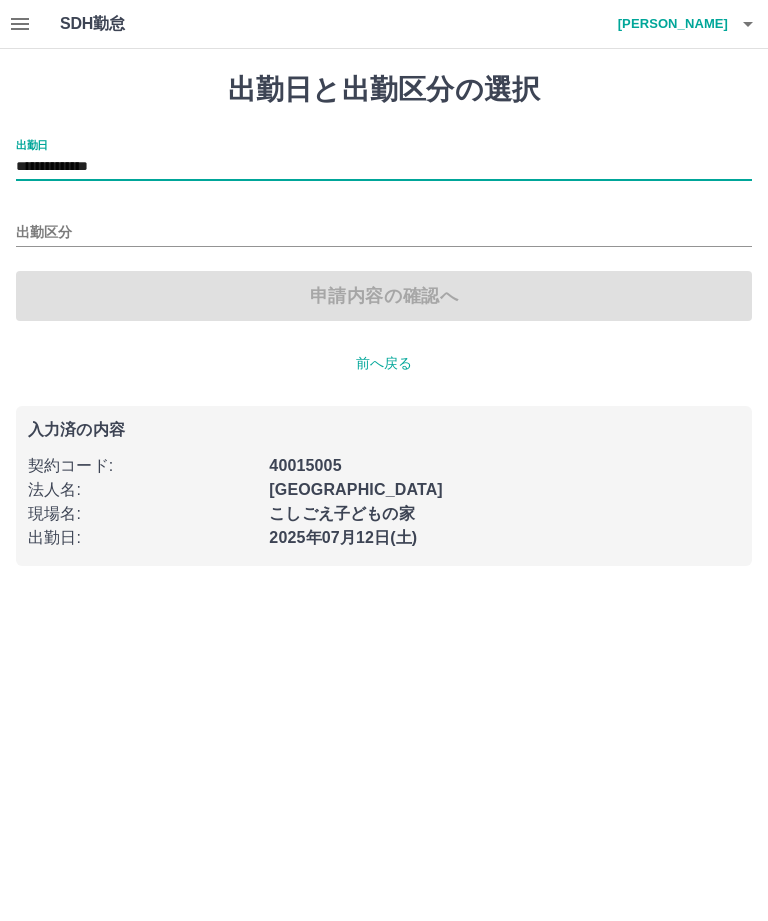 click on "出勤区分" at bounding box center [384, 233] 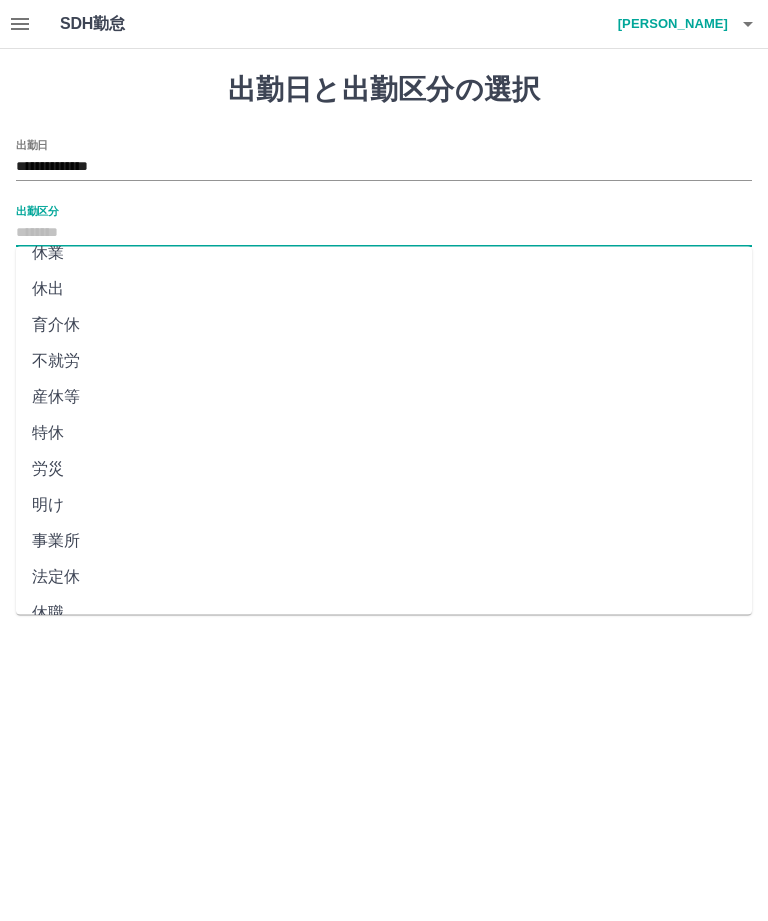 scroll, scrollTop: 270, scrollLeft: 0, axis: vertical 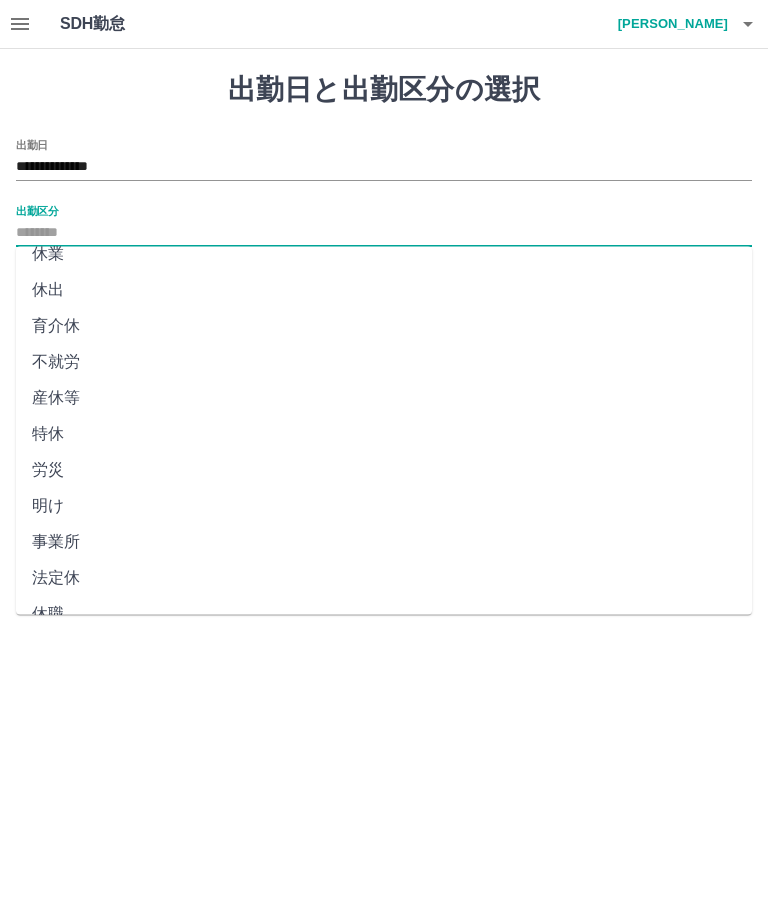 click on "法定休" at bounding box center (384, 579) 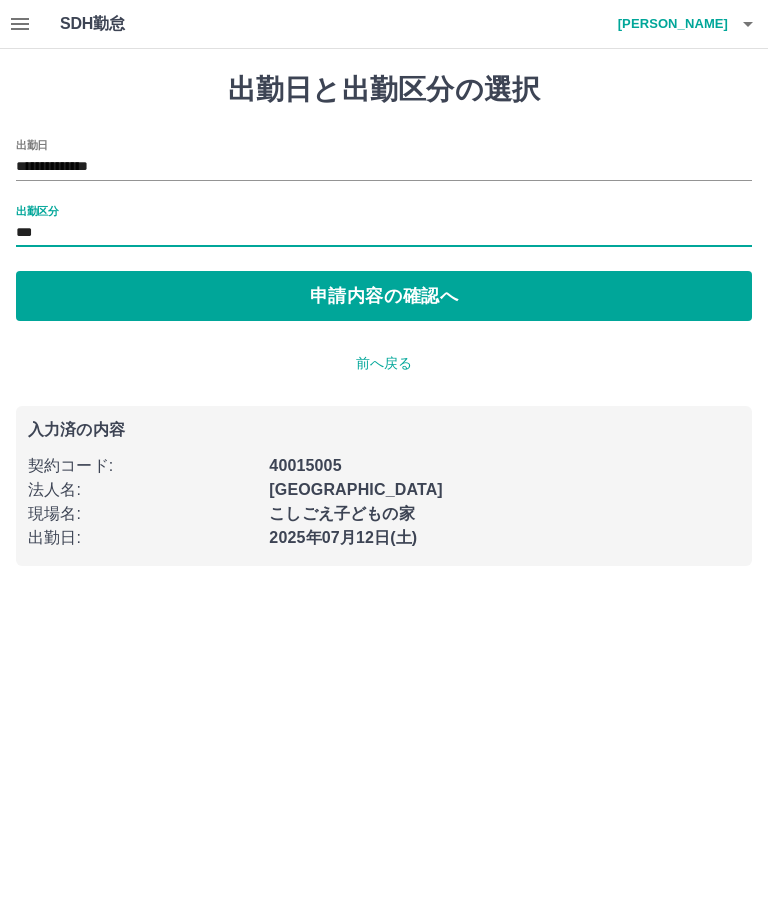 click on "申請内容の確認へ" at bounding box center (384, 296) 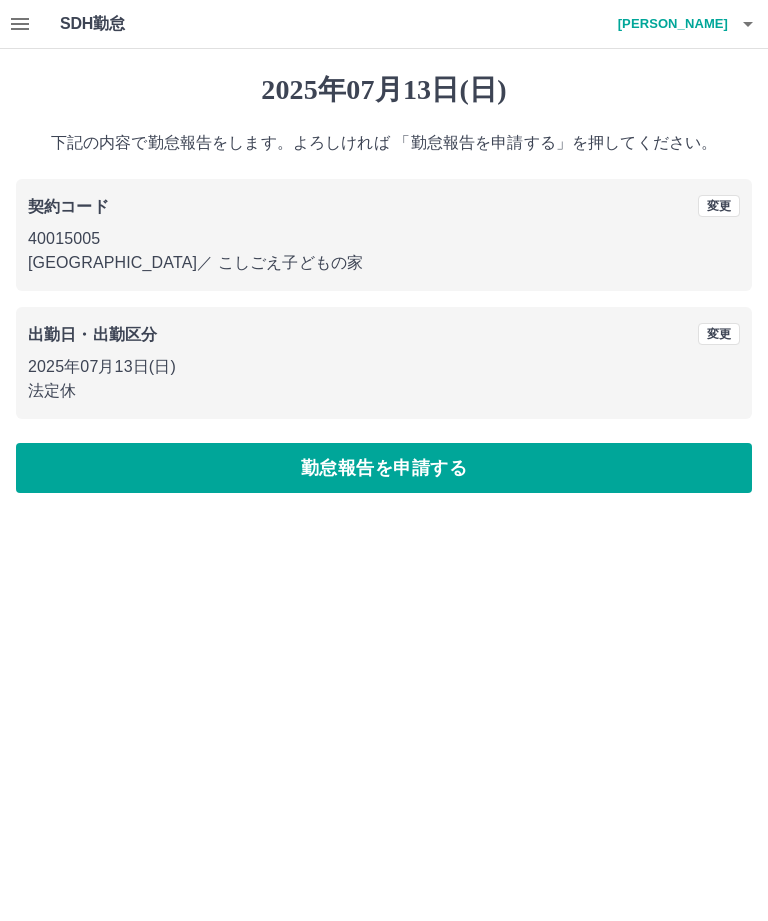 click on "勤怠報告を申請する" at bounding box center [384, 468] 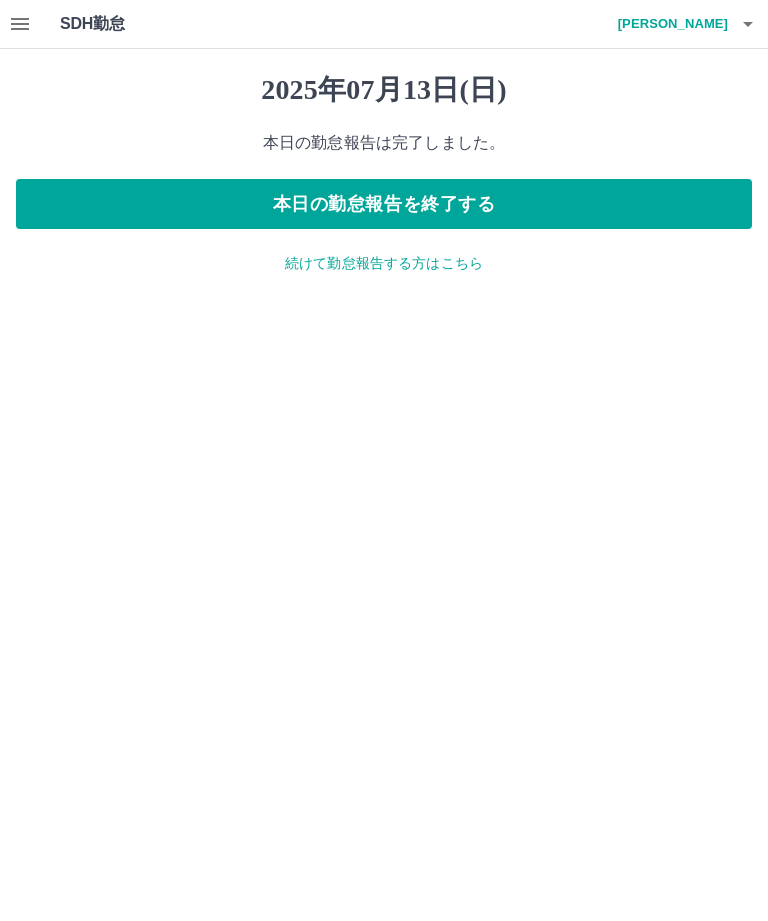 click 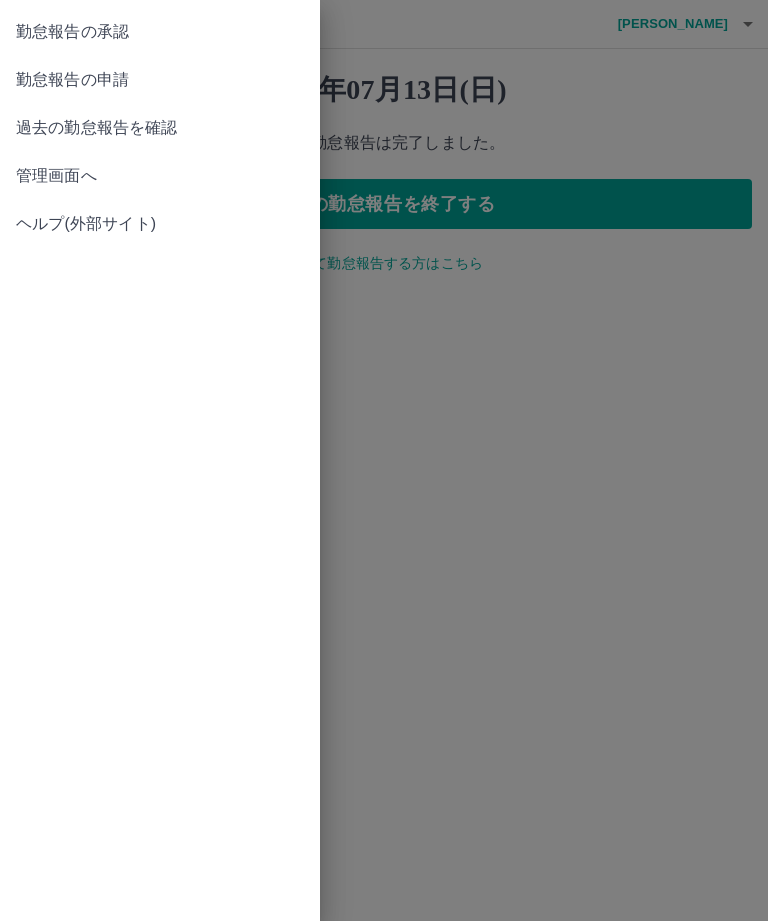 click on "過去の勤怠報告を確認" at bounding box center (160, 128) 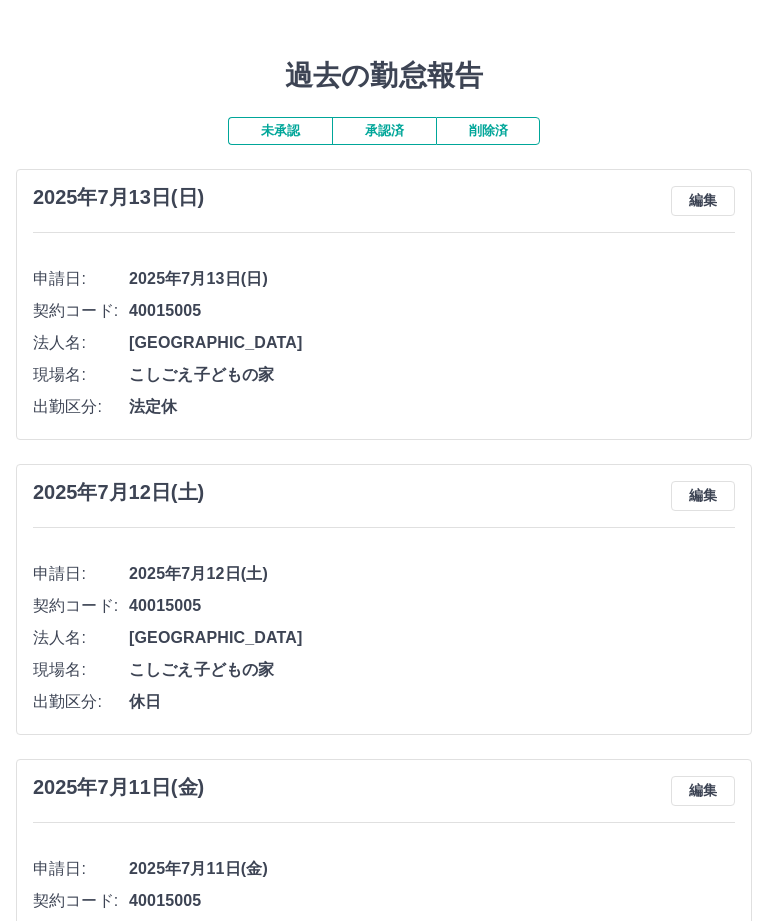 scroll, scrollTop: 0, scrollLeft: 0, axis: both 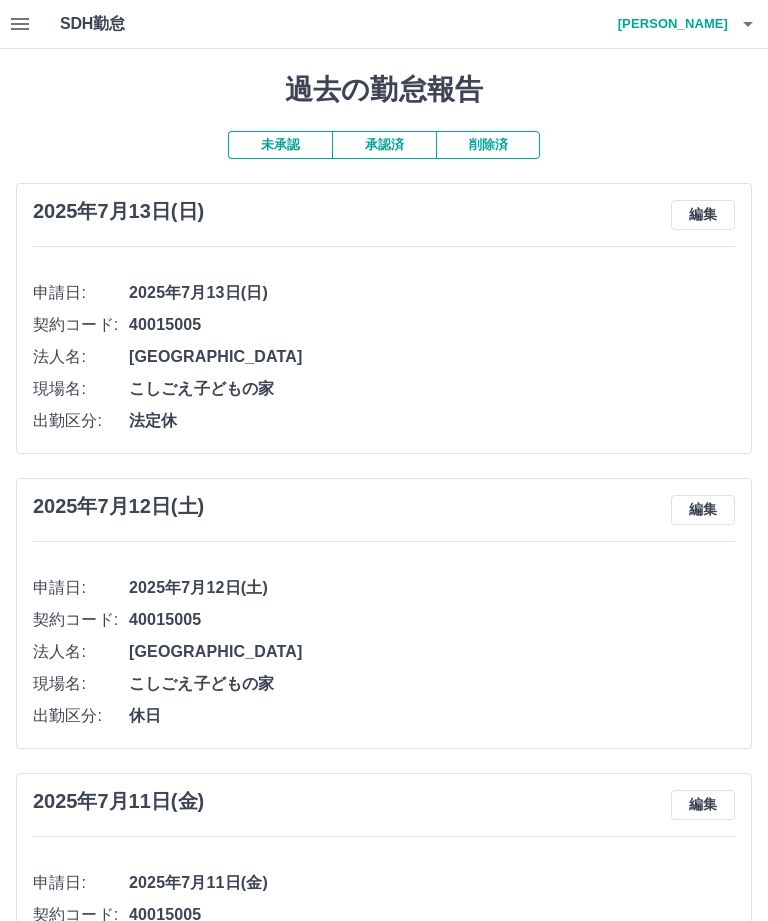 click on "竹元　浩子" at bounding box center (668, 24) 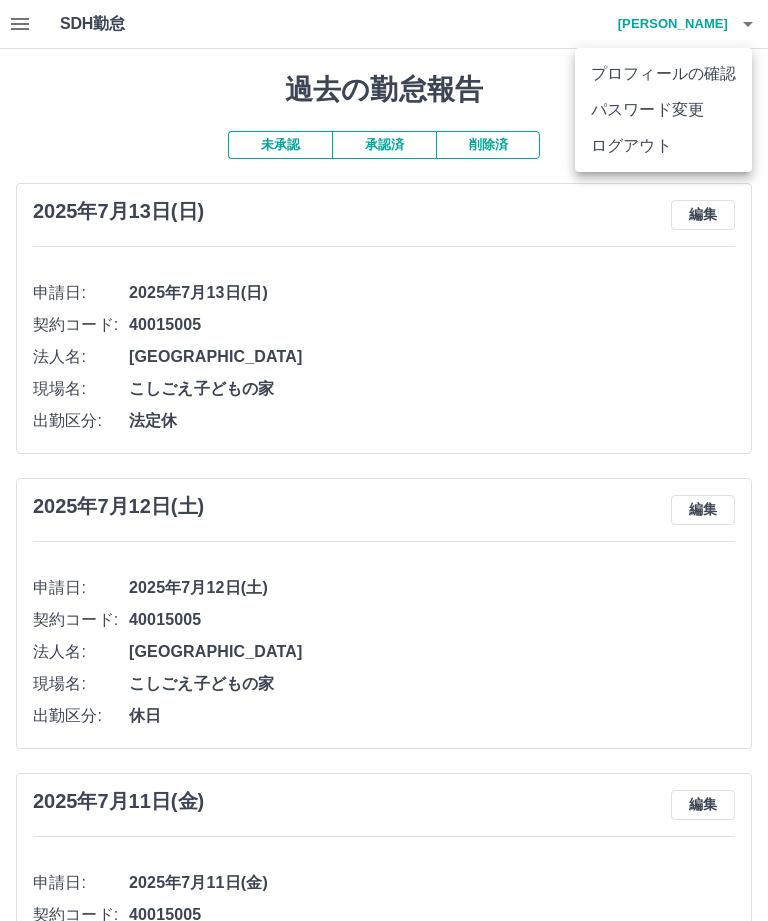 click on "ログアウト" at bounding box center [663, 146] 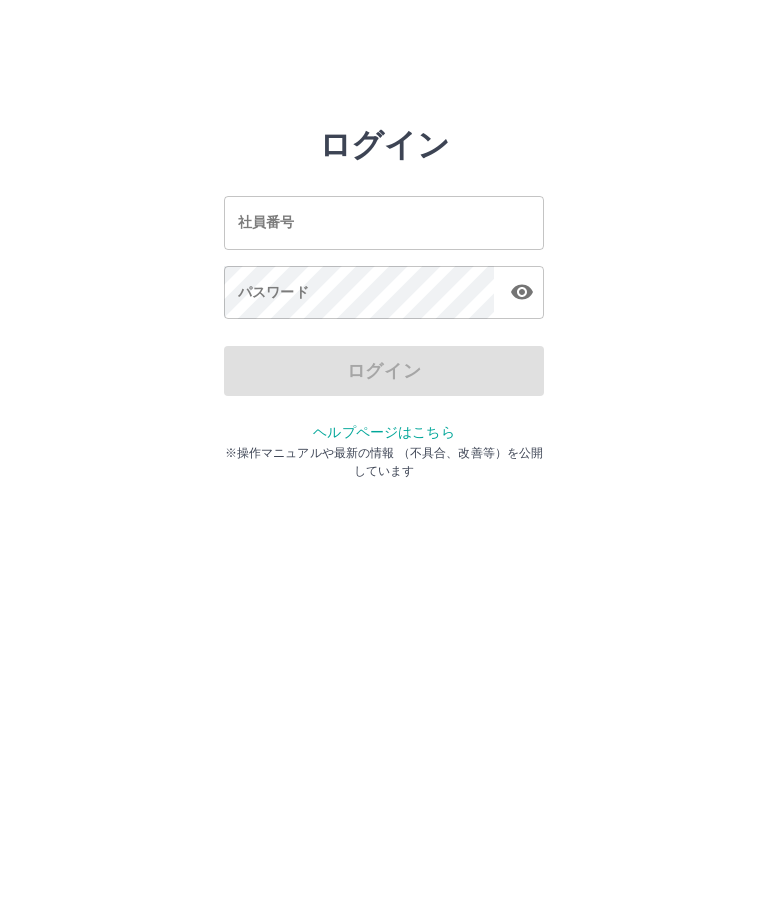 scroll, scrollTop: 0, scrollLeft: 0, axis: both 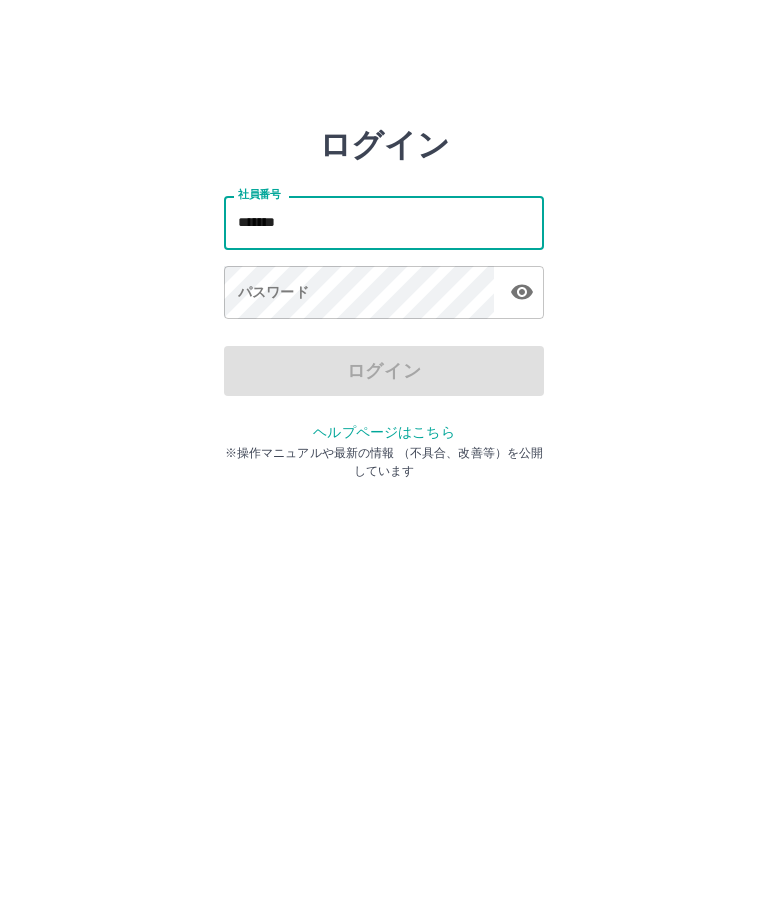 type on "*******" 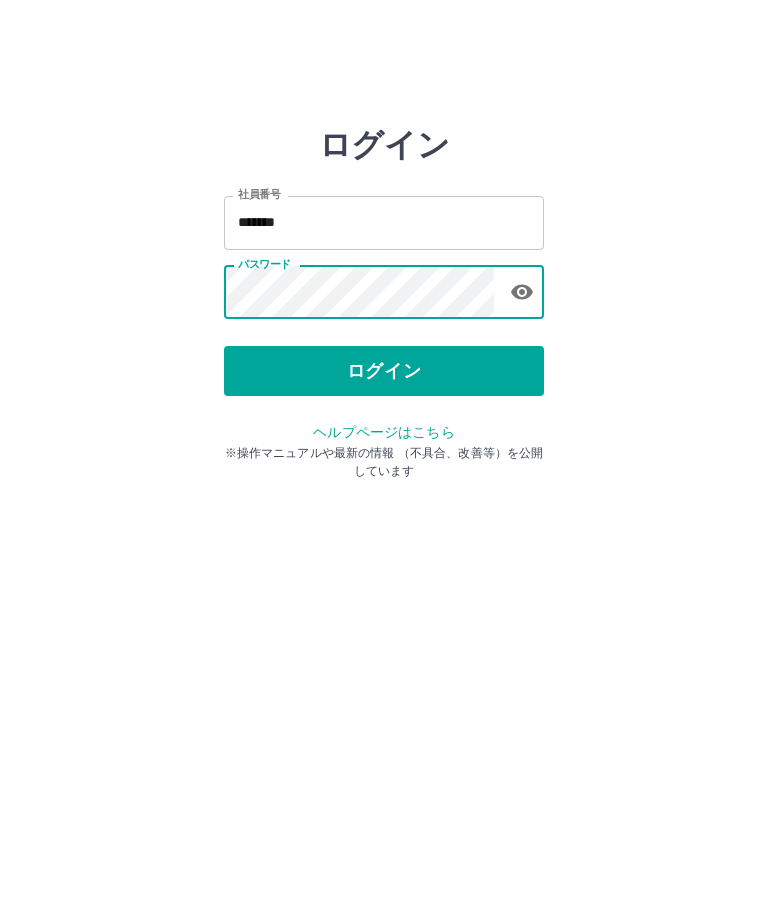 click on "ログイン" at bounding box center (384, 371) 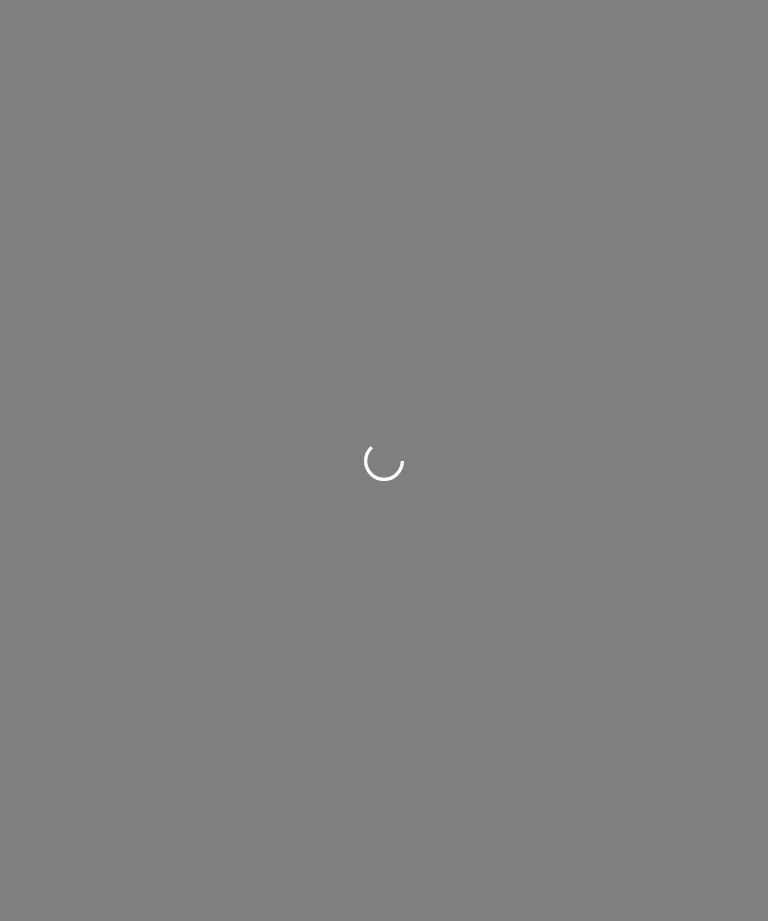 scroll, scrollTop: 0, scrollLeft: 0, axis: both 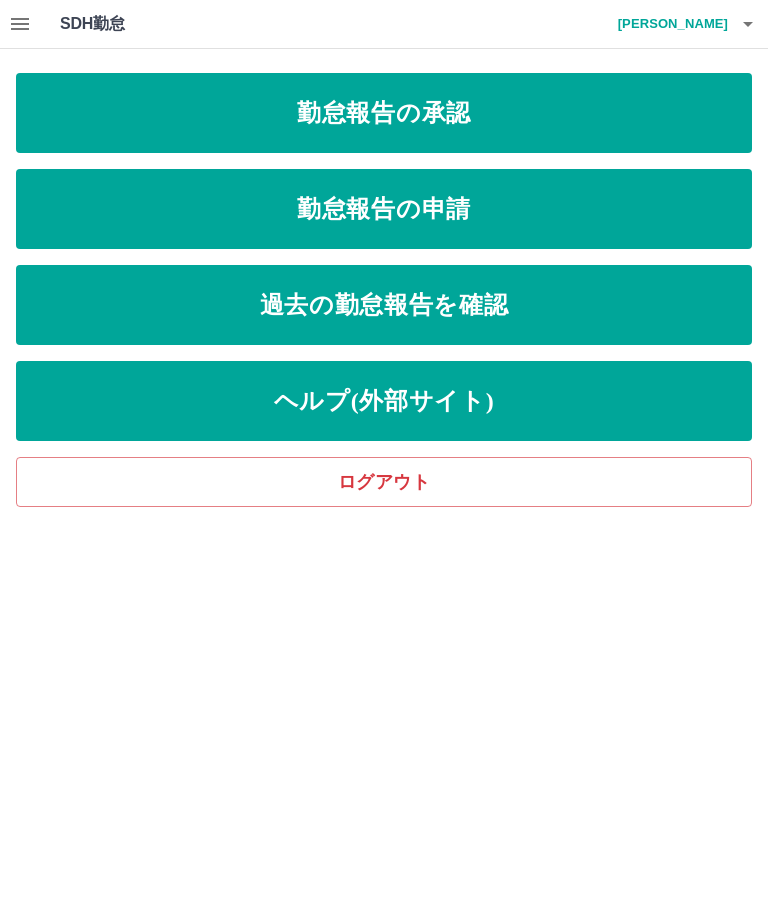click 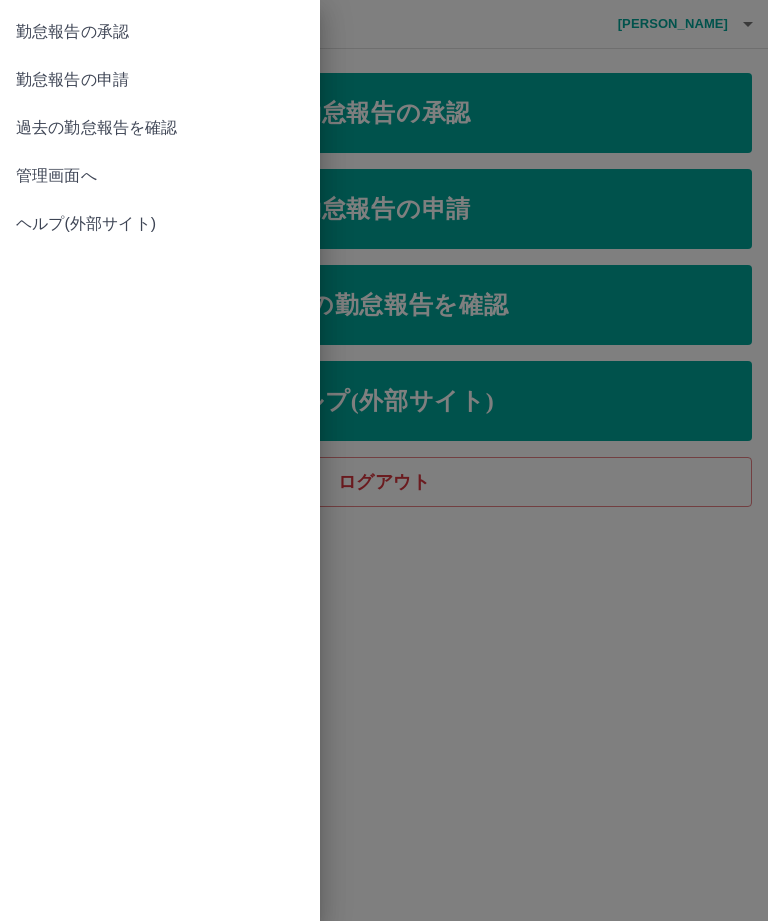 click on "過去の勤怠報告を確認" at bounding box center (160, 128) 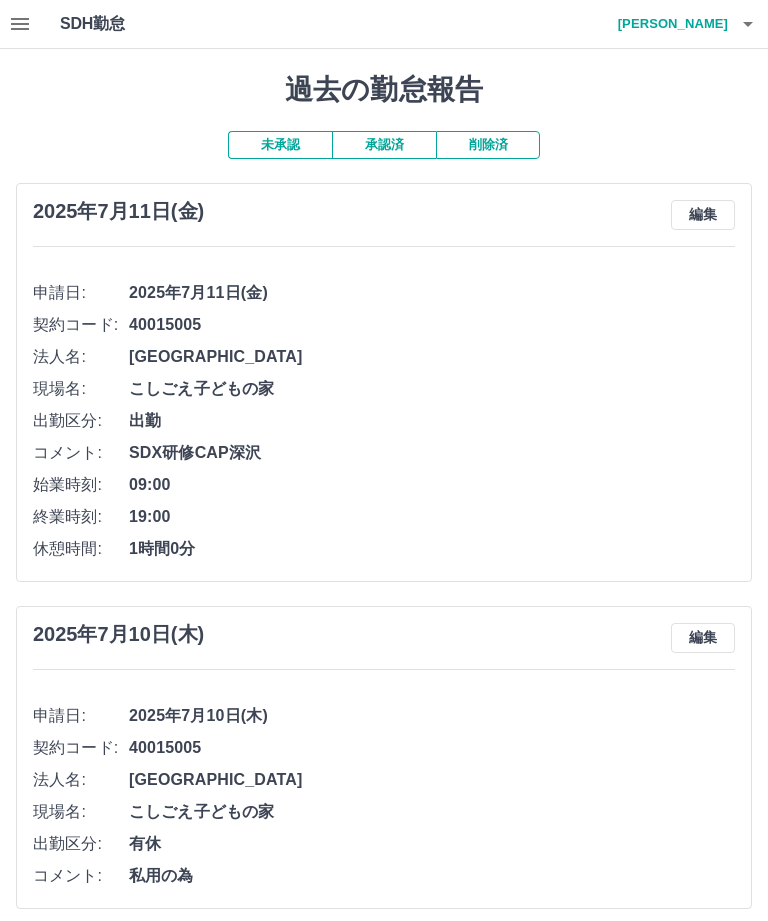 click 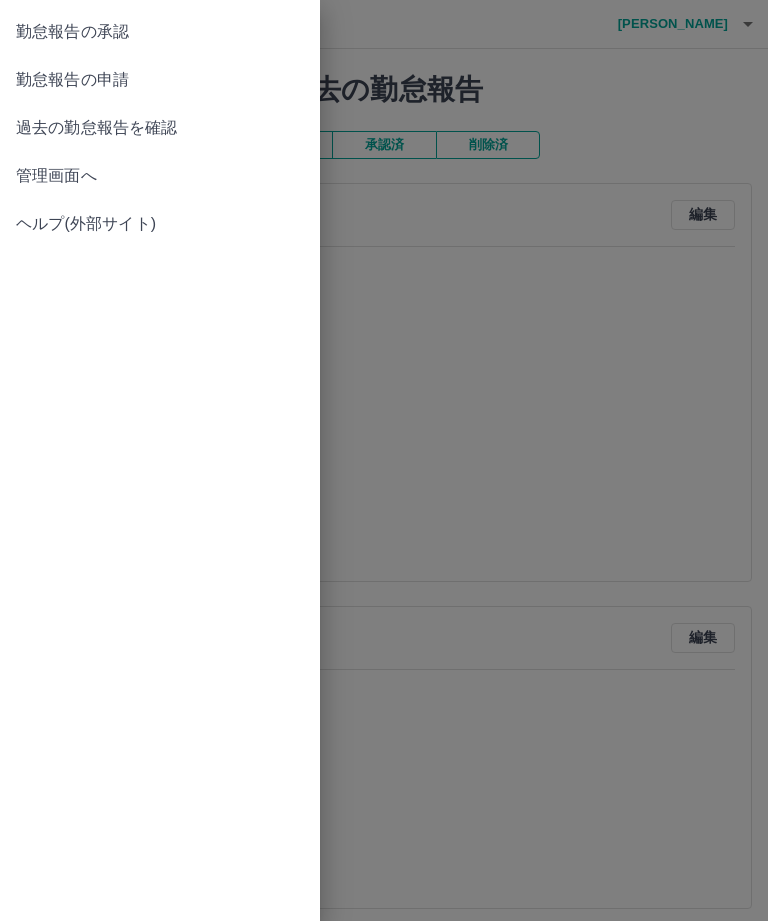 click on "勤怠報告の申請" at bounding box center [160, 80] 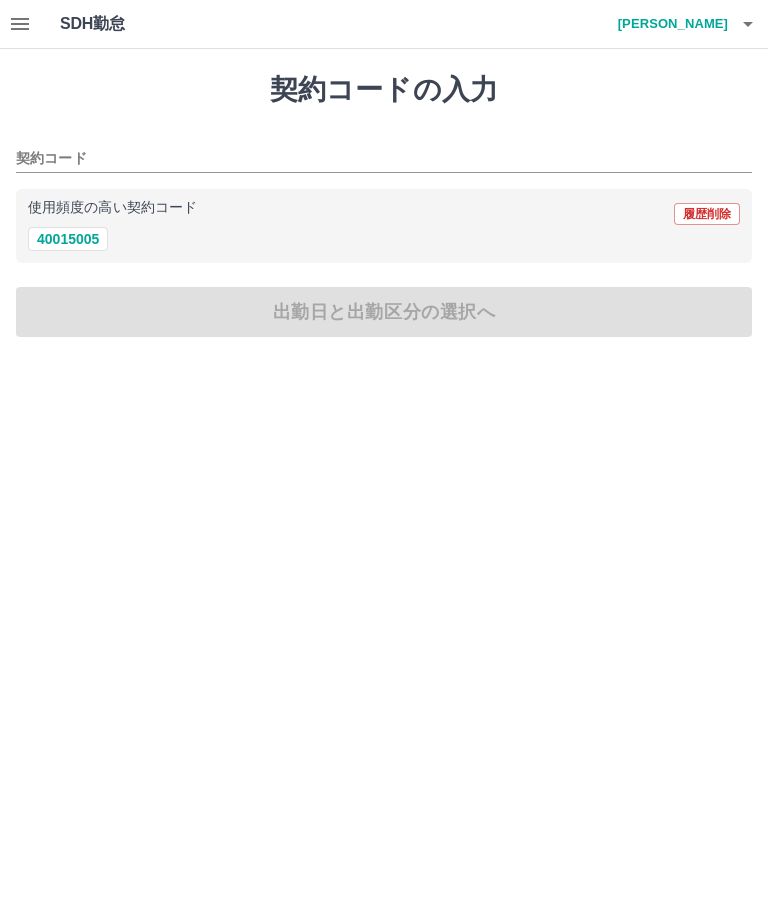 click on "40015005" at bounding box center (68, 239) 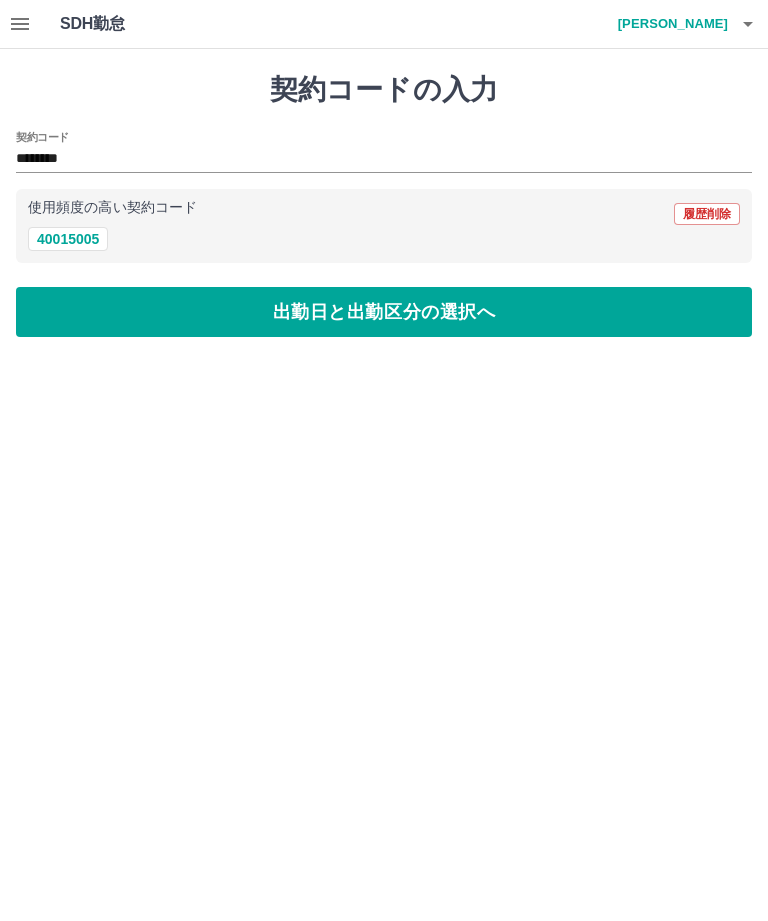 type on "********" 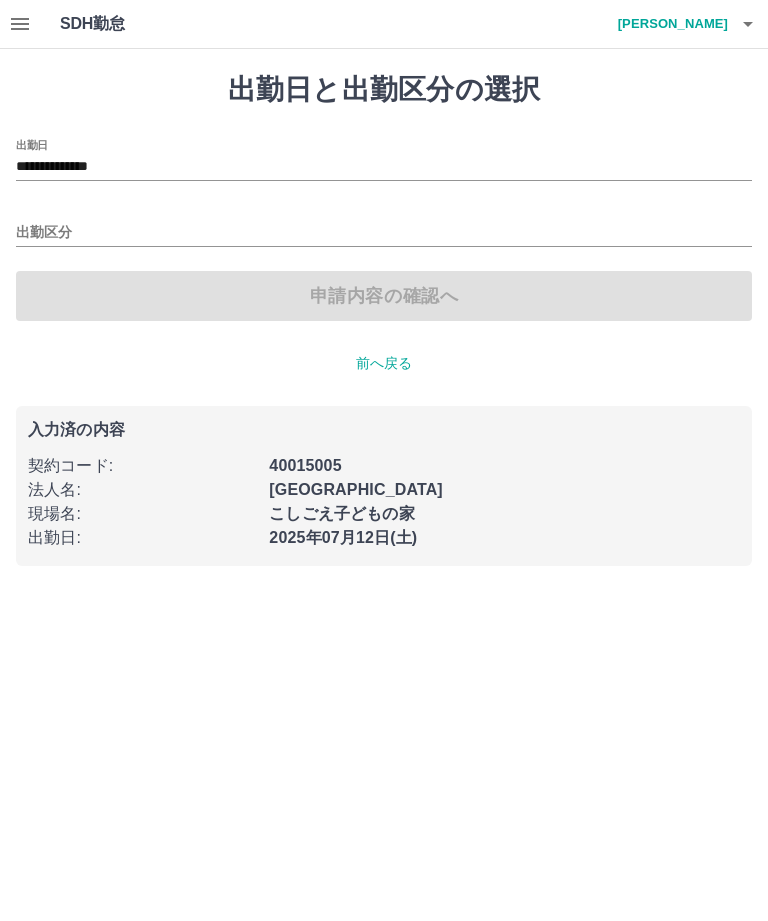 click on "出勤区分" at bounding box center (384, 233) 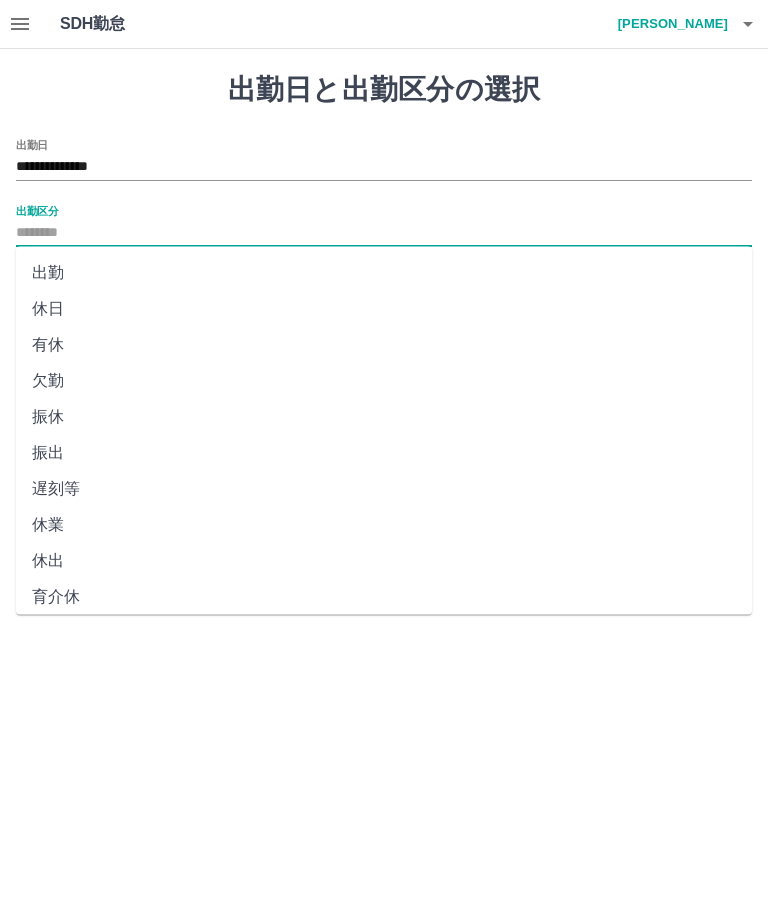 click on "休日" at bounding box center [384, 309] 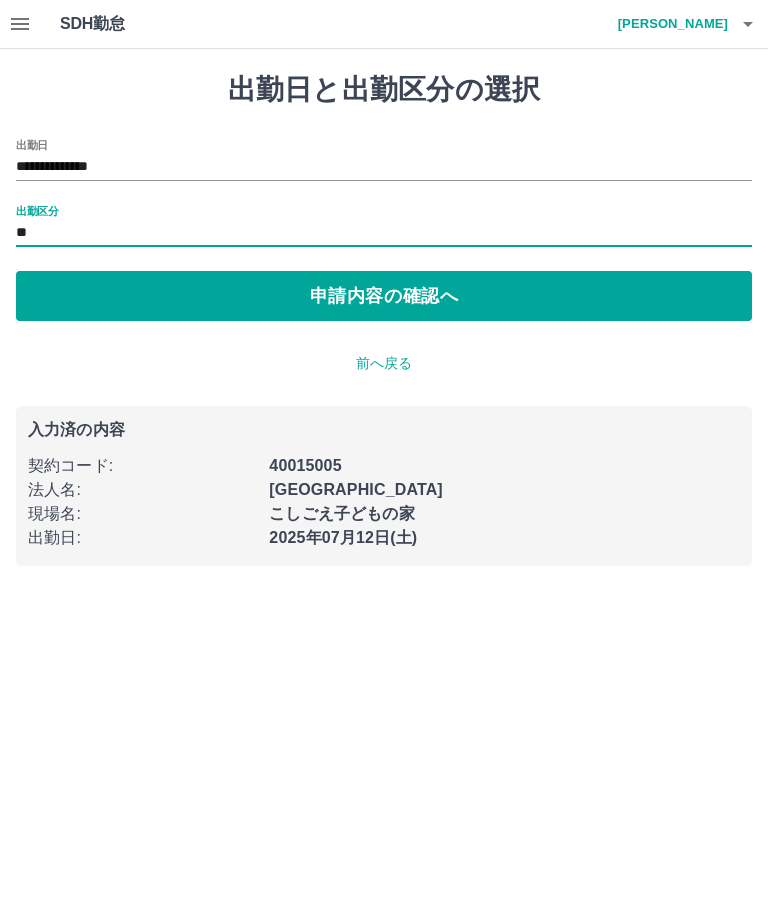 click on "申請内容の確認へ" at bounding box center (384, 296) 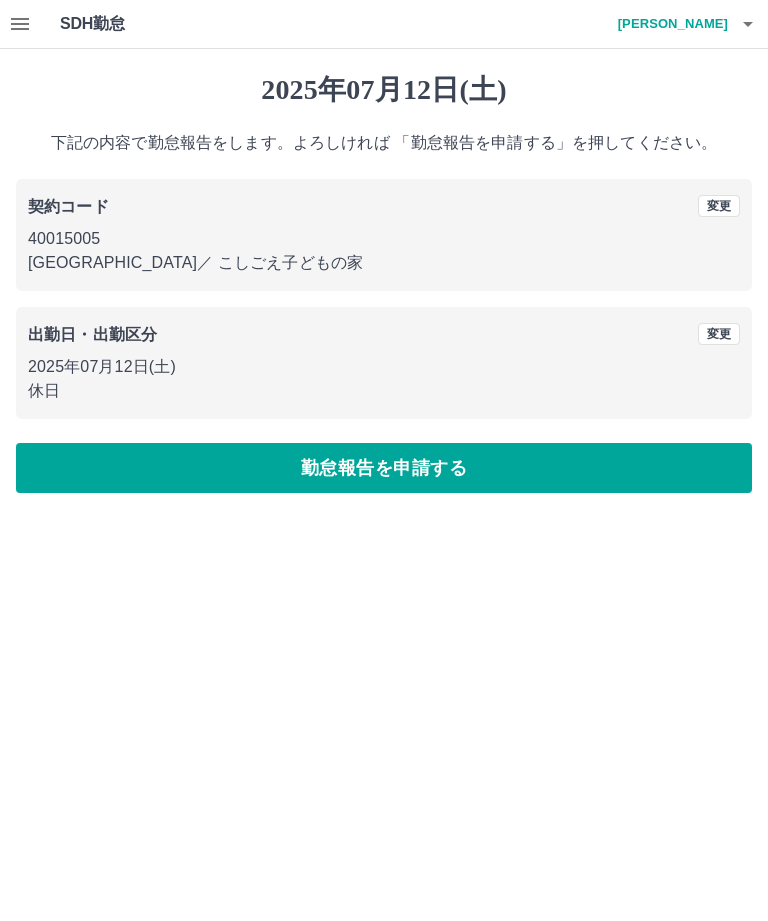 click on "勤怠報告を申請する" at bounding box center [384, 468] 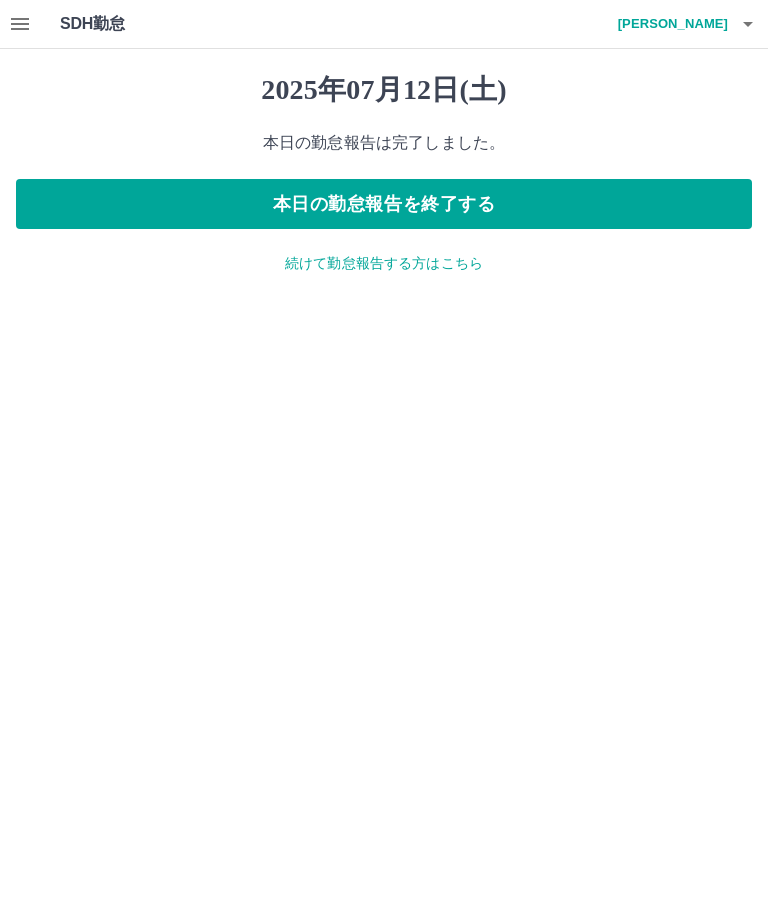 click on "続けて勤怠報告する方はこちら" at bounding box center [384, 263] 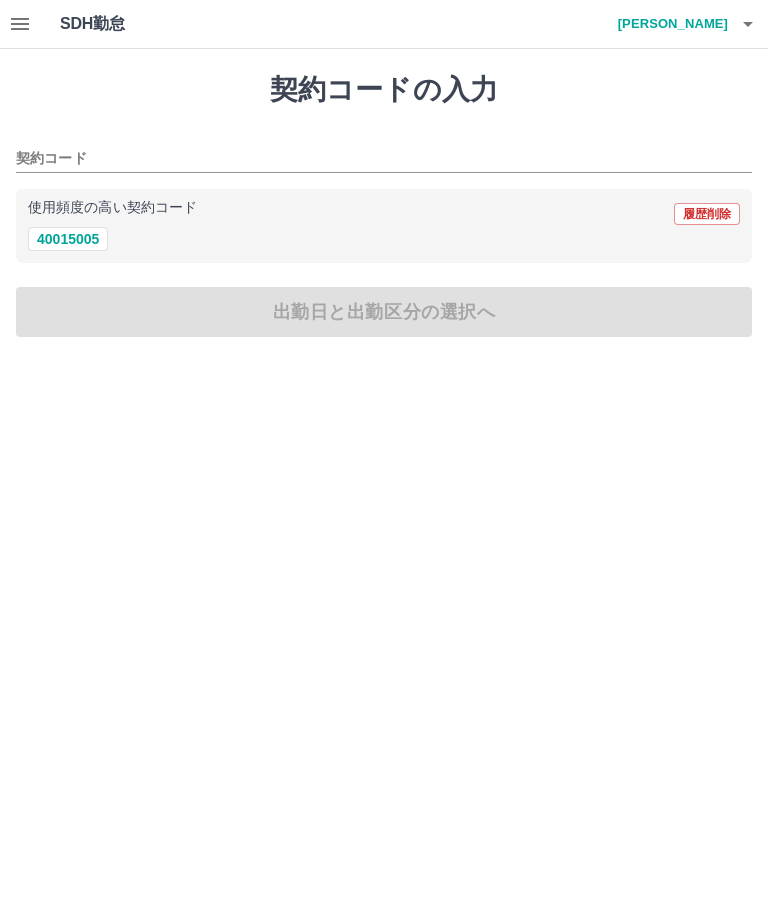 click on "40015005" at bounding box center [68, 239] 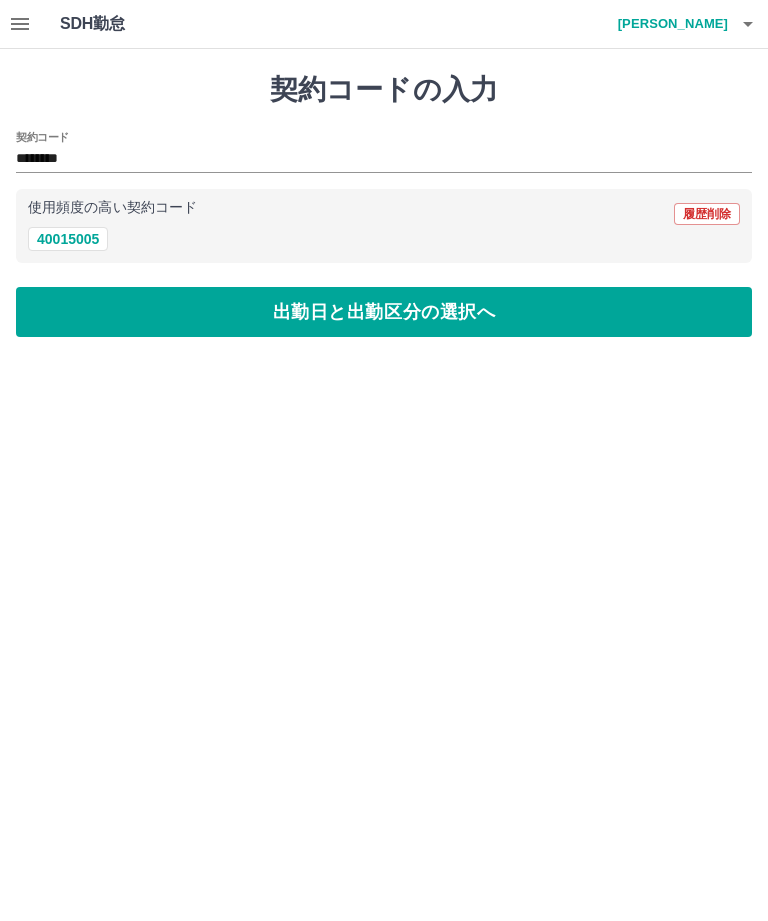 click on "40015005" at bounding box center (68, 239) 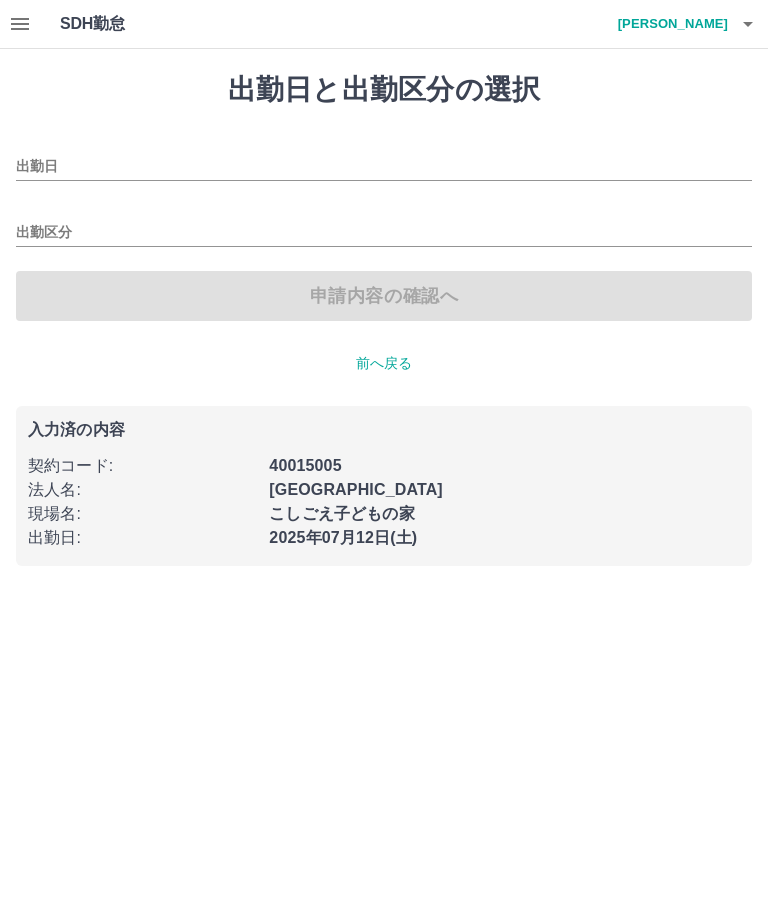 type on "**********" 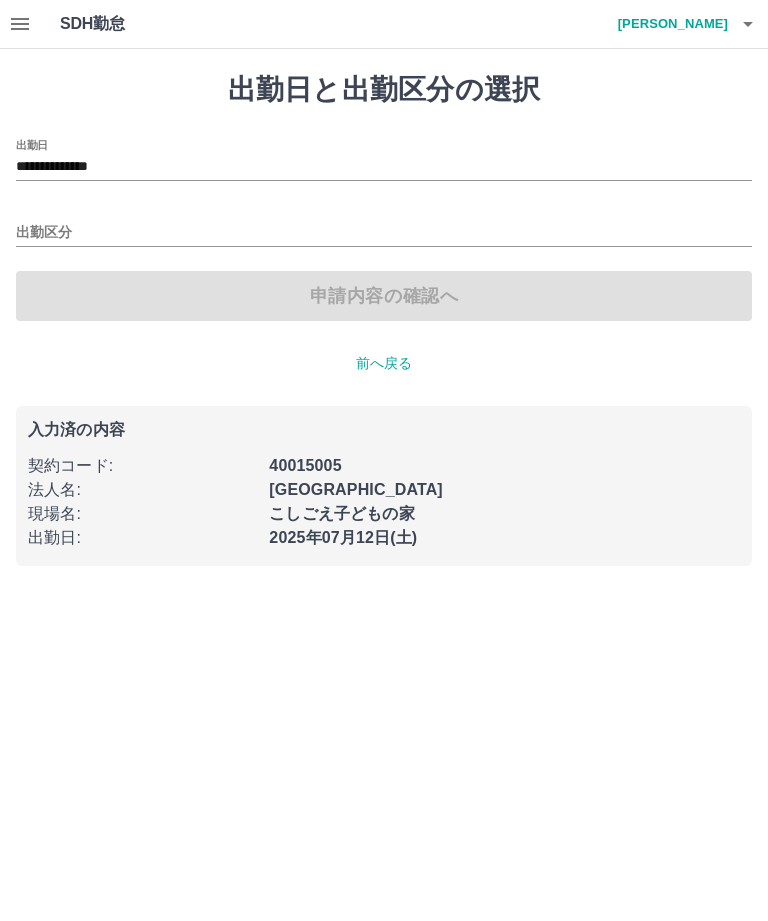 click on "出勤区分" at bounding box center [384, 233] 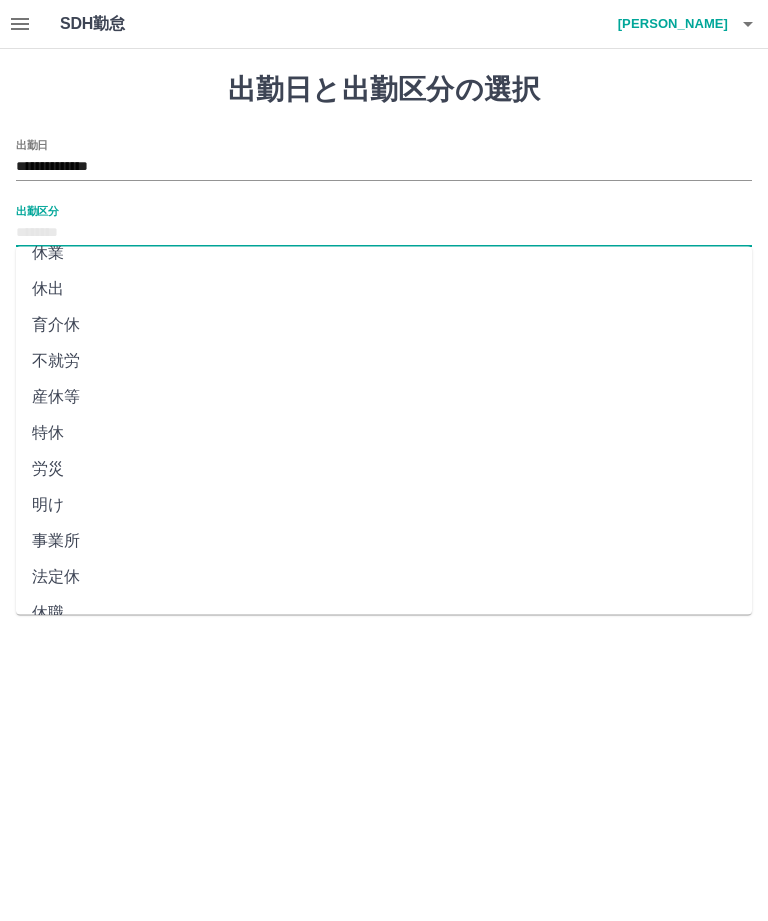 scroll, scrollTop: 270, scrollLeft: 0, axis: vertical 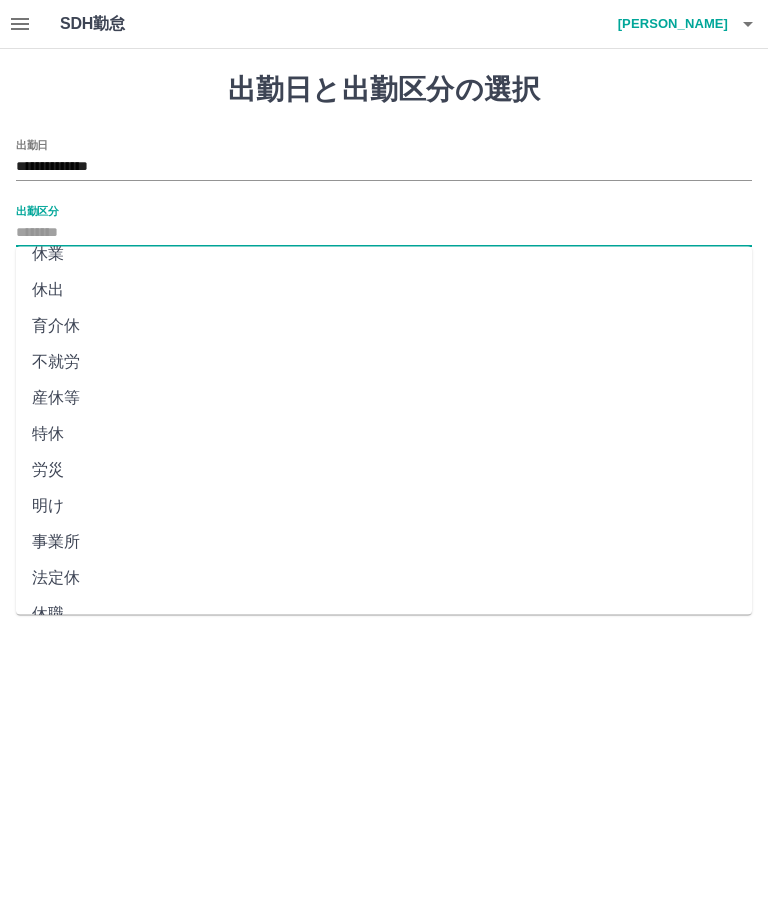 click on "法定休" at bounding box center [384, 579] 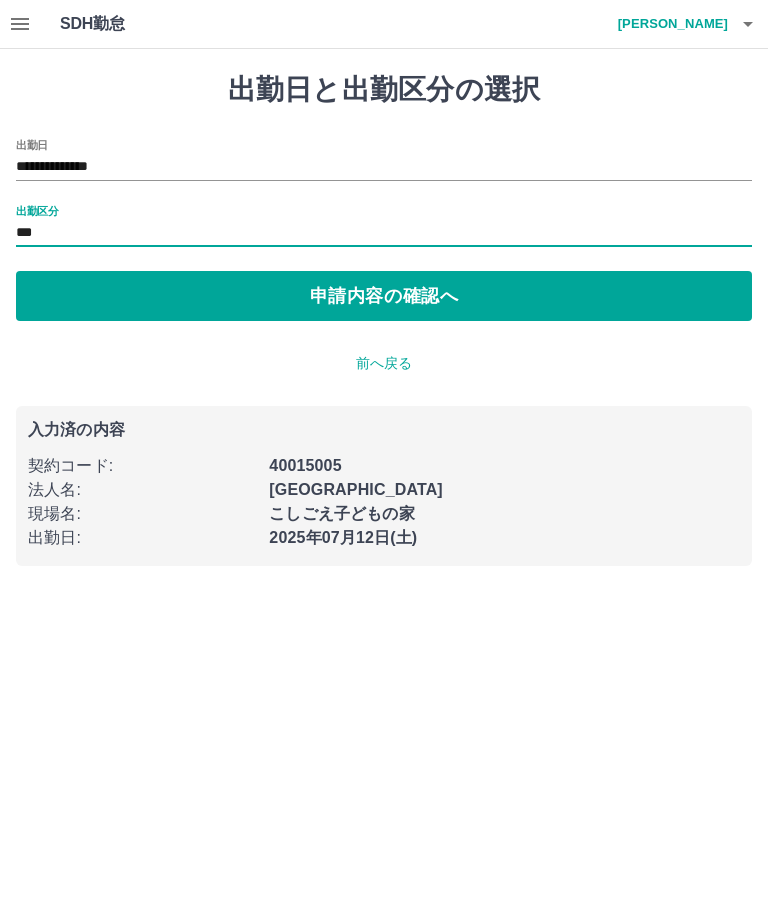 click on "申請内容の確認へ" at bounding box center [384, 296] 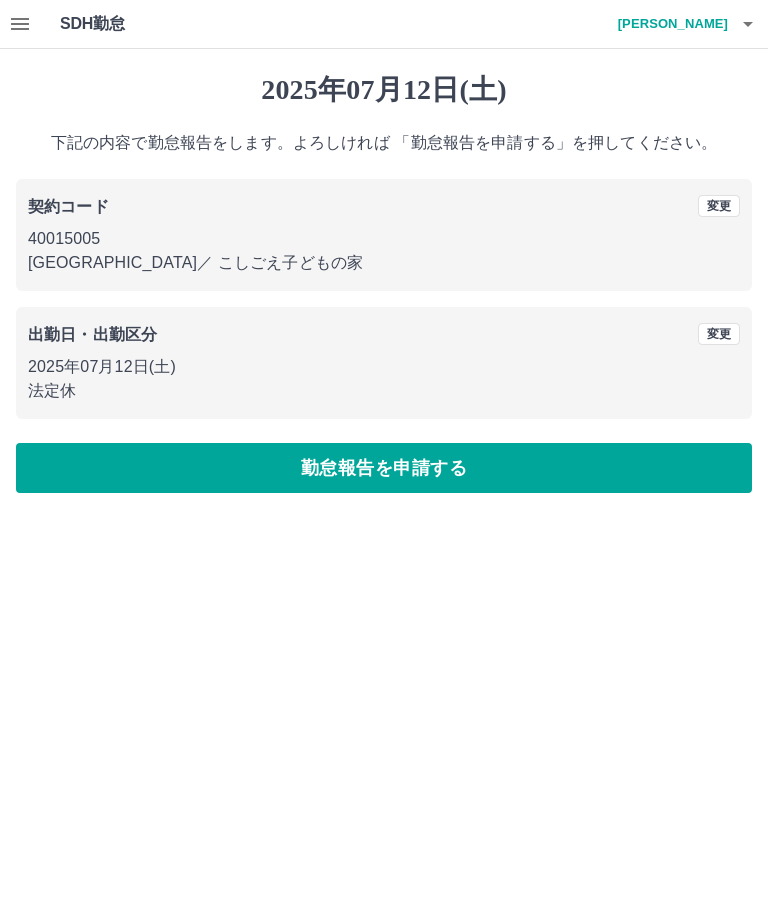 click on "勤怠報告を申請する" at bounding box center (384, 468) 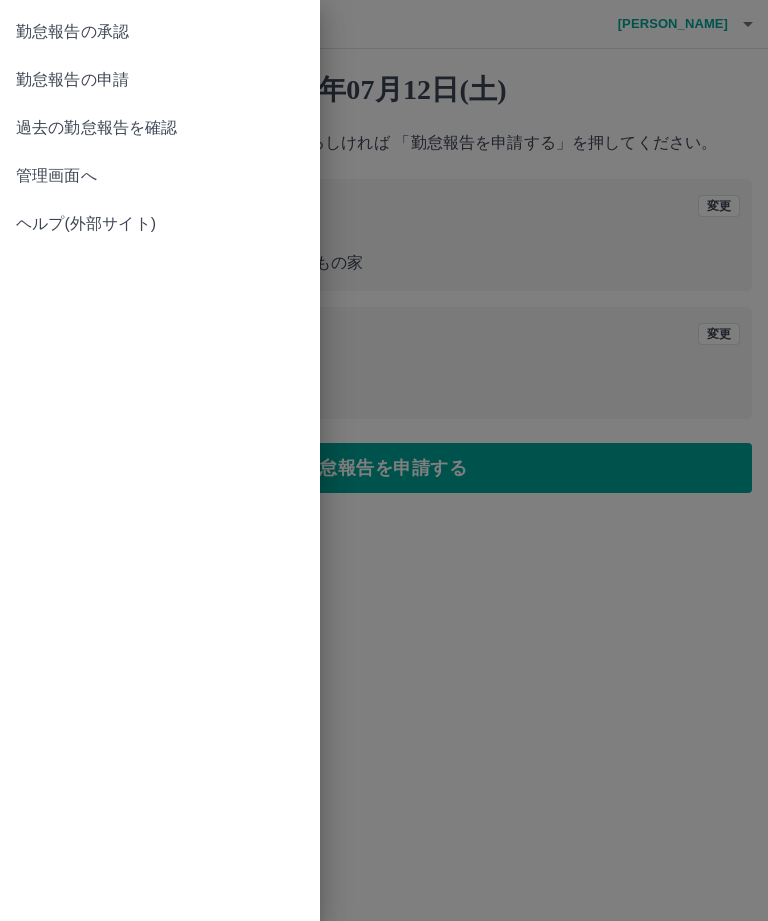 click on "勤怠報告の申請" at bounding box center [160, 80] 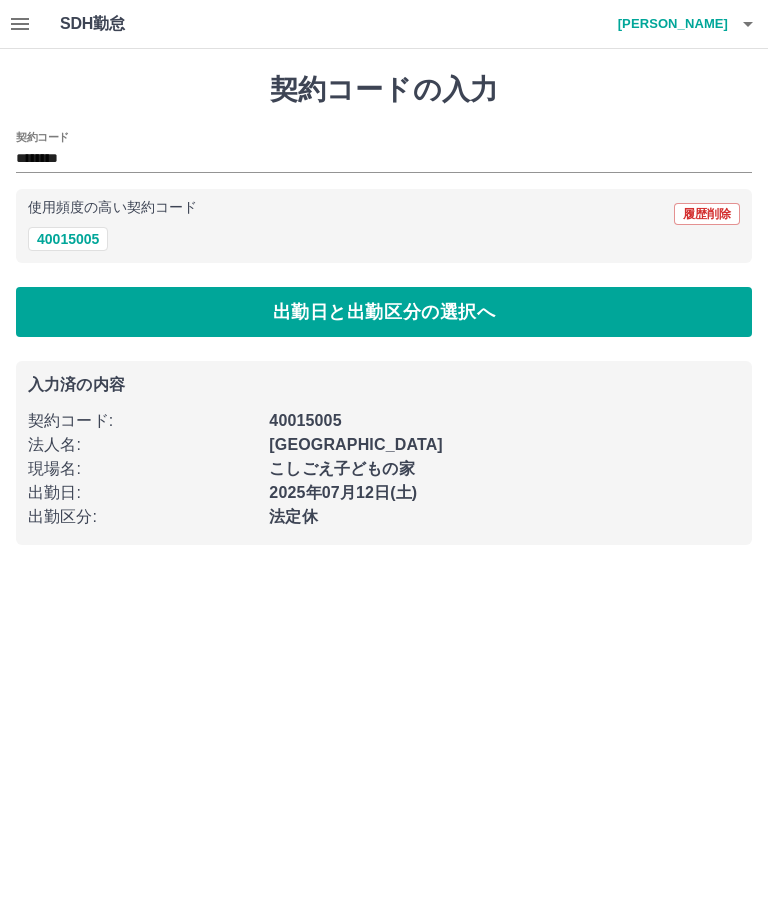 click 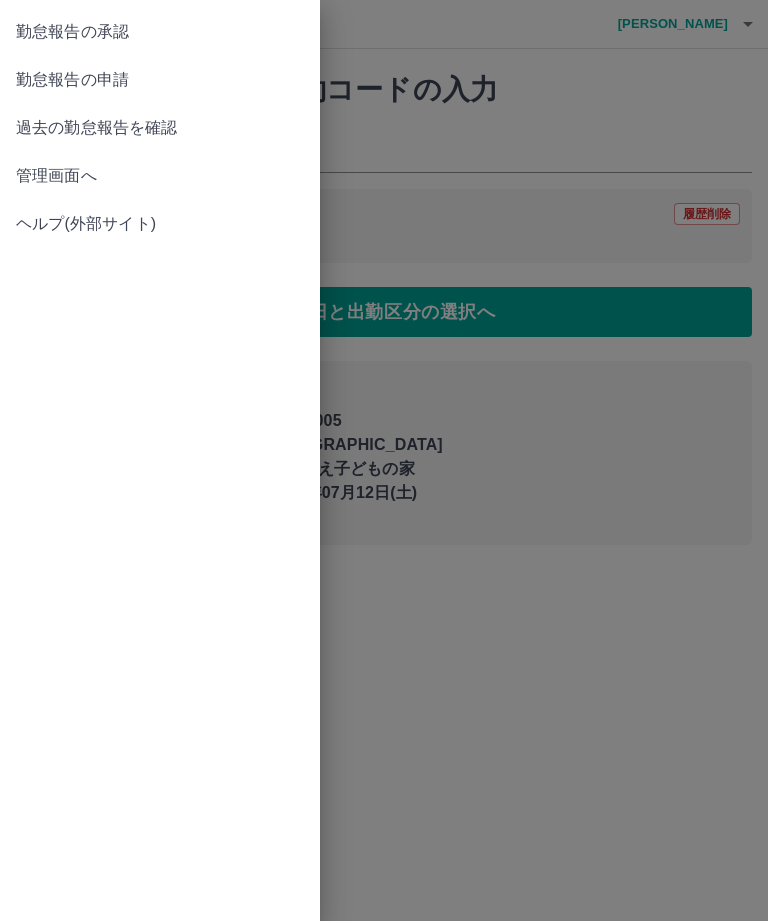 click on "過去の勤怠報告を確認" at bounding box center [160, 128] 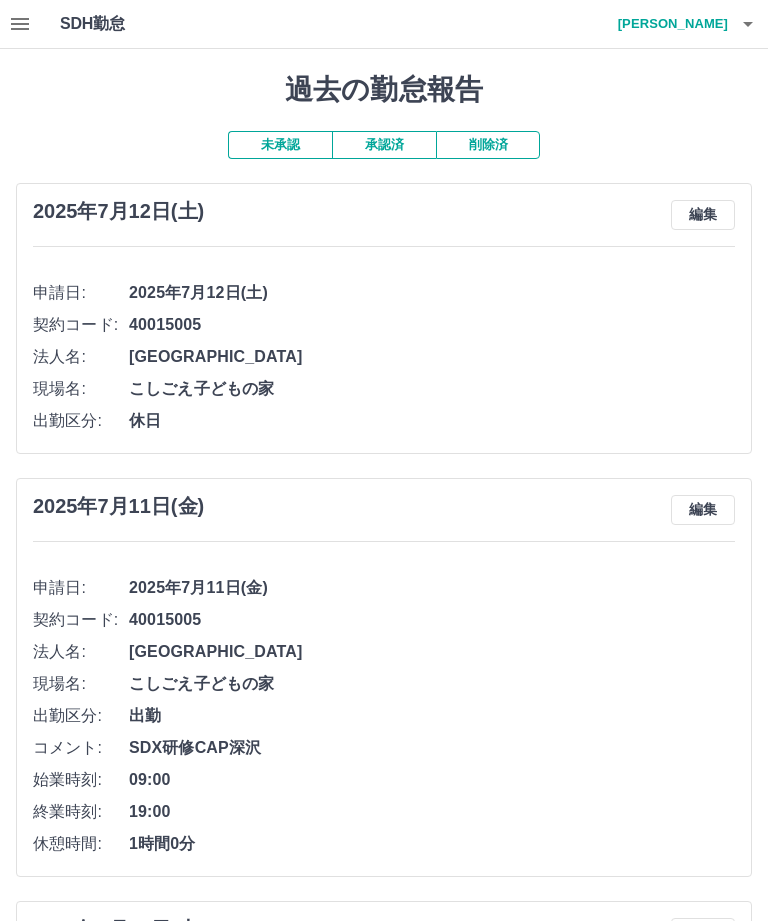 click 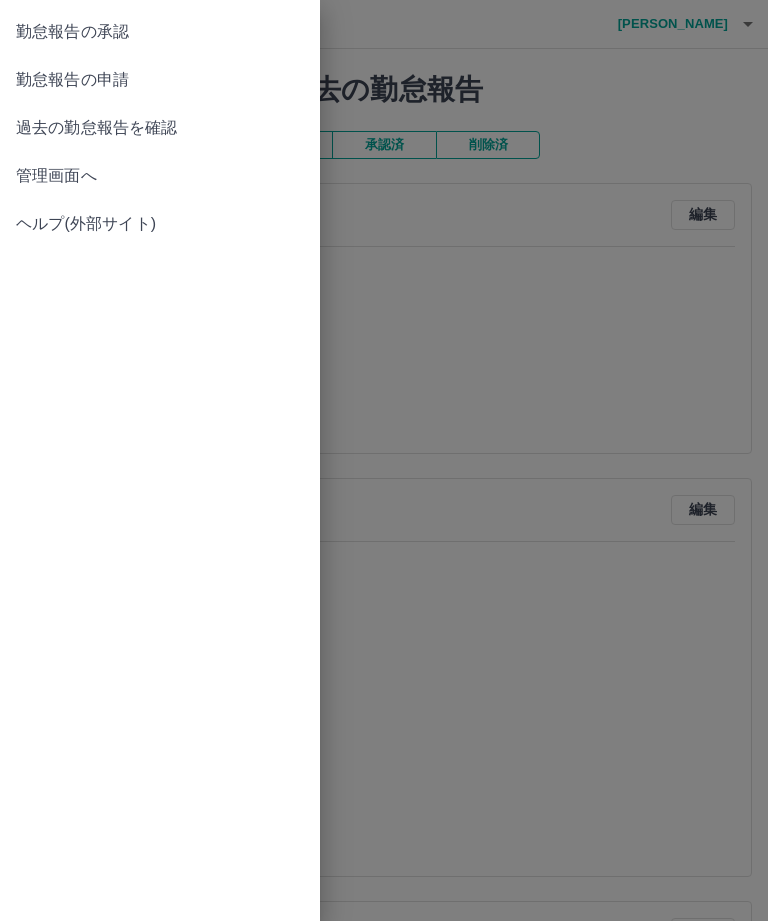 click on "勤怠報告の申請" at bounding box center [160, 80] 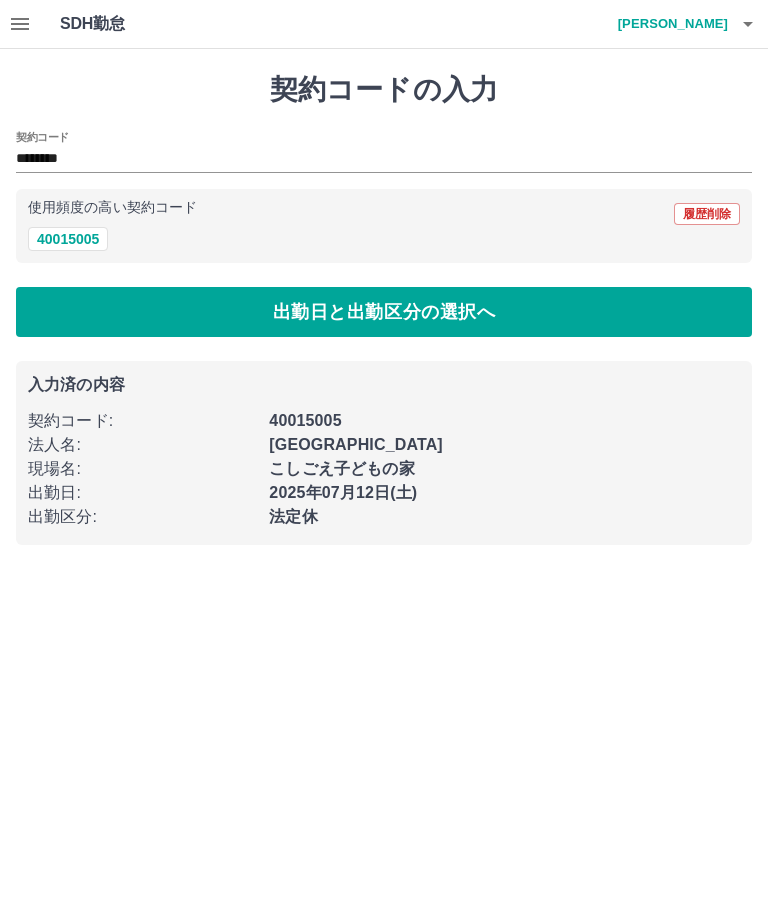 click on "40015005" at bounding box center (68, 239) 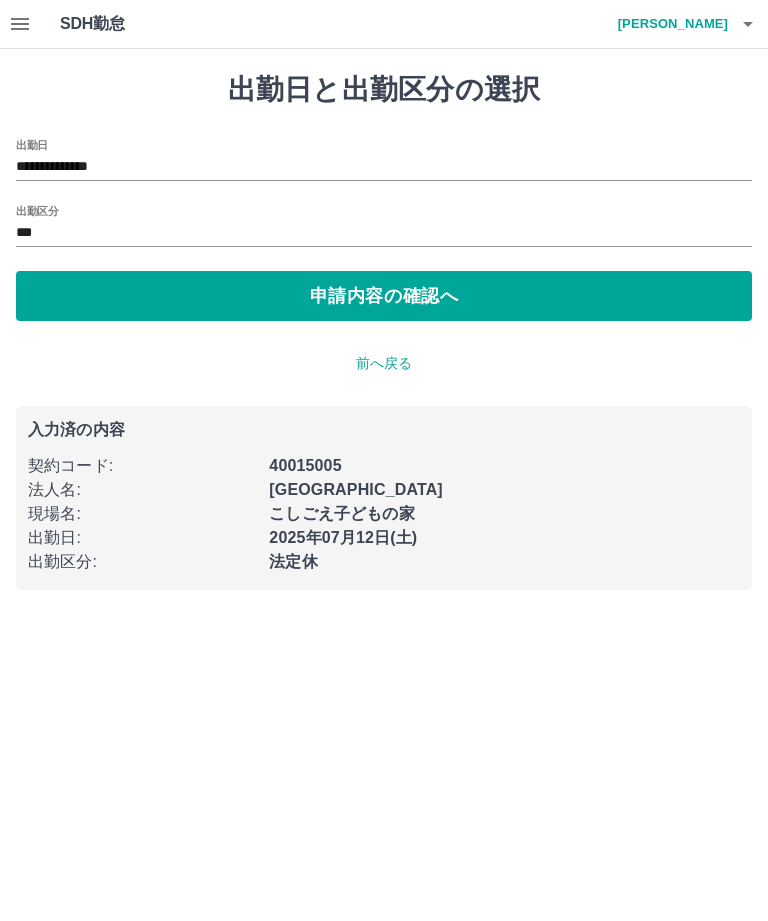 click on "**********" at bounding box center (384, 167) 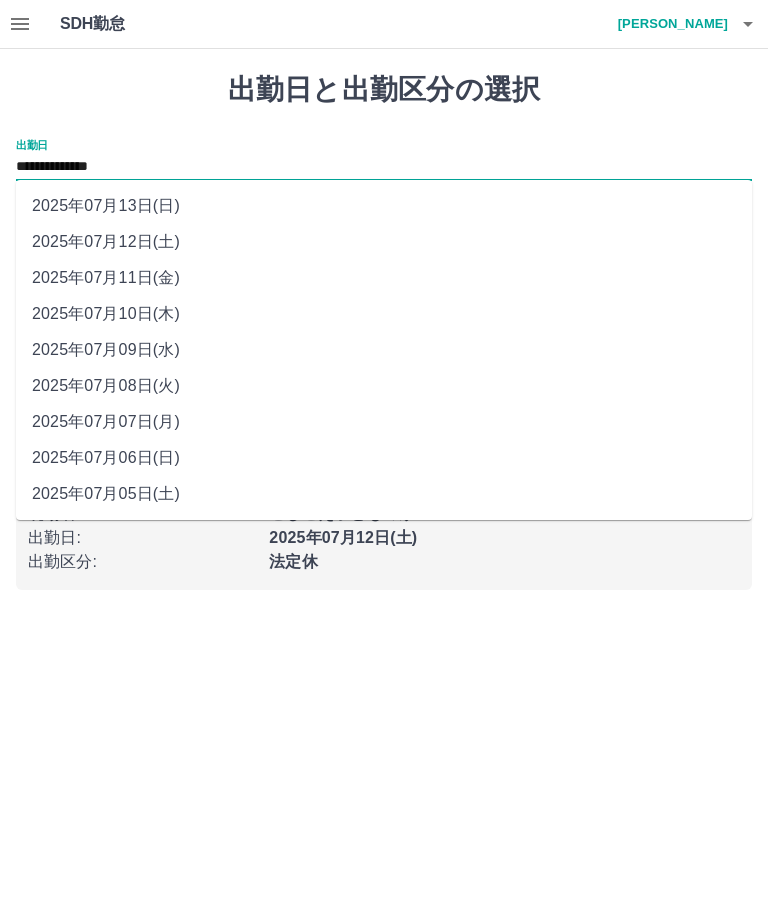 click on "2025年07月13日(日)" at bounding box center [384, 206] 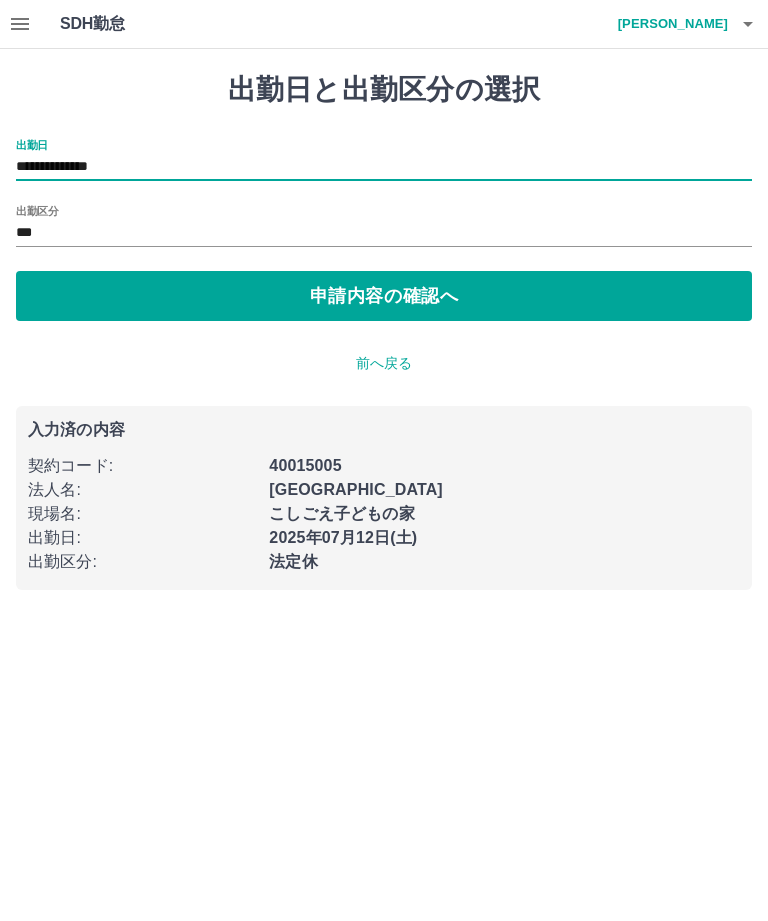 click on "***" at bounding box center (384, 233) 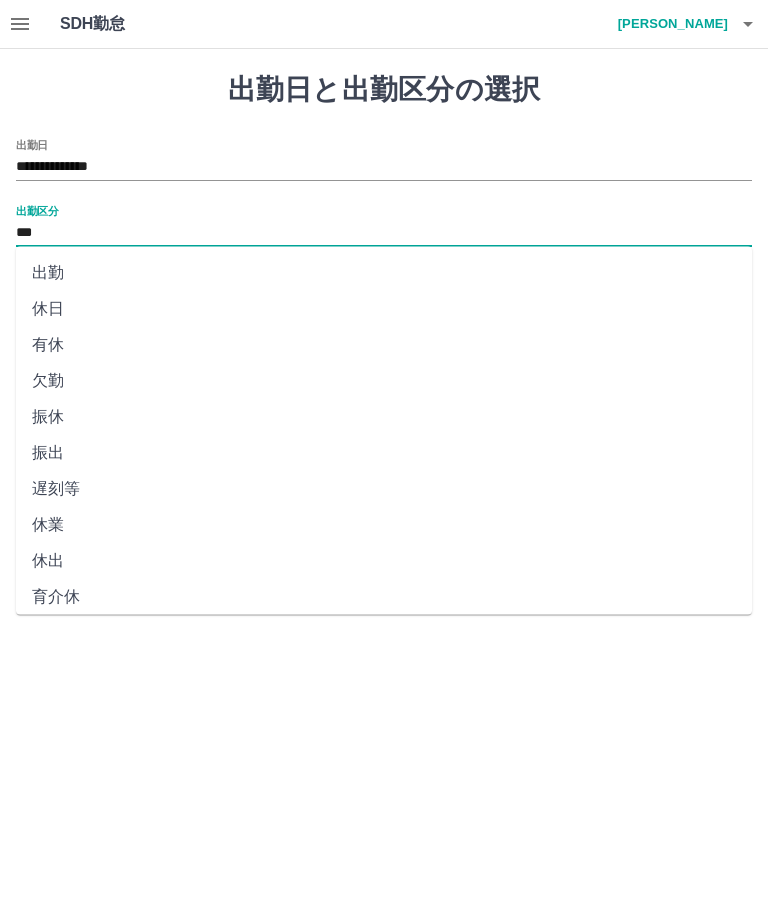 click on "休日" at bounding box center (384, 309) 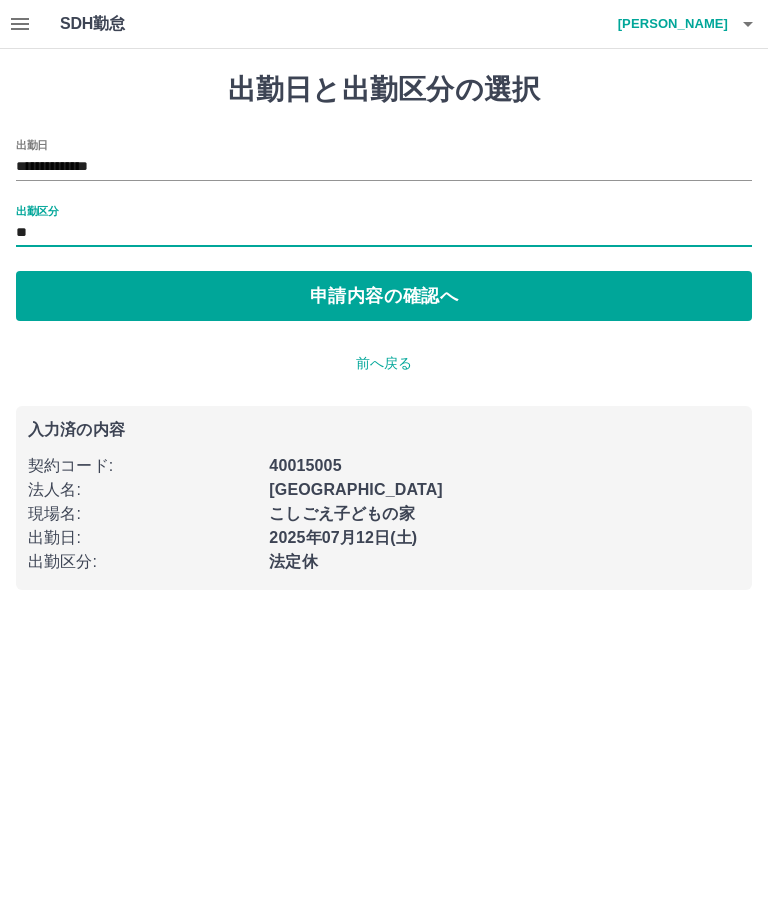 click on "**" at bounding box center [384, 233] 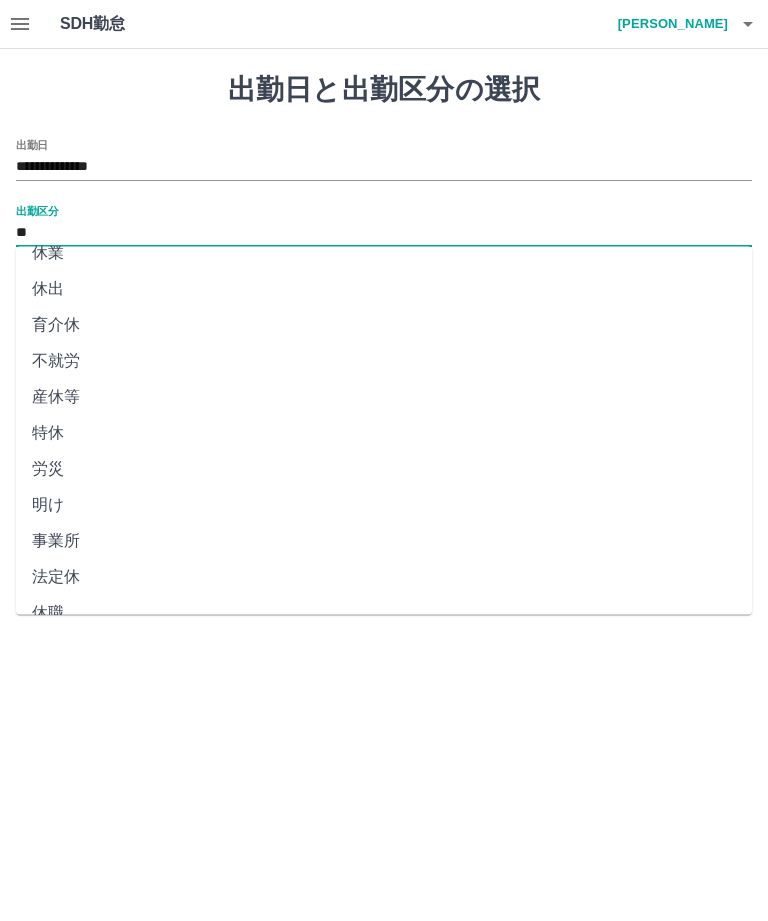 scroll, scrollTop: 270, scrollLeft: 0, axis: vertical 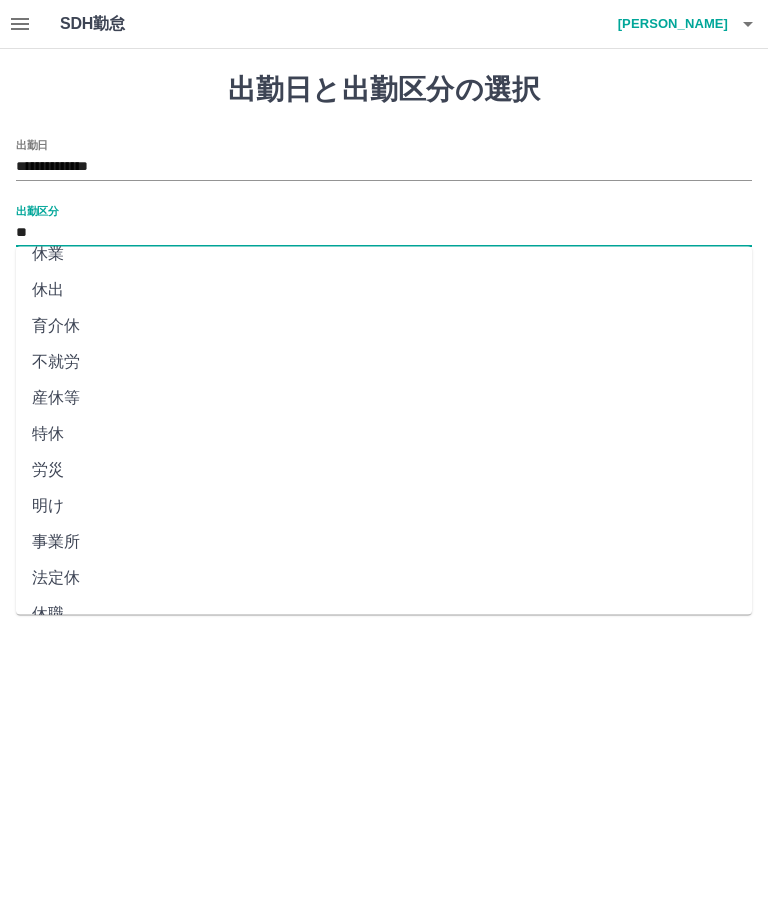 click on "法定休" at bounding box center (384, 579) 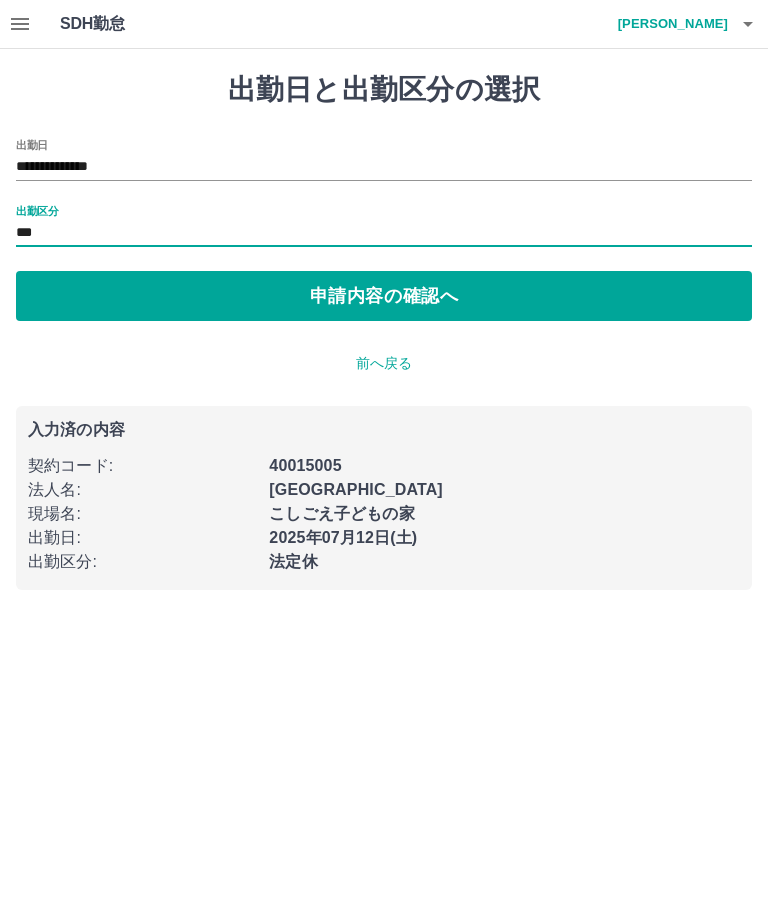 click on "申請内容の確認へ" at bounding box center [384, 296] 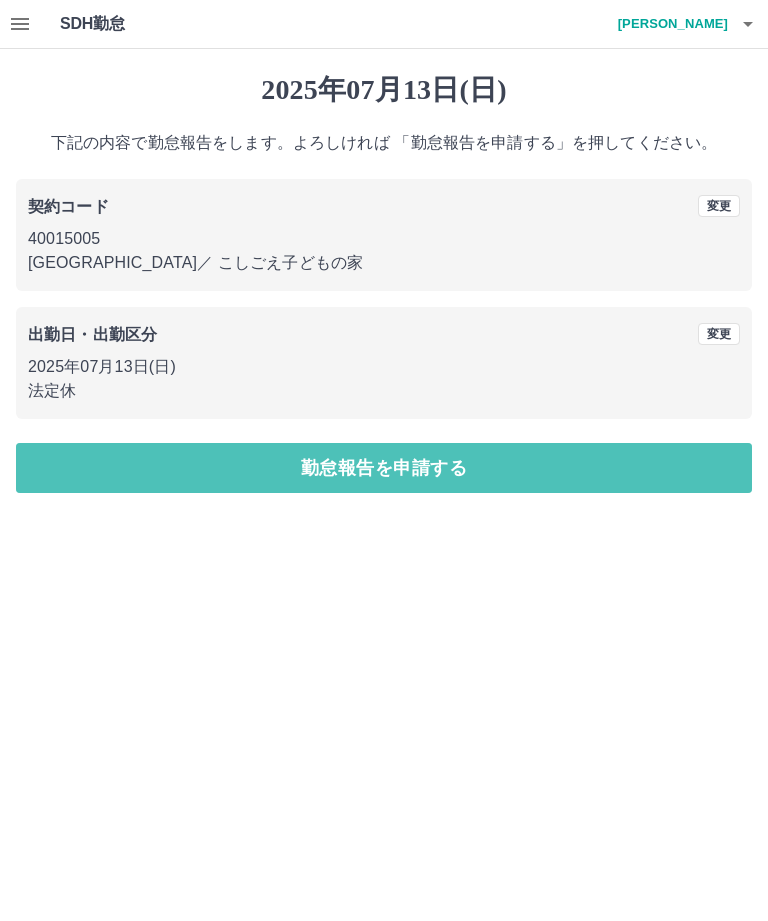 click on "勤怠報告を申請する" at bounding box center (384, 468) 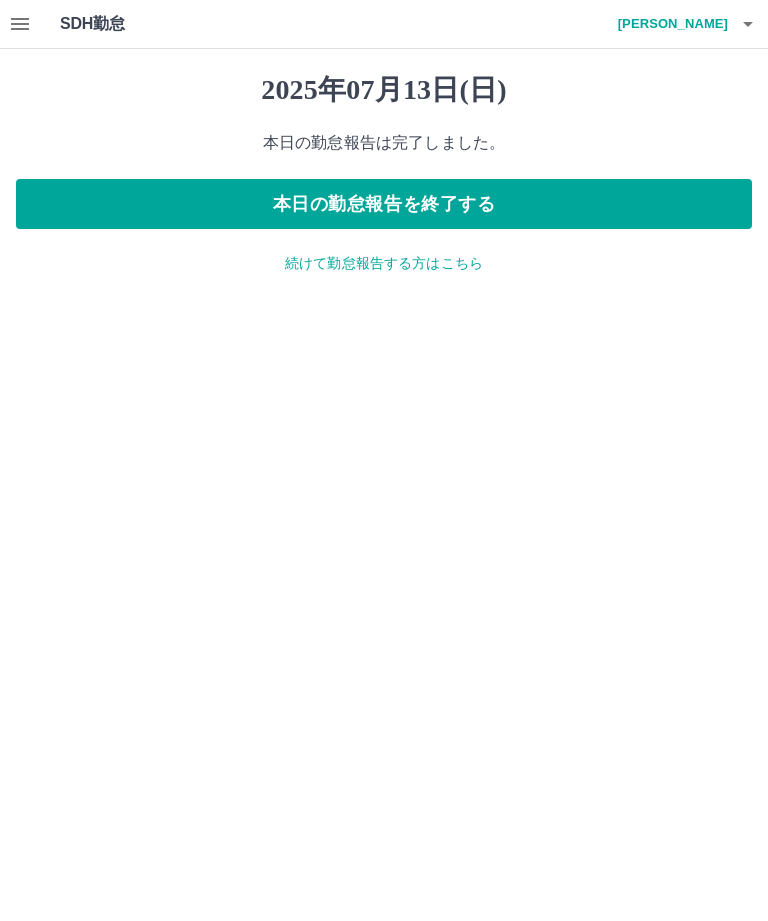 click at bounding box center (20, 24) 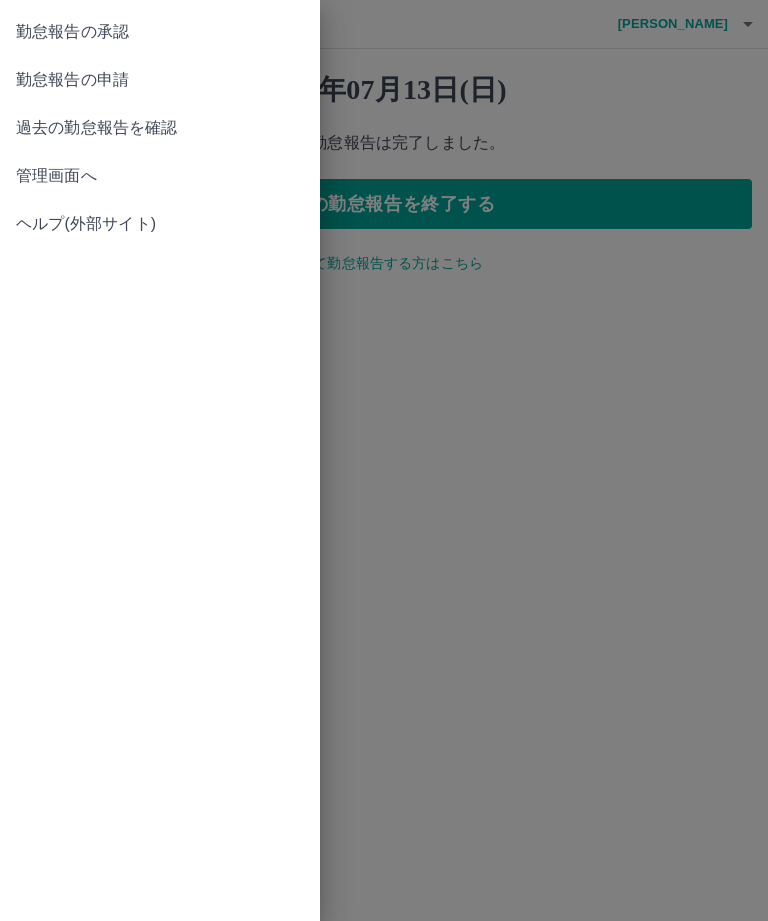 click on "過去の勤怠報告を確認" at bounding box center (160, 128) 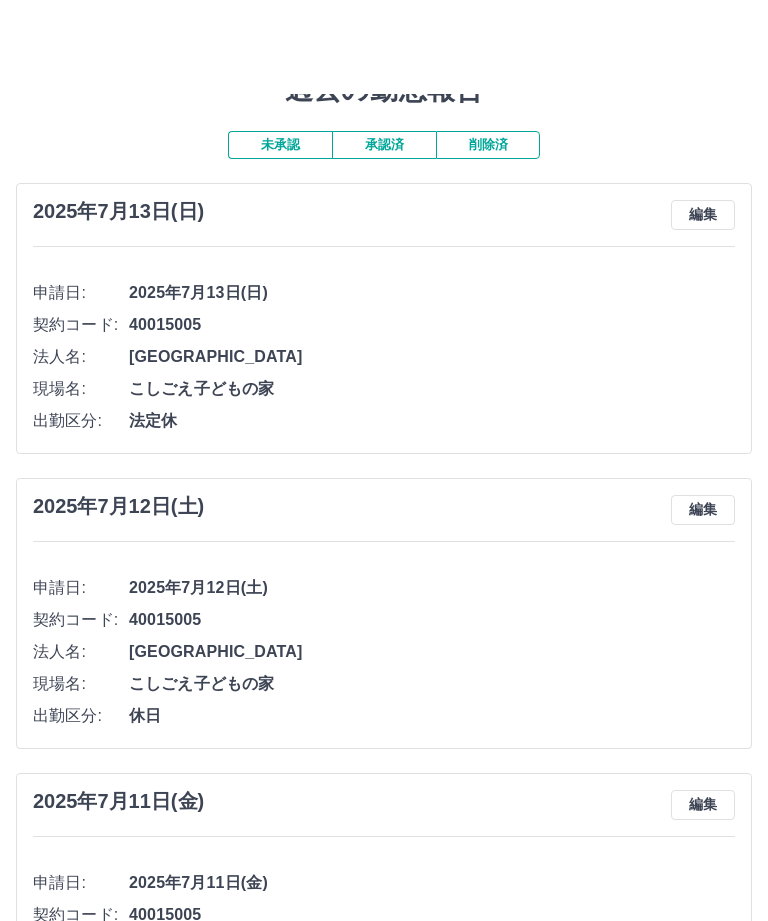 scroll, scrollTop: 0, scrollLeft: 0, axis: both 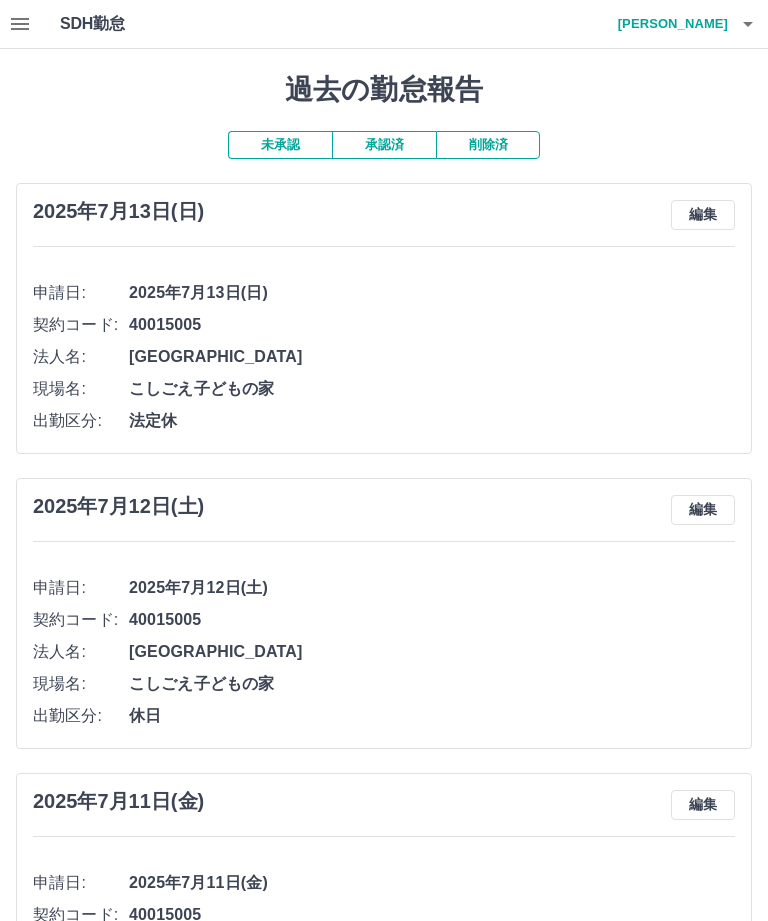 click on "渡邊　浩太" at bounding box center [668, 24] 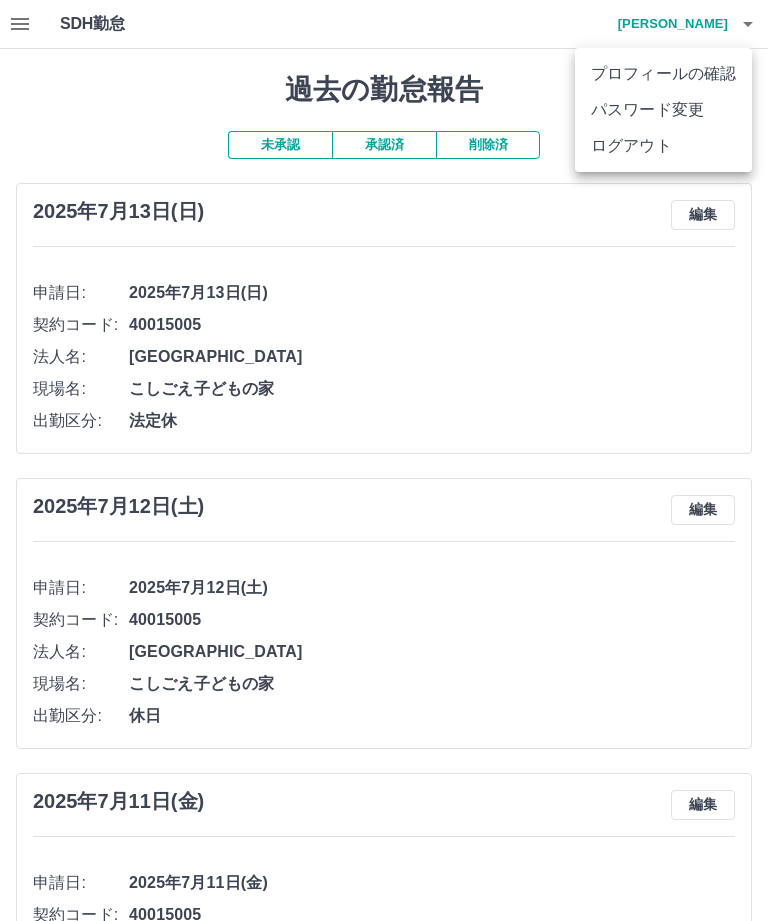 click on "ログアウト" at bounding box center [663, 146] 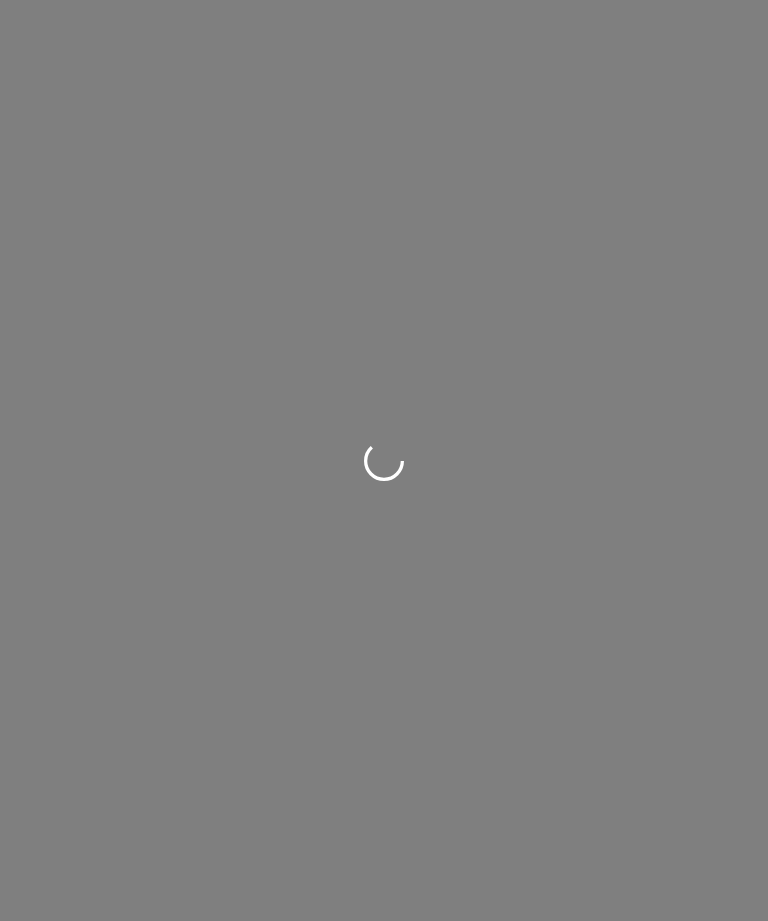 scroll, scrollTop: 0, scrollLeft: 0, axis: both 